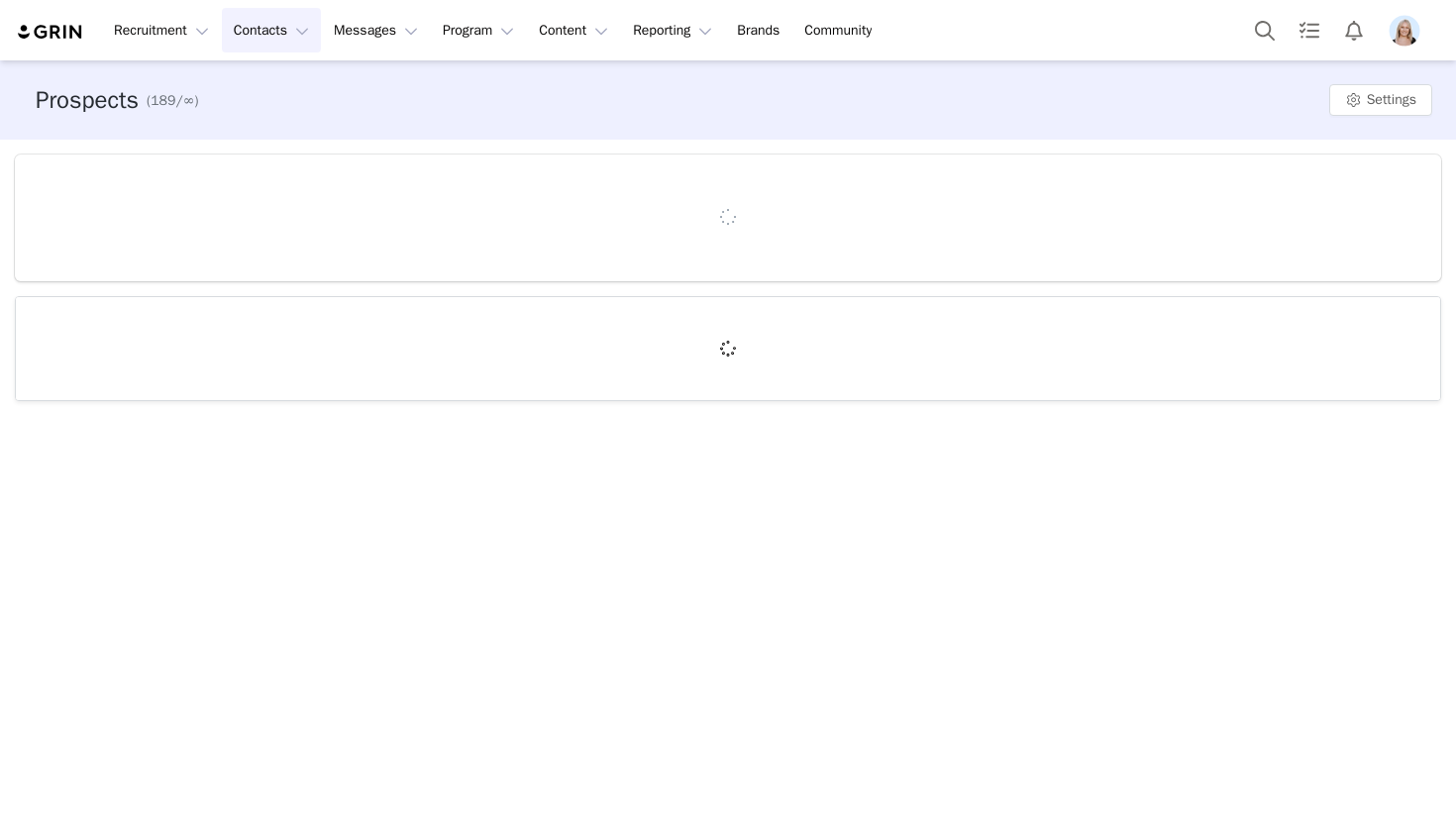 scroll, scrollTop: 0, scrollLeft: 0, axis: both 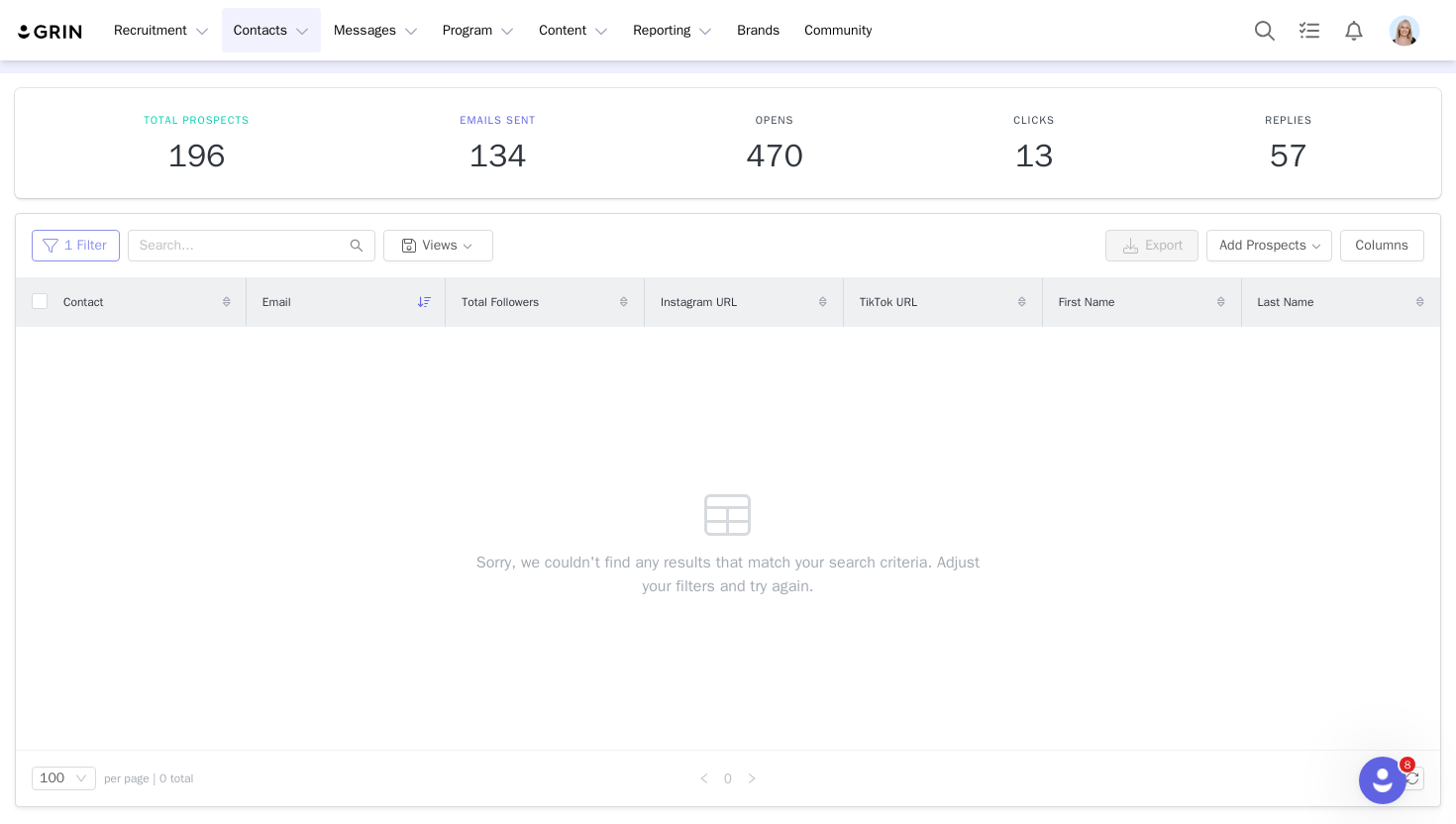click on "1 Filter" at bounding box center [75, 246] 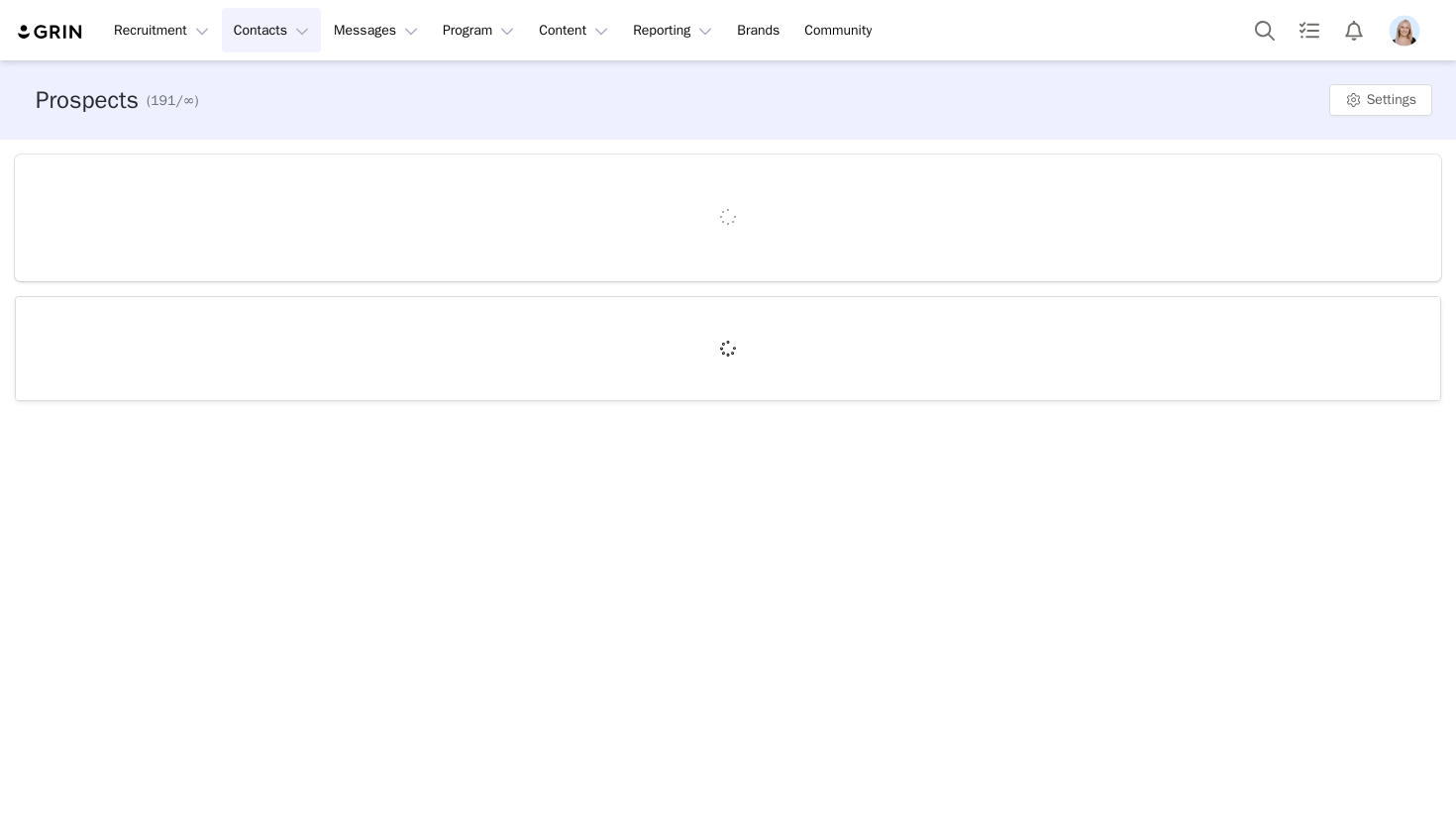 scroll, scrollTop: 0, scrollLeft: 0, axis: both 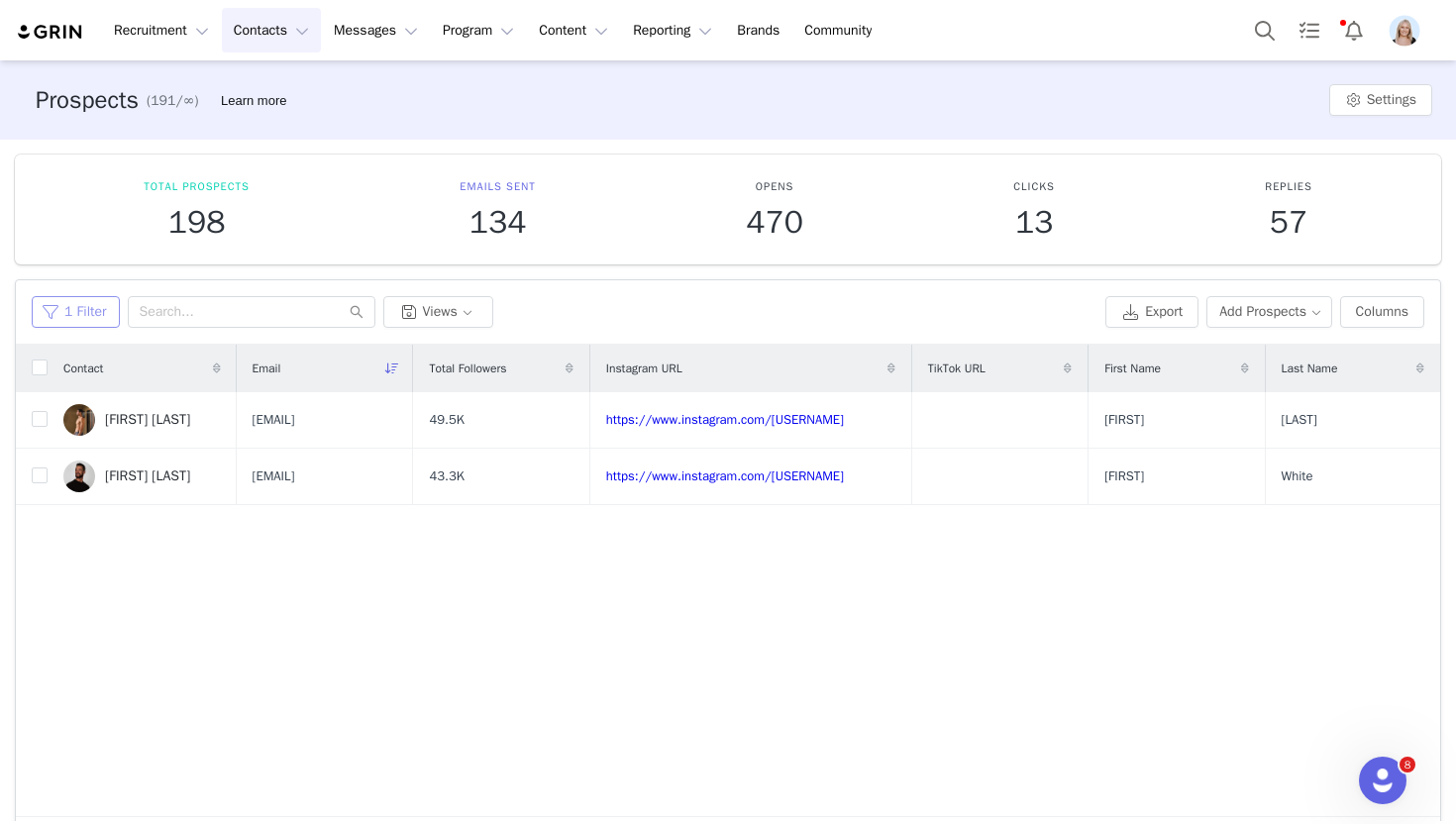 click on "1 Filter" at bounding box center [75, 312] 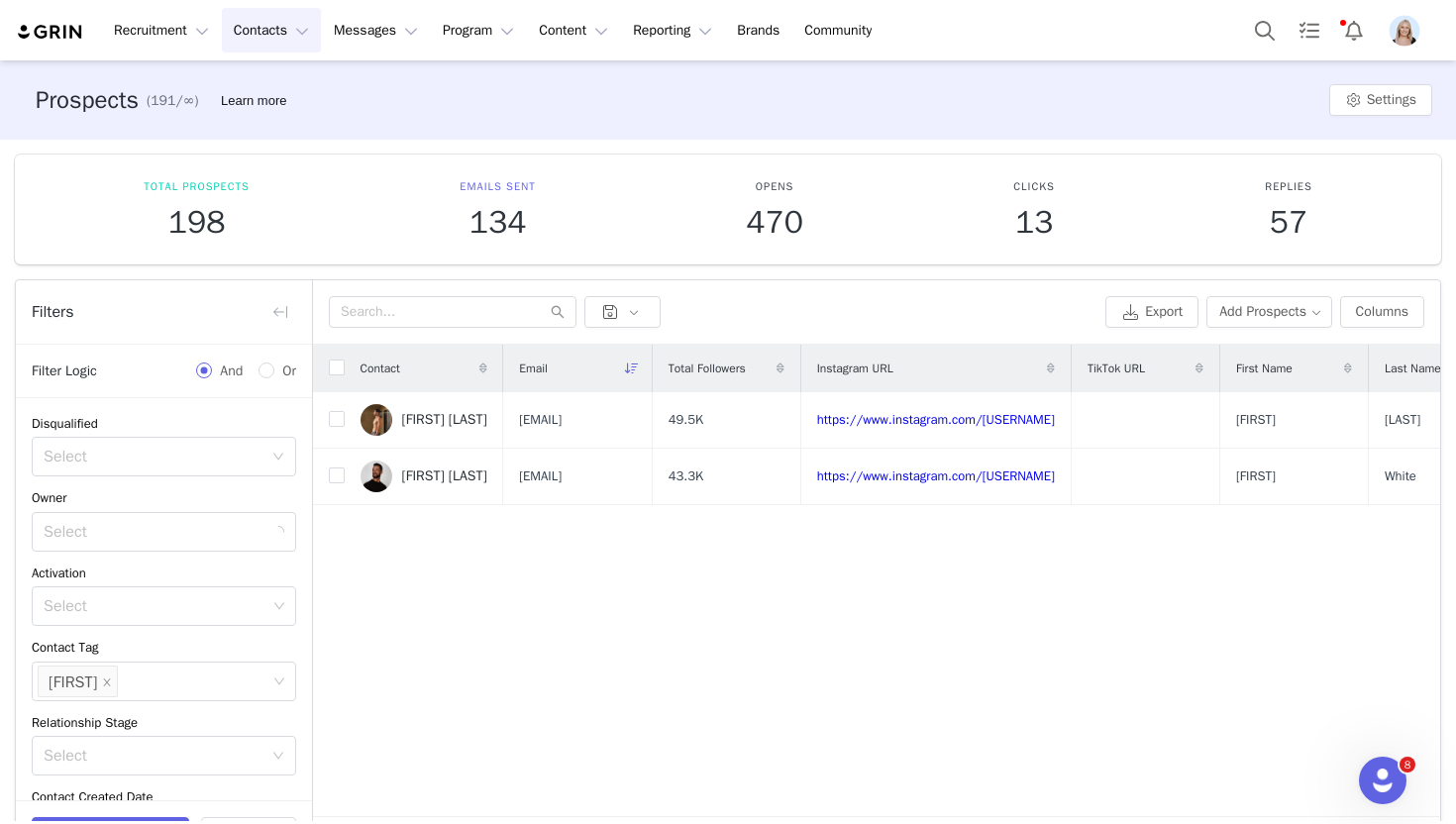 click on "Filters" at bounding box center [163, 312] 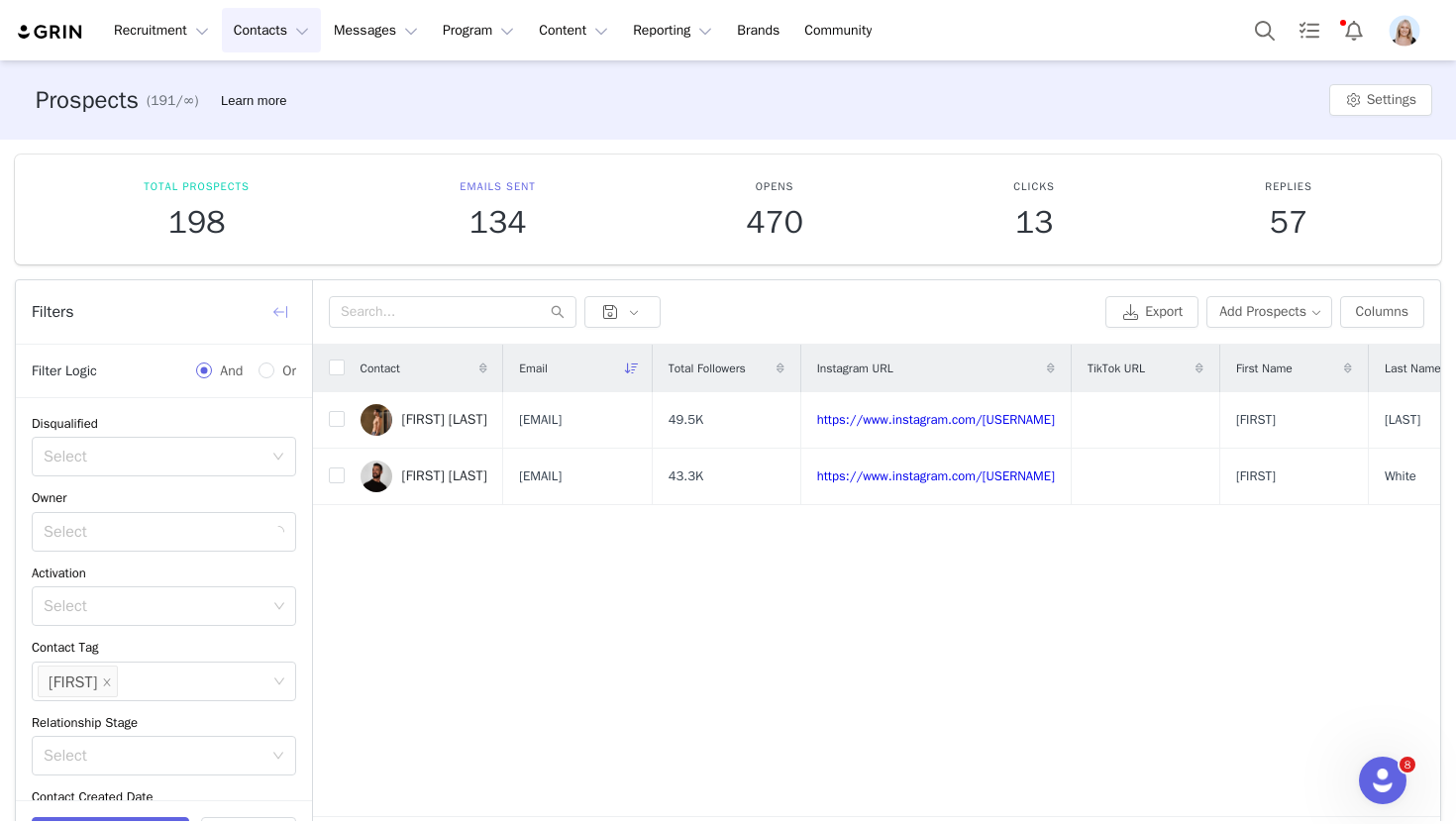 click at bounding box center (280, 312) 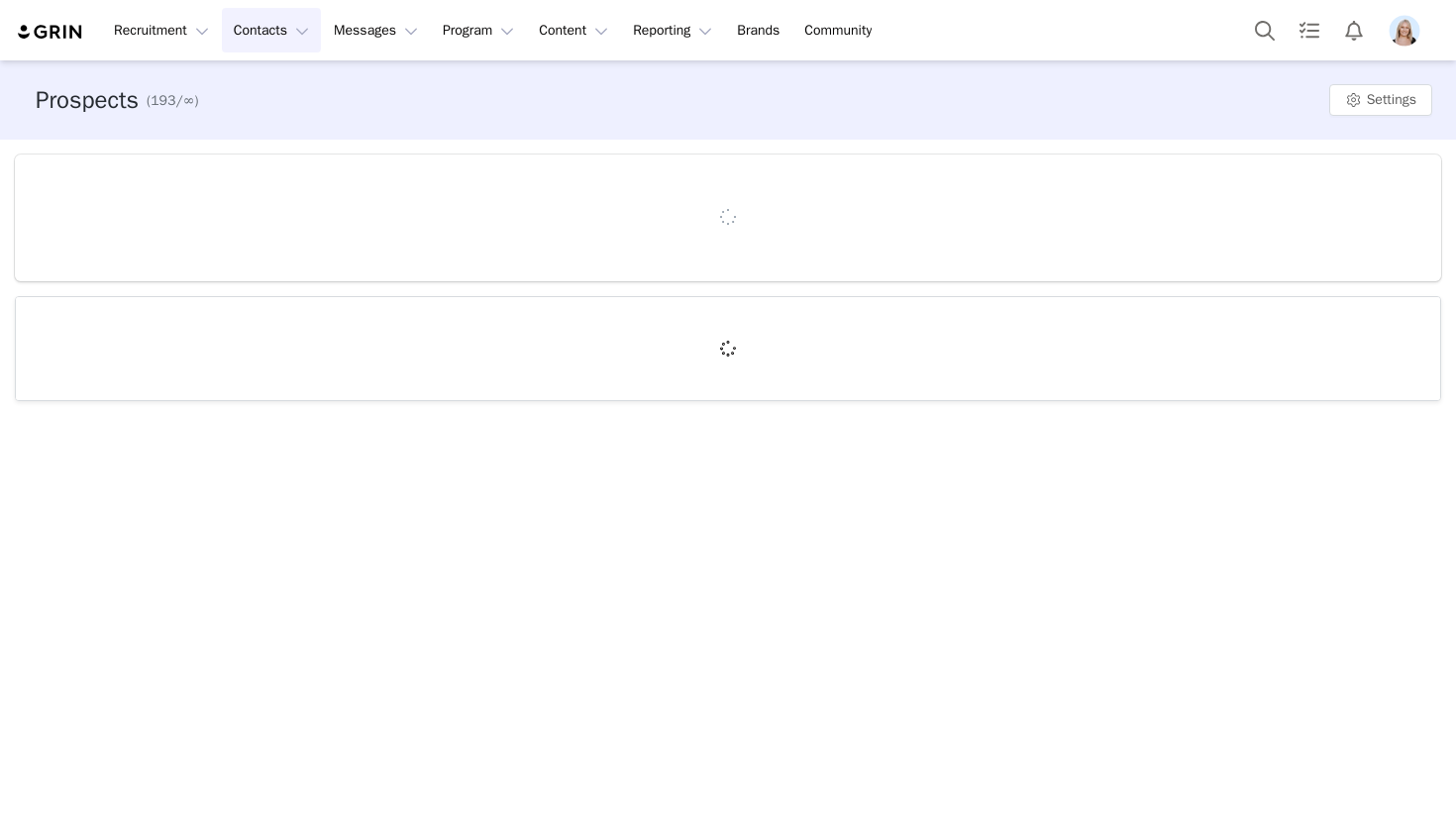 scroll, scrollTop: 0, scrollLeft: 0, axis: both 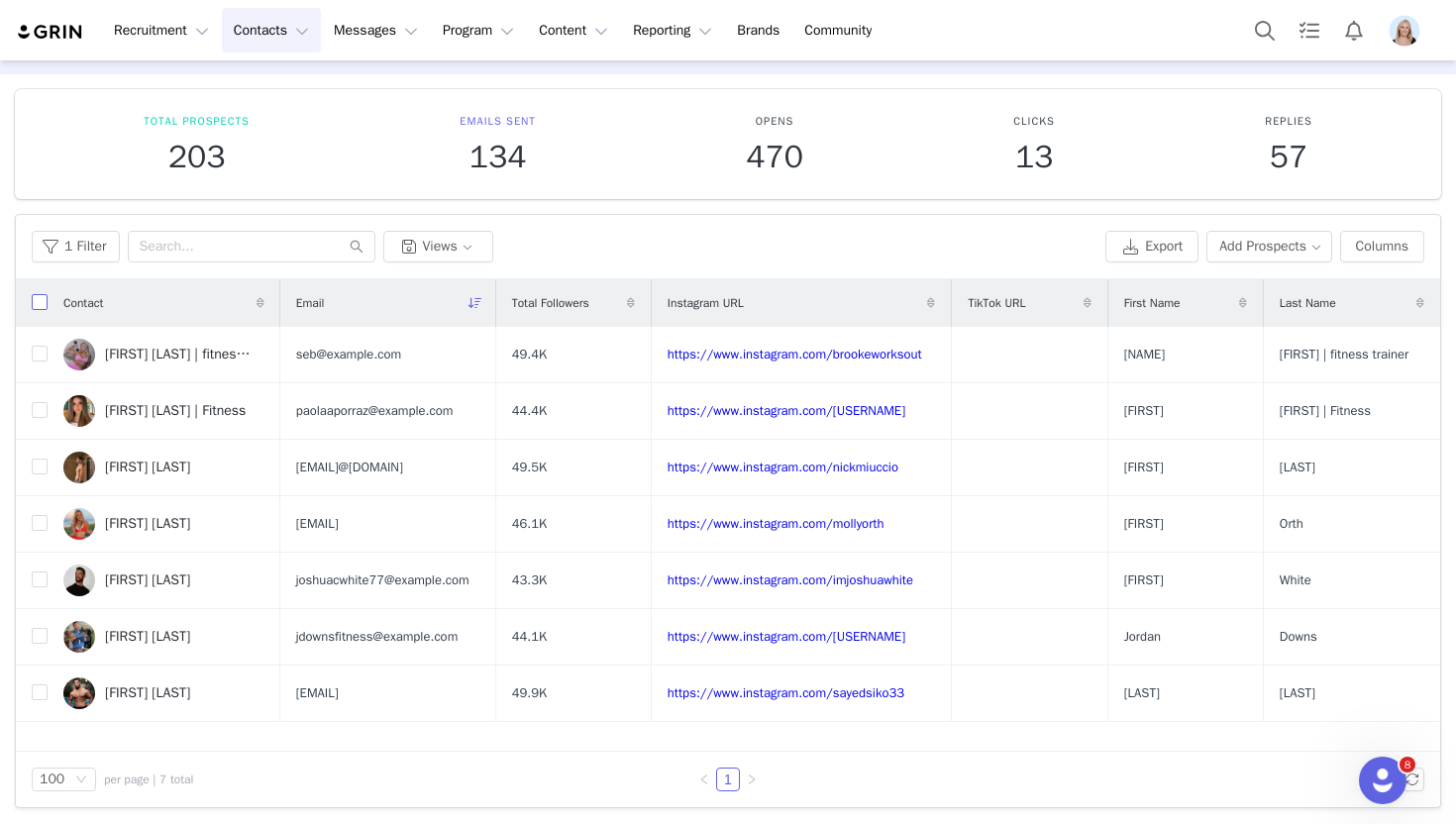click at bounding box center (40, 302) 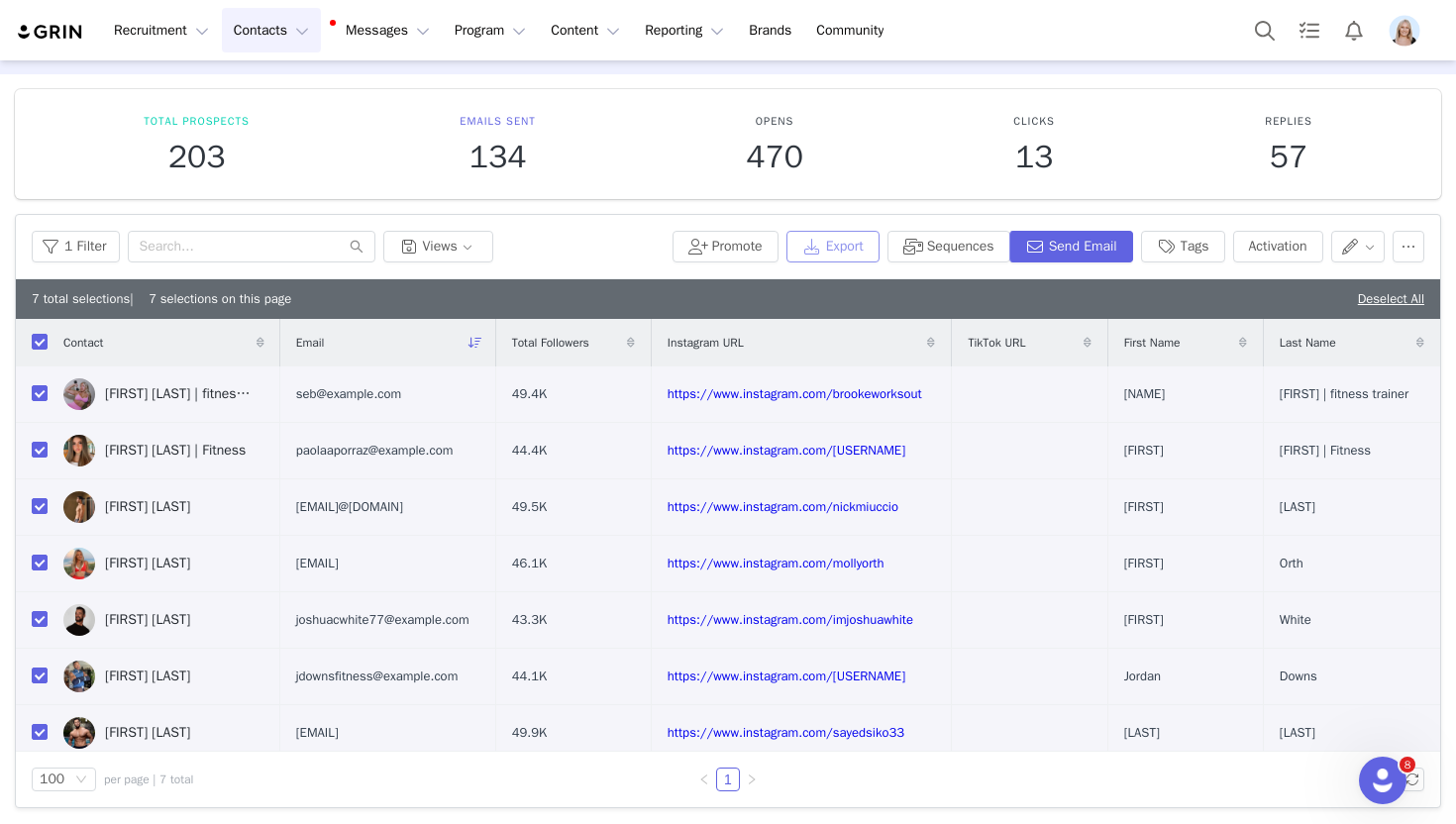 click on "Export" at bounding box center [833, 247] 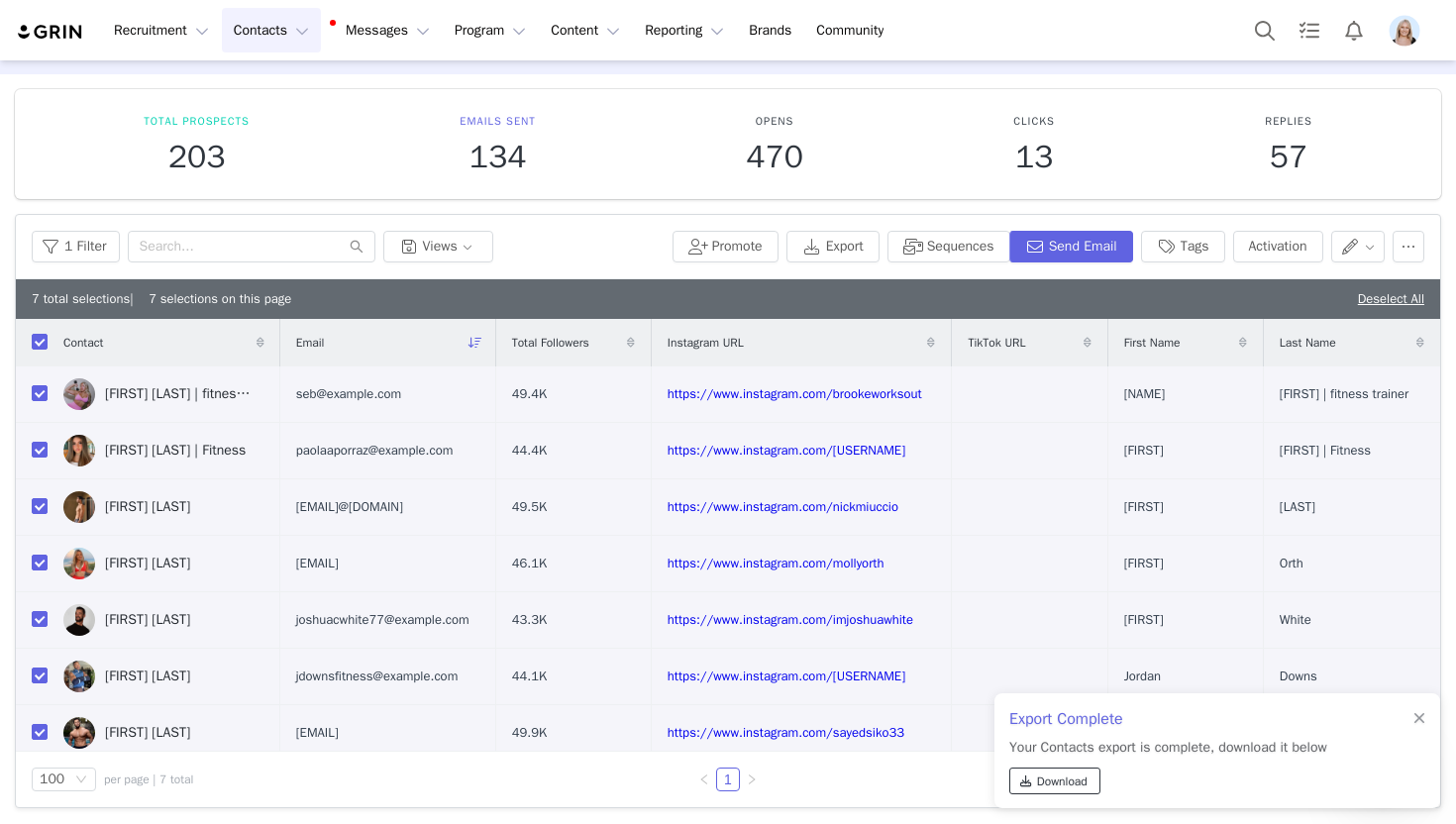 click at bounding box center [1026, 781] 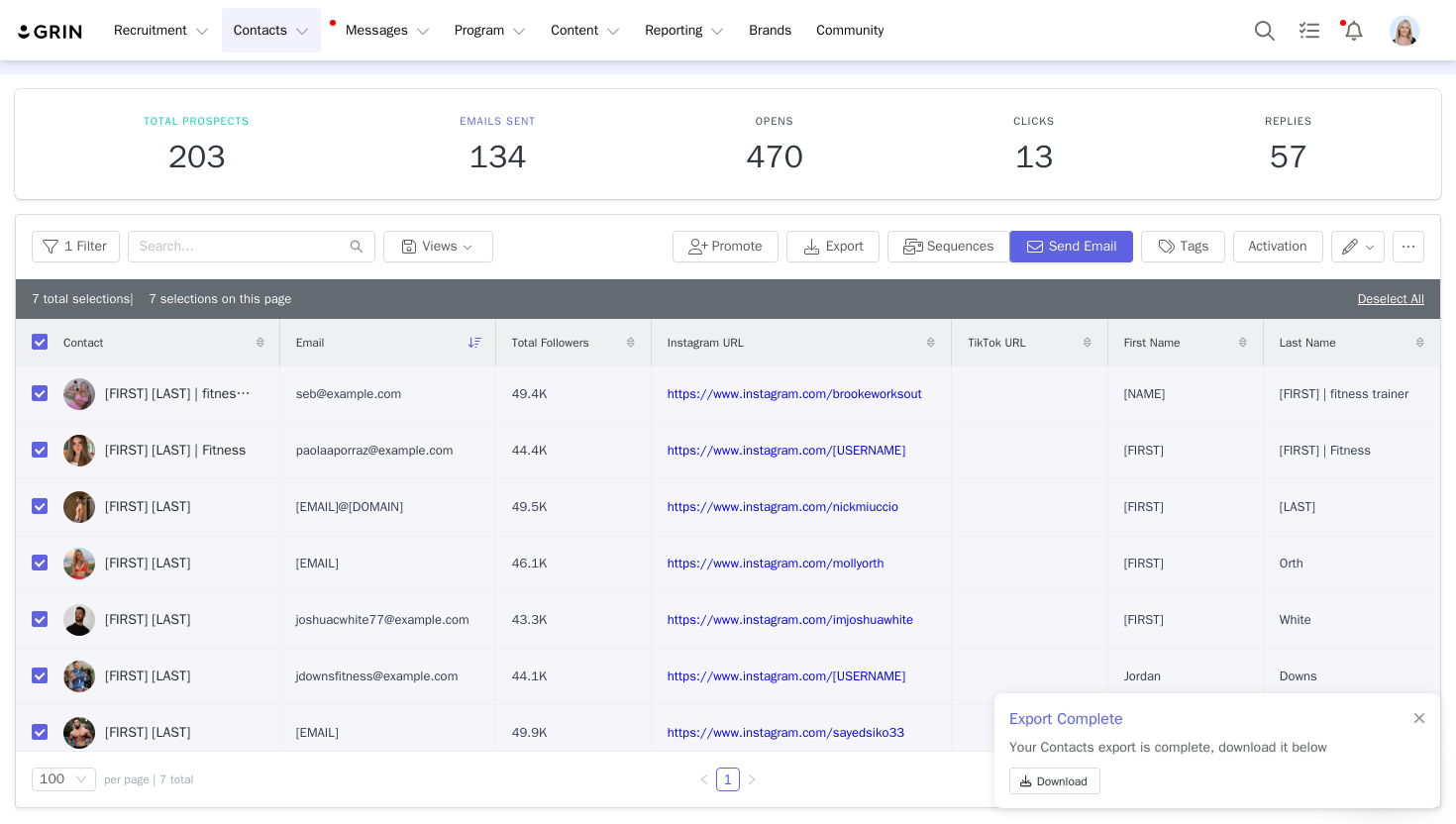 click at bounding box center [40, 342] 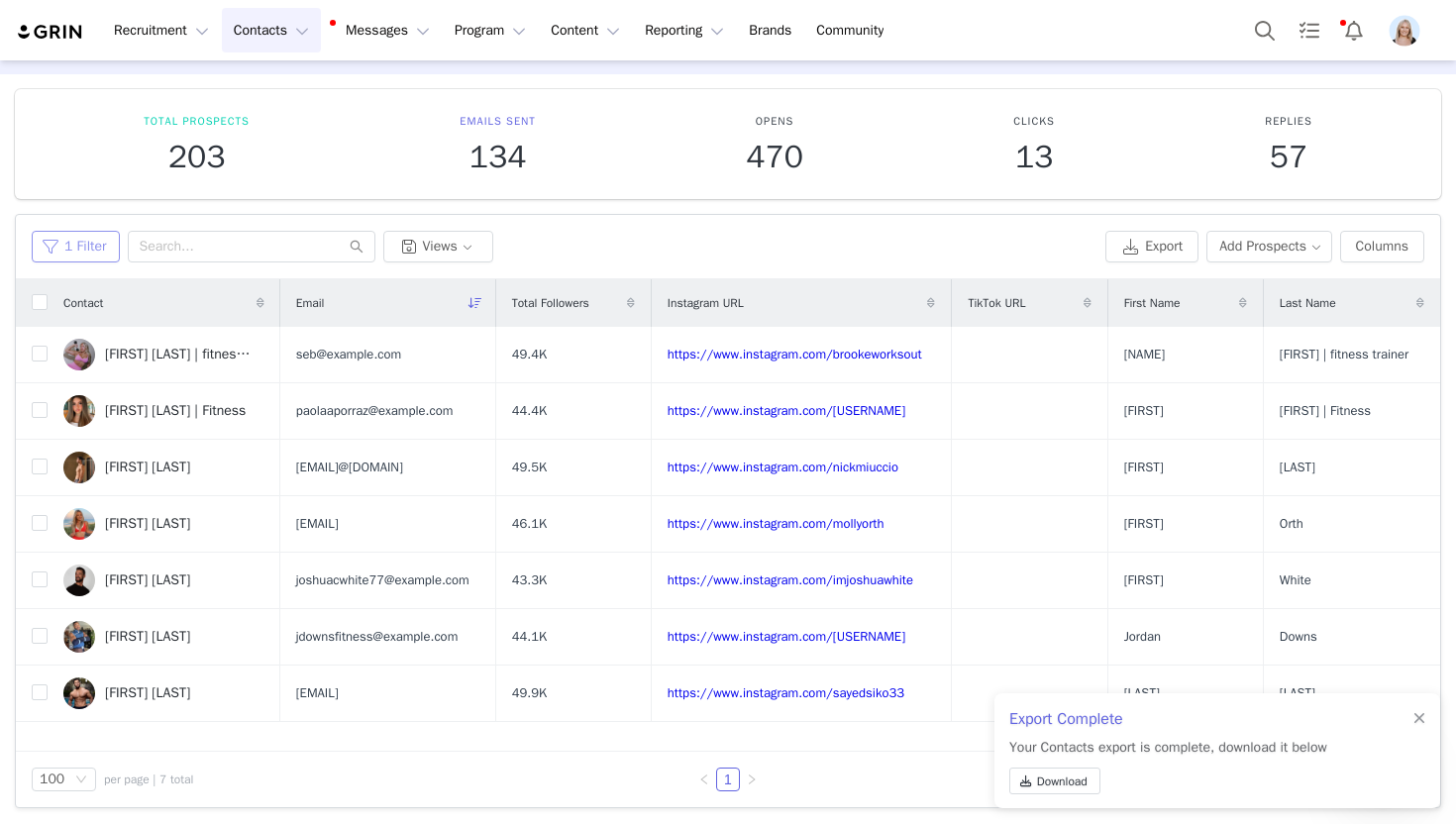 click on "1 Filter" at bounding box center [75, 247] 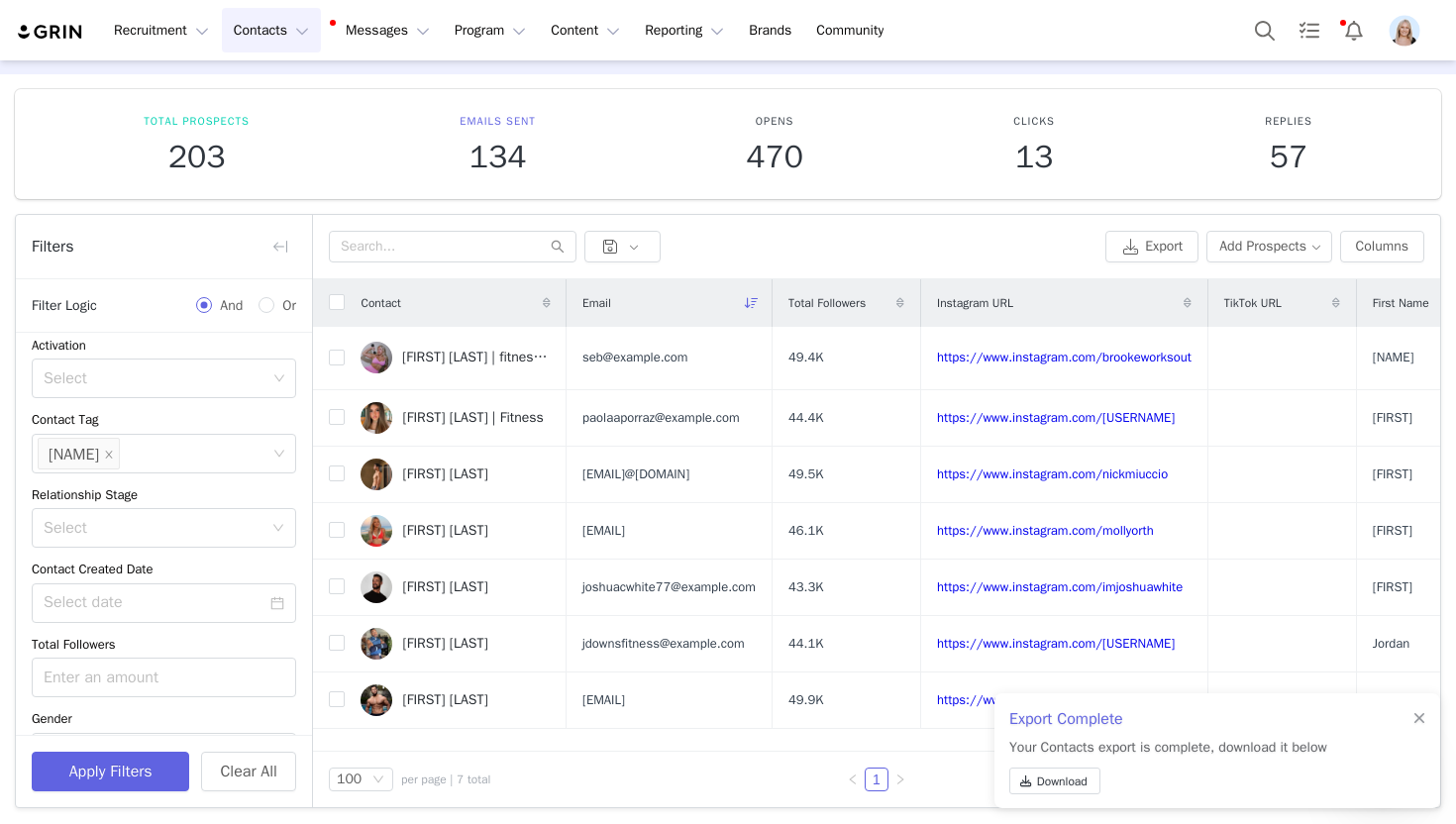 scroll, scrollTop: 159, scrollLeft: 0, axis: vertical 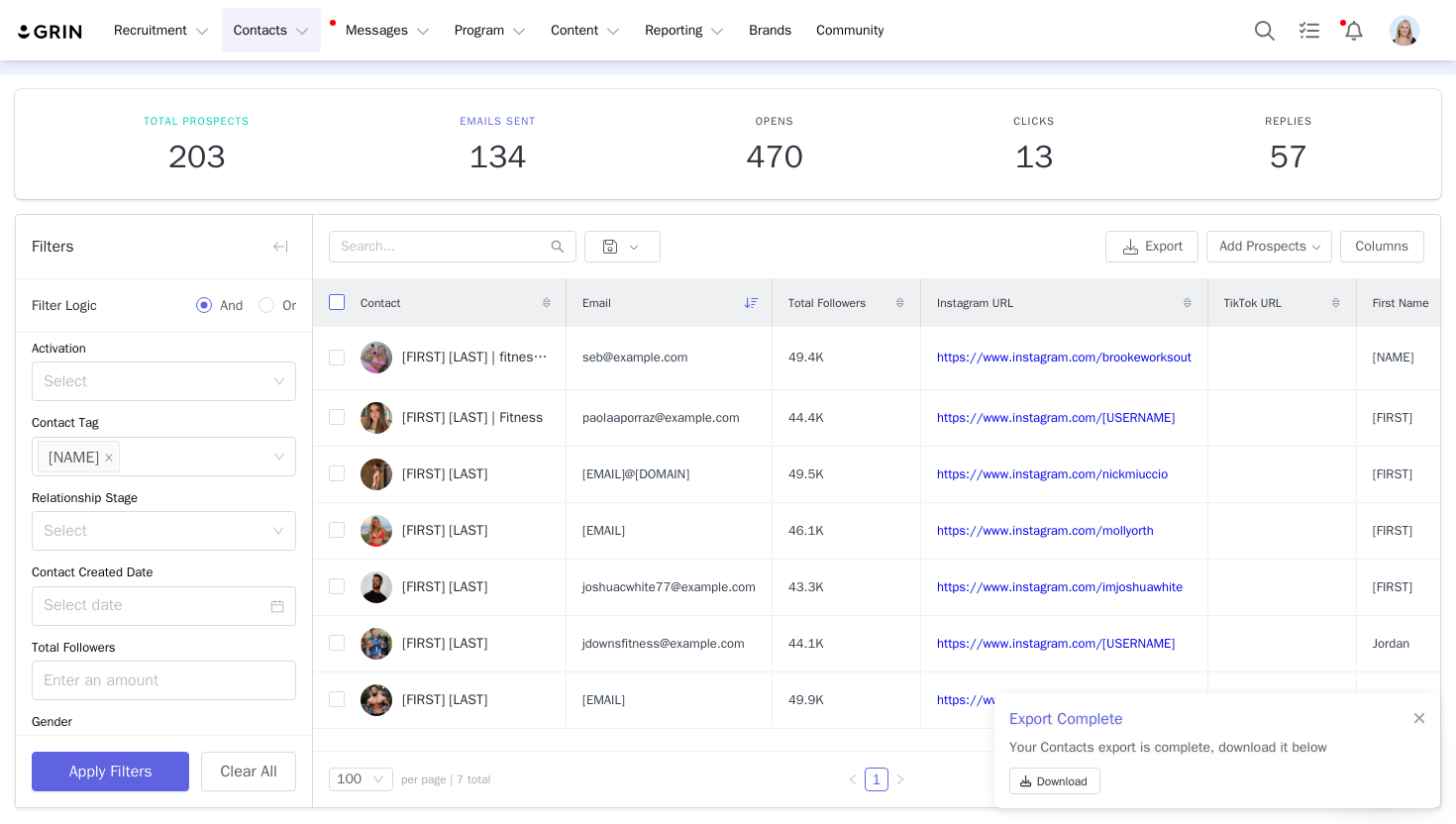 click at bounding box center (337, 302) 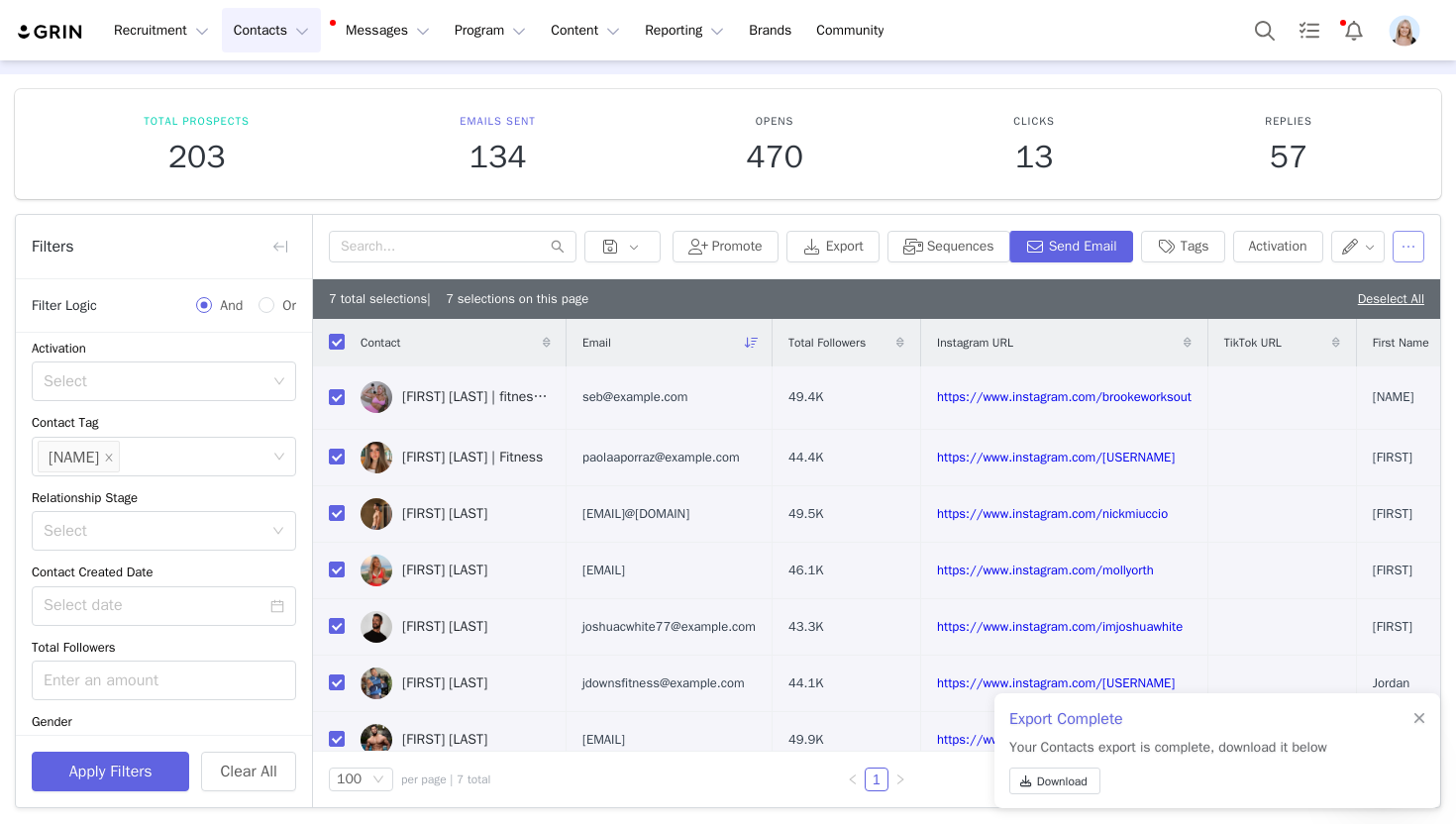 click at bounding box center (1408, 247) 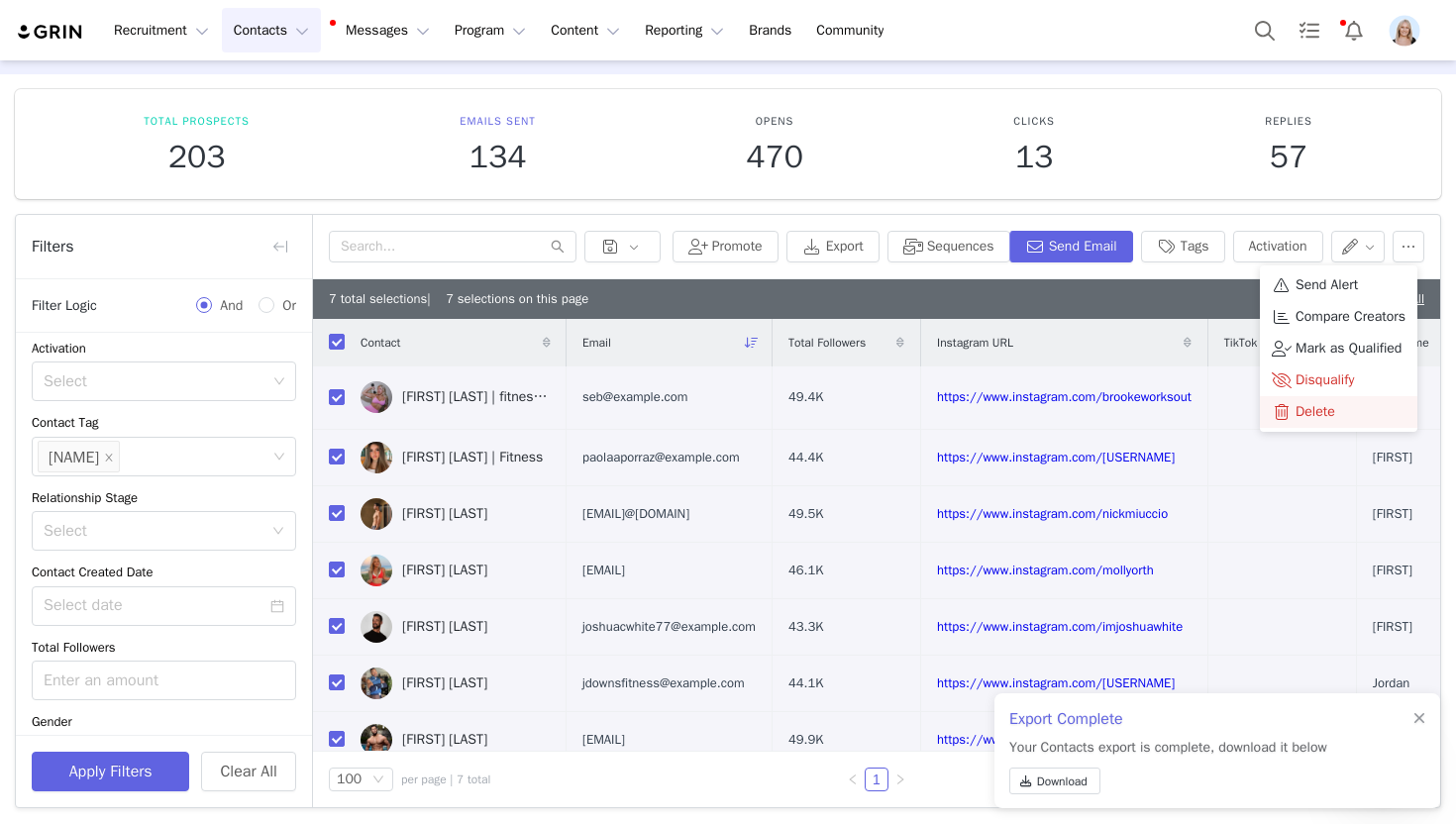 click on "Delete" at bounding box center (1315, 412) 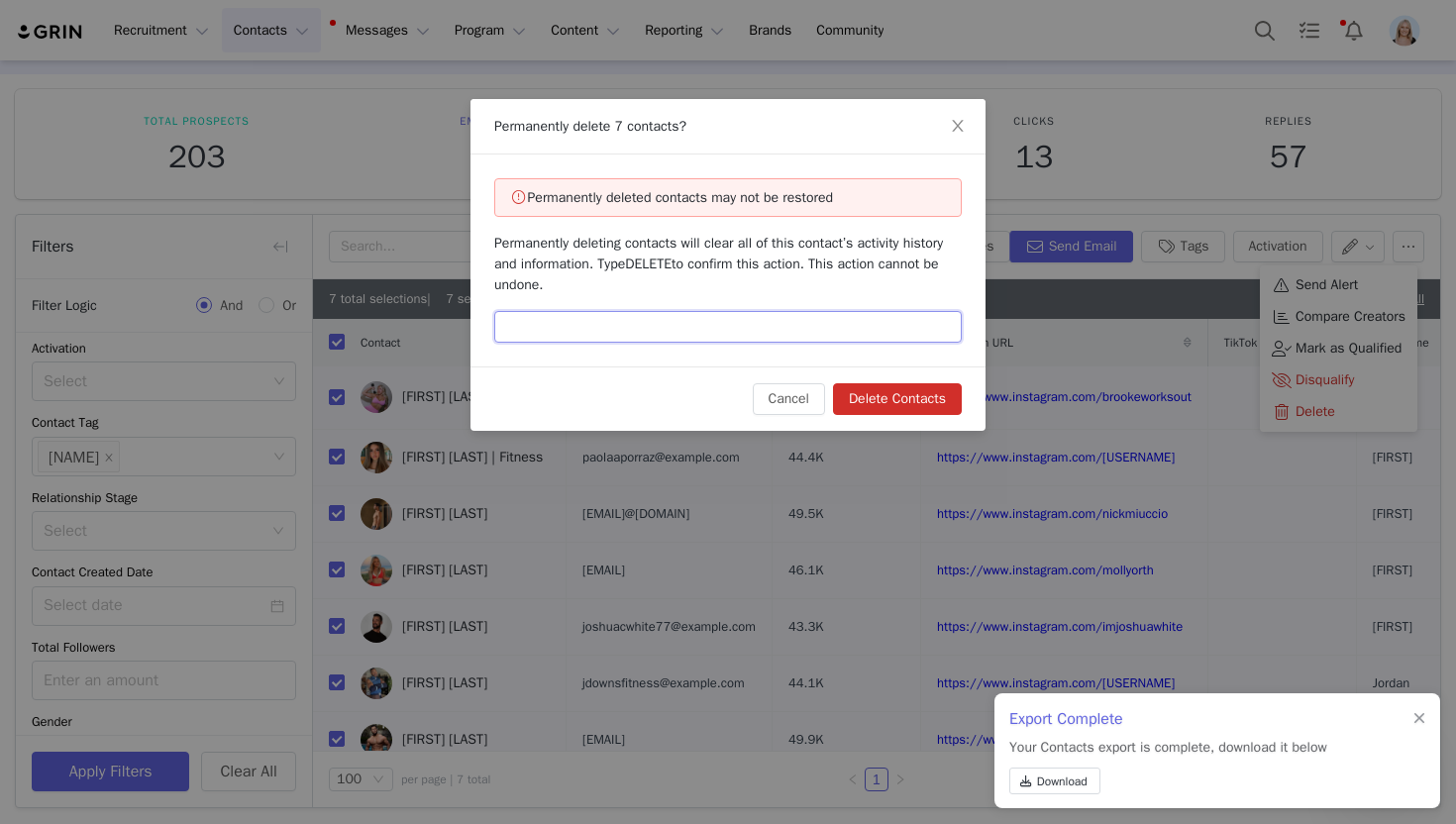 click at bounding box center (728, 327) 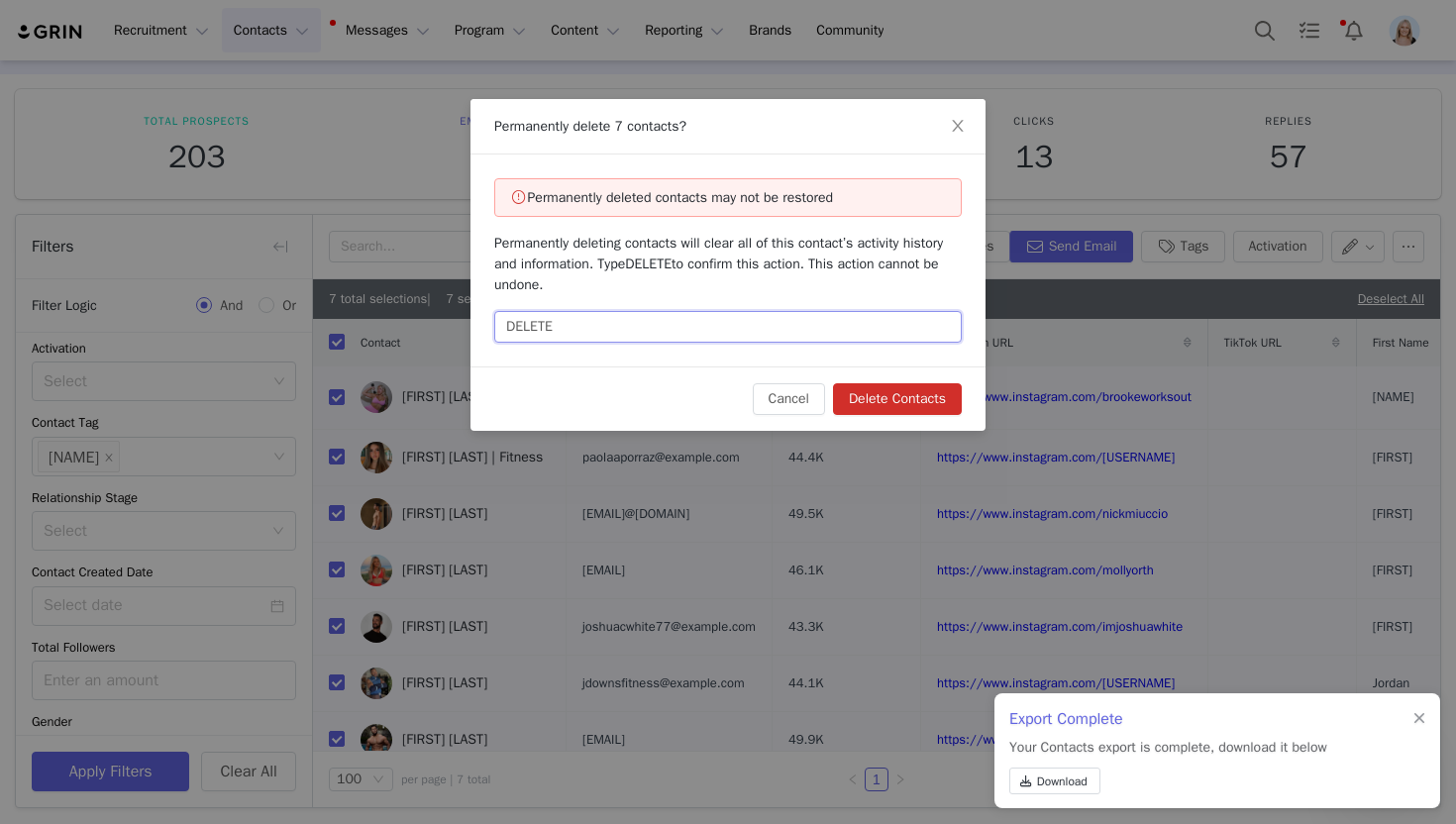 type on "DELETE" 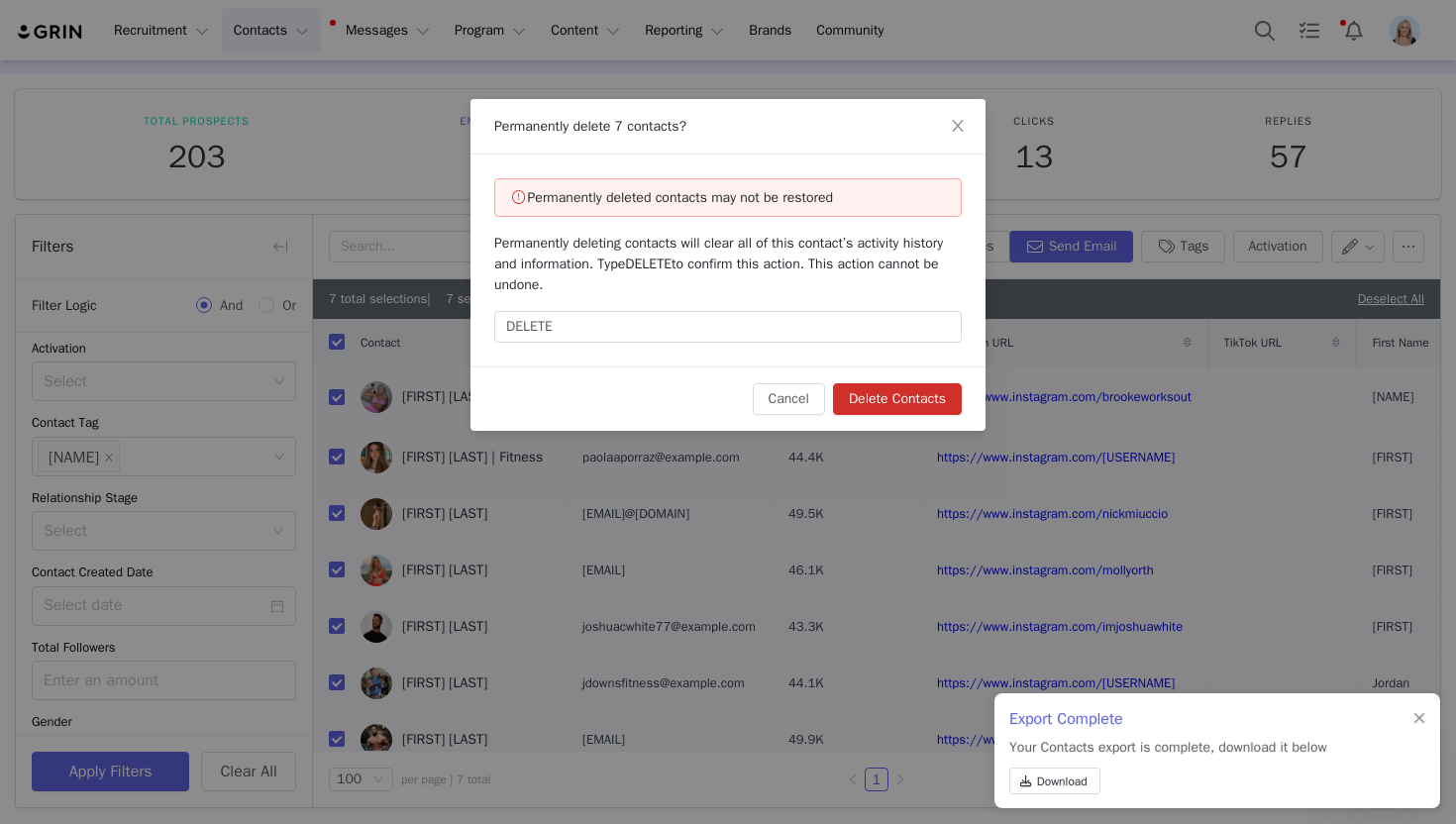 click on "Delete Contacts" at bounding box center [897, 399] 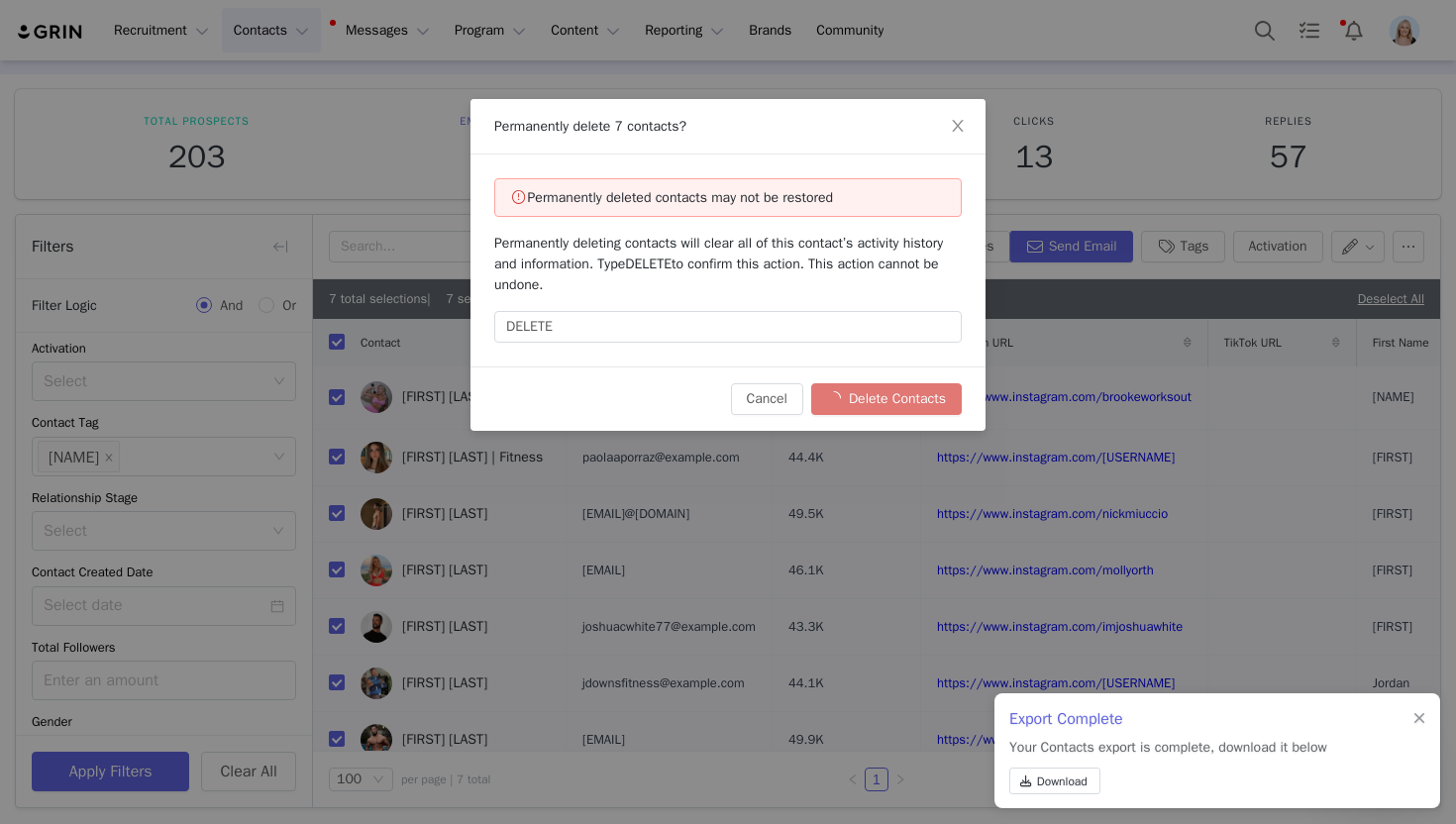 checkbox on "false" 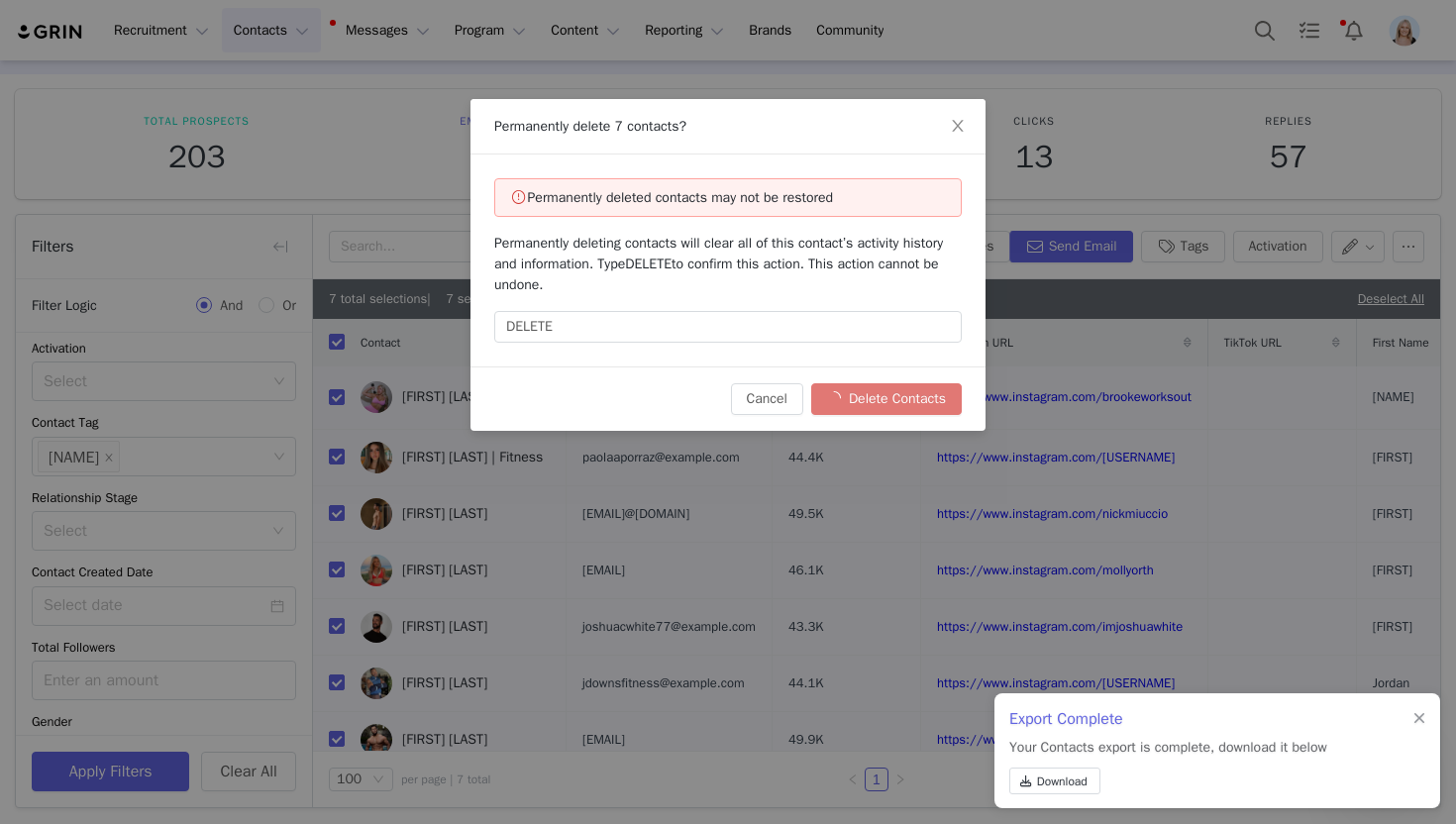 checkbox on "false" 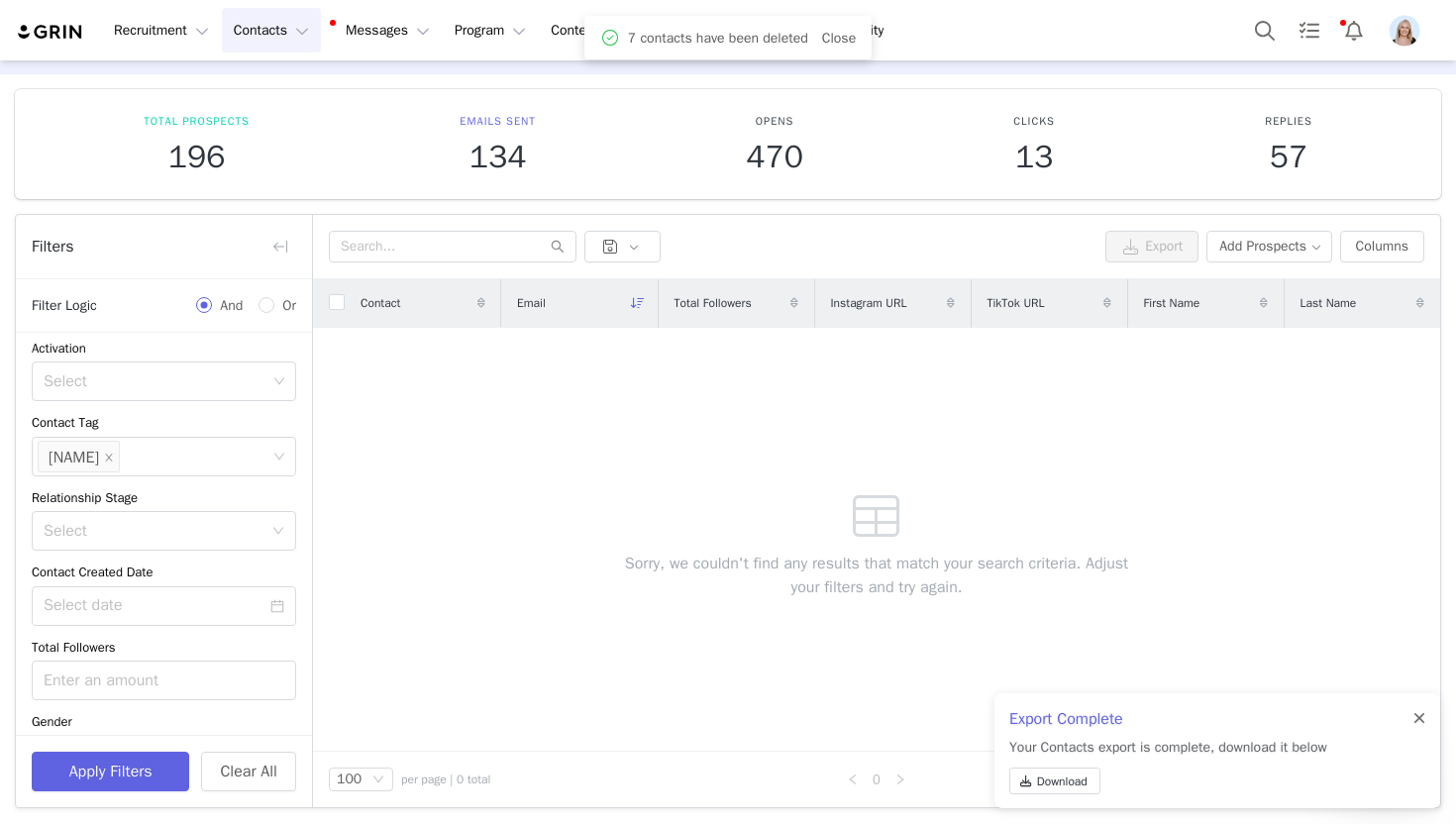click at bounding box center [1419, 719] 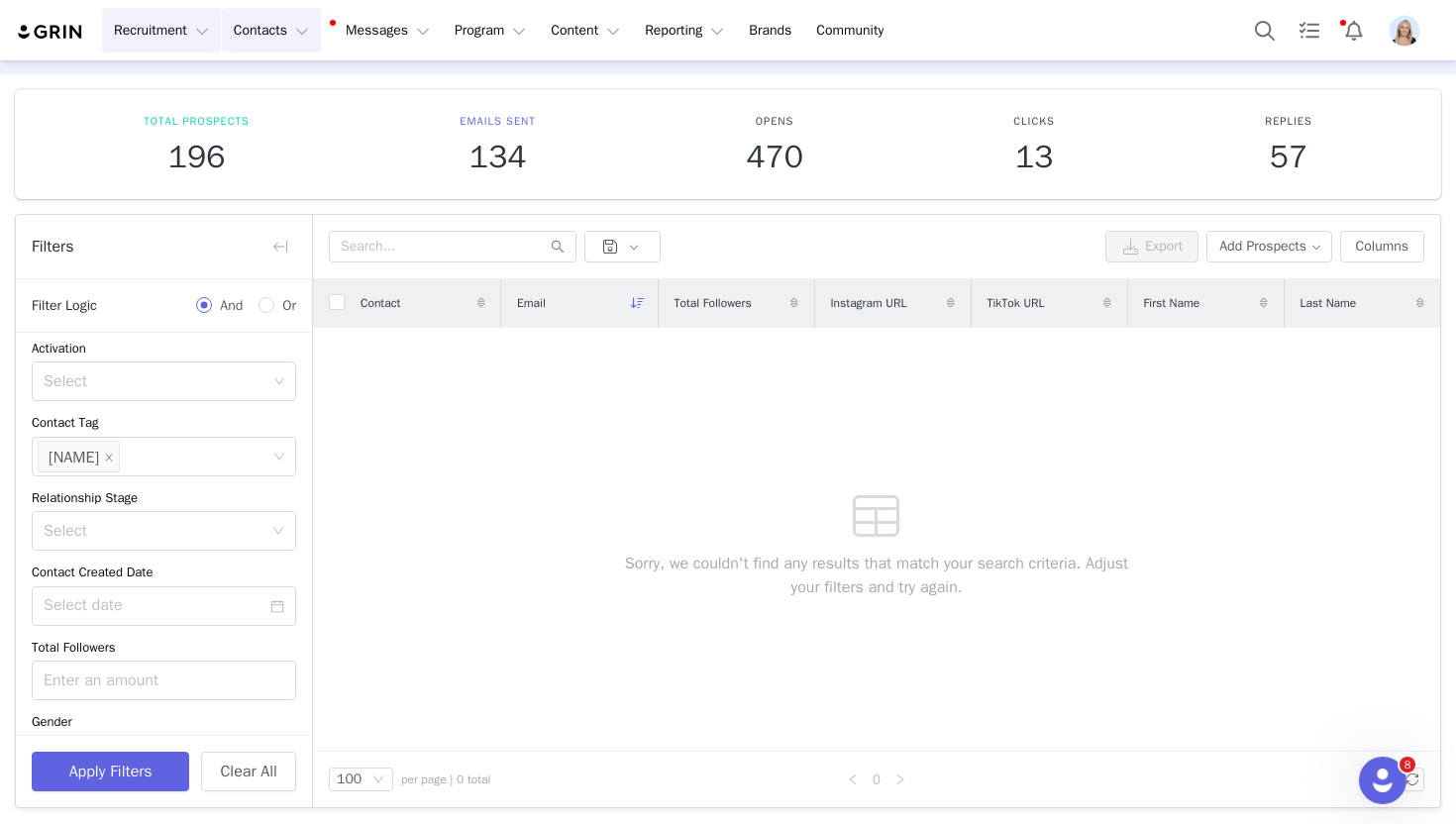 click on "Recruitment Recruitment" at bounding box center (161, 30) 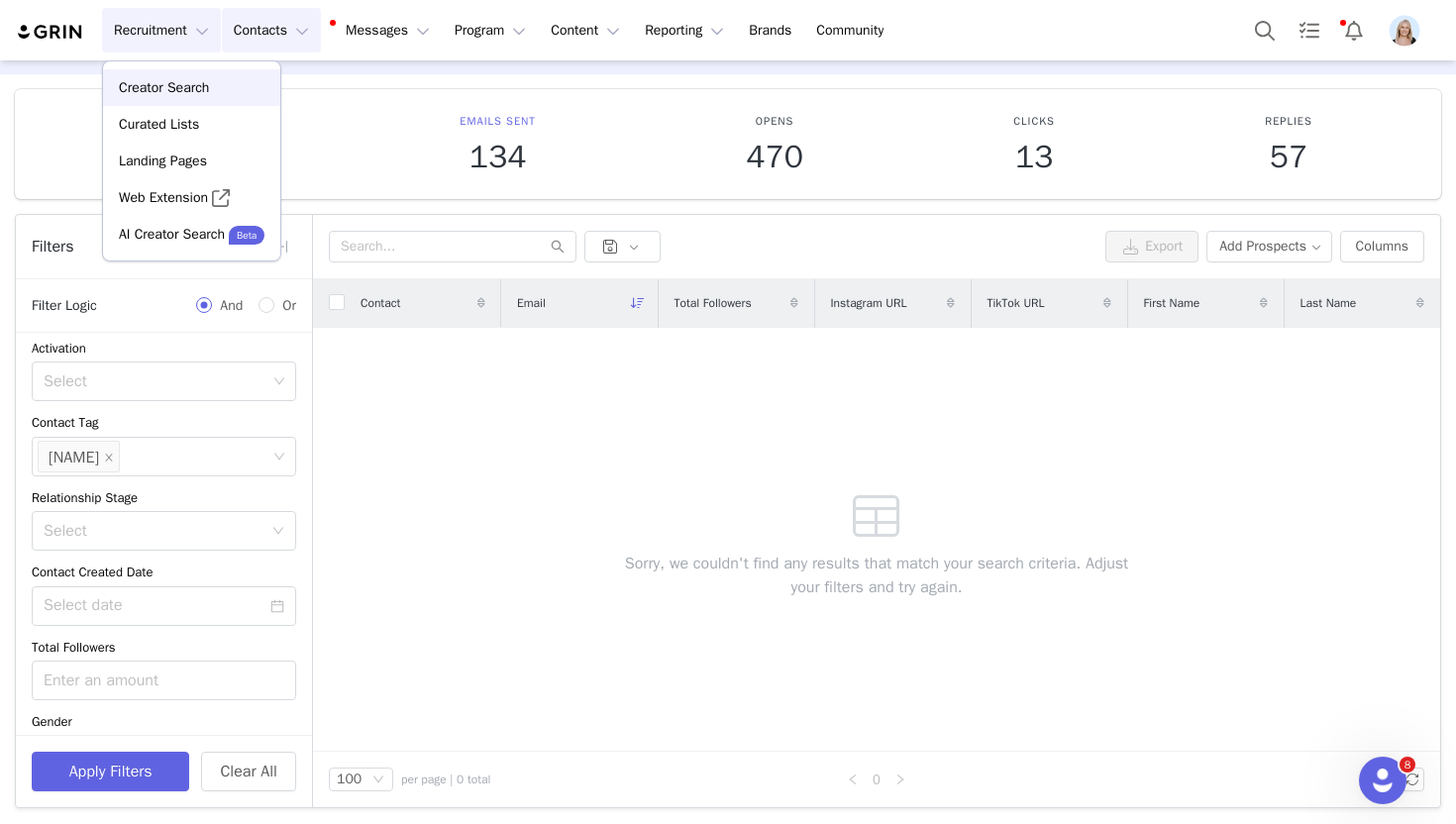 click on "Creator Search" at bounding box center [163, 87] 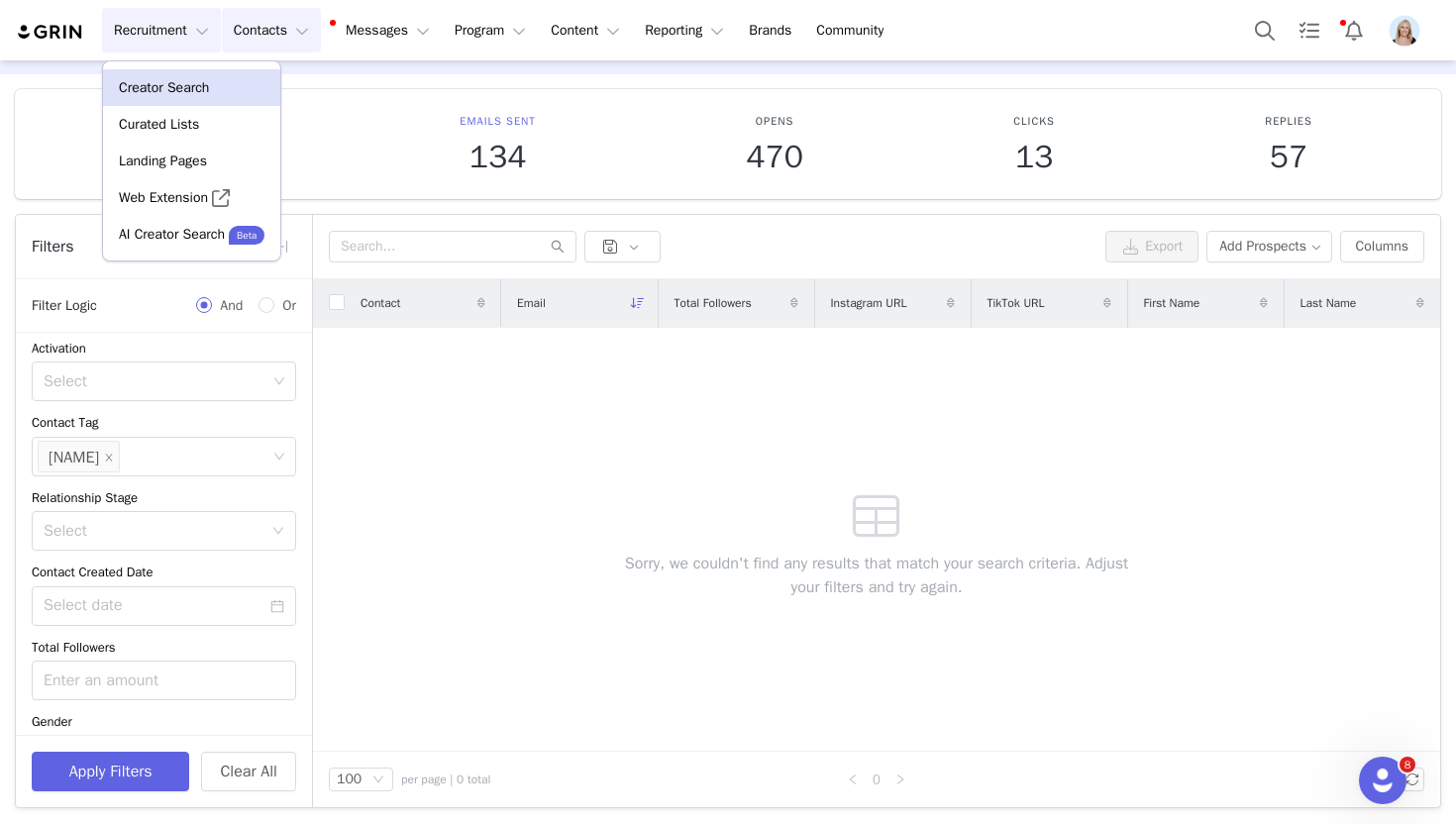scroll, scrollTop: 0, scrollLeft: 0, axis: both 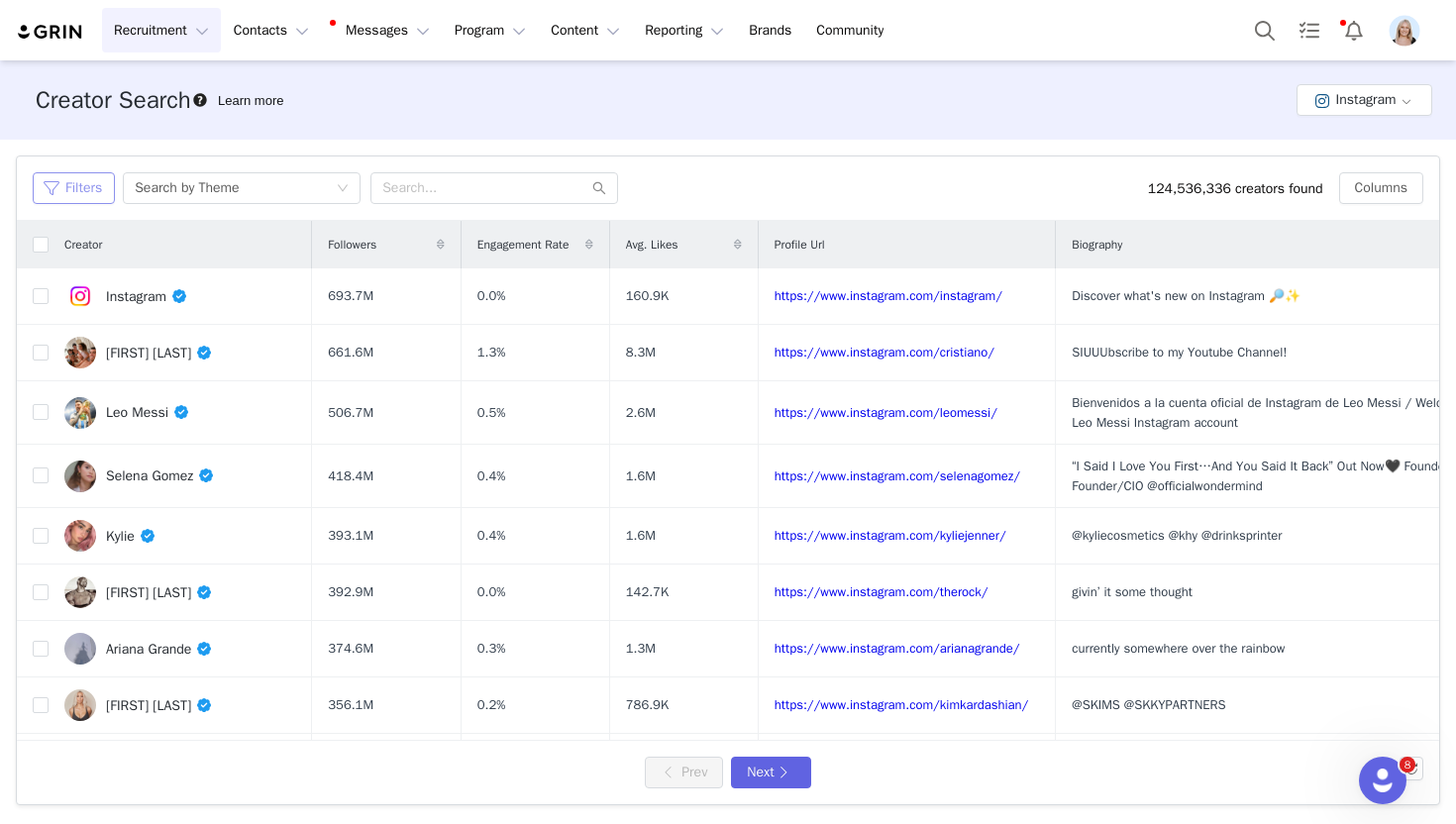click on "Filters" at bounding box center (73, 188) 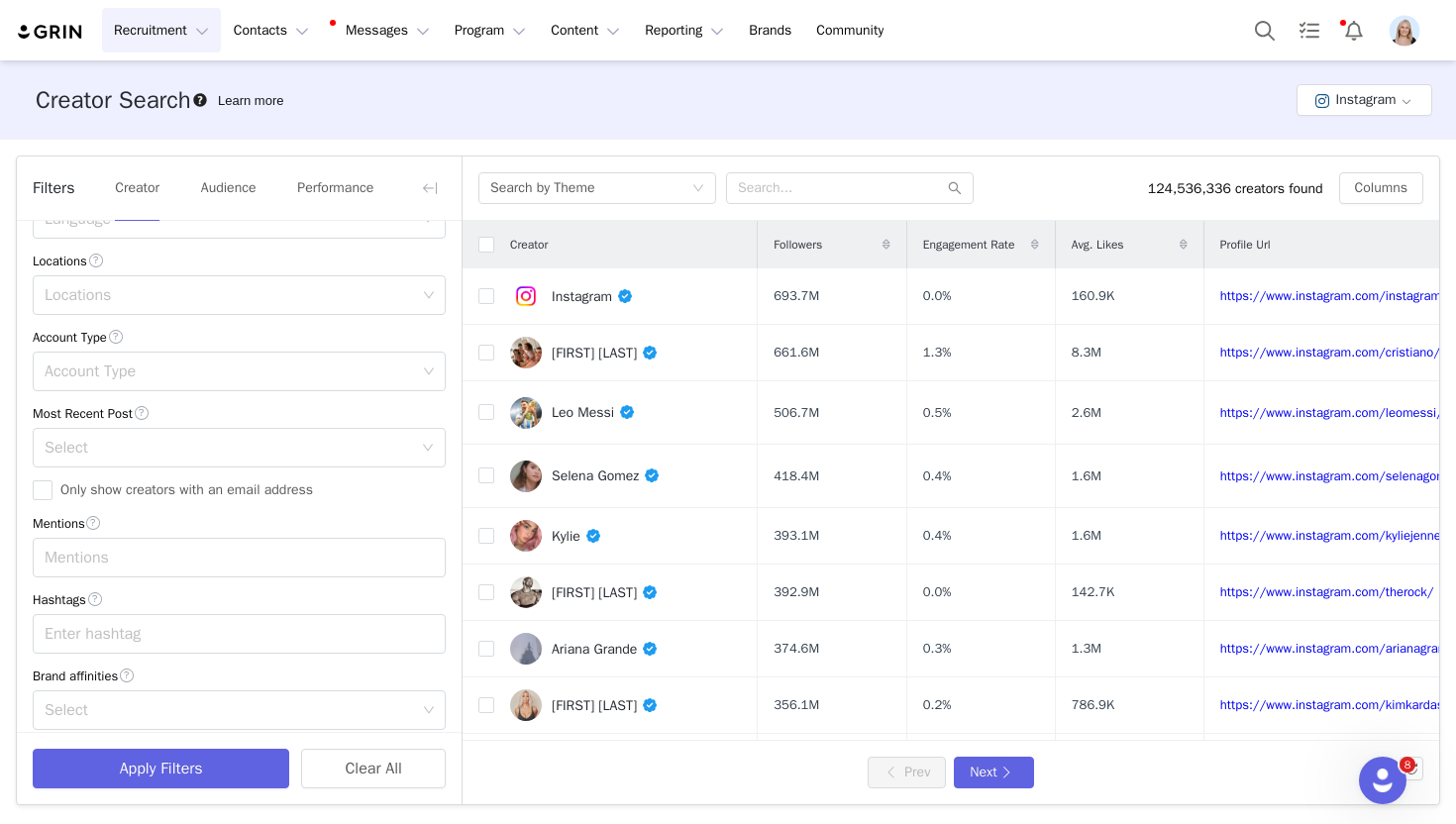scroll, scrollTop: 591, scrollLeft: 0, axis: vertical 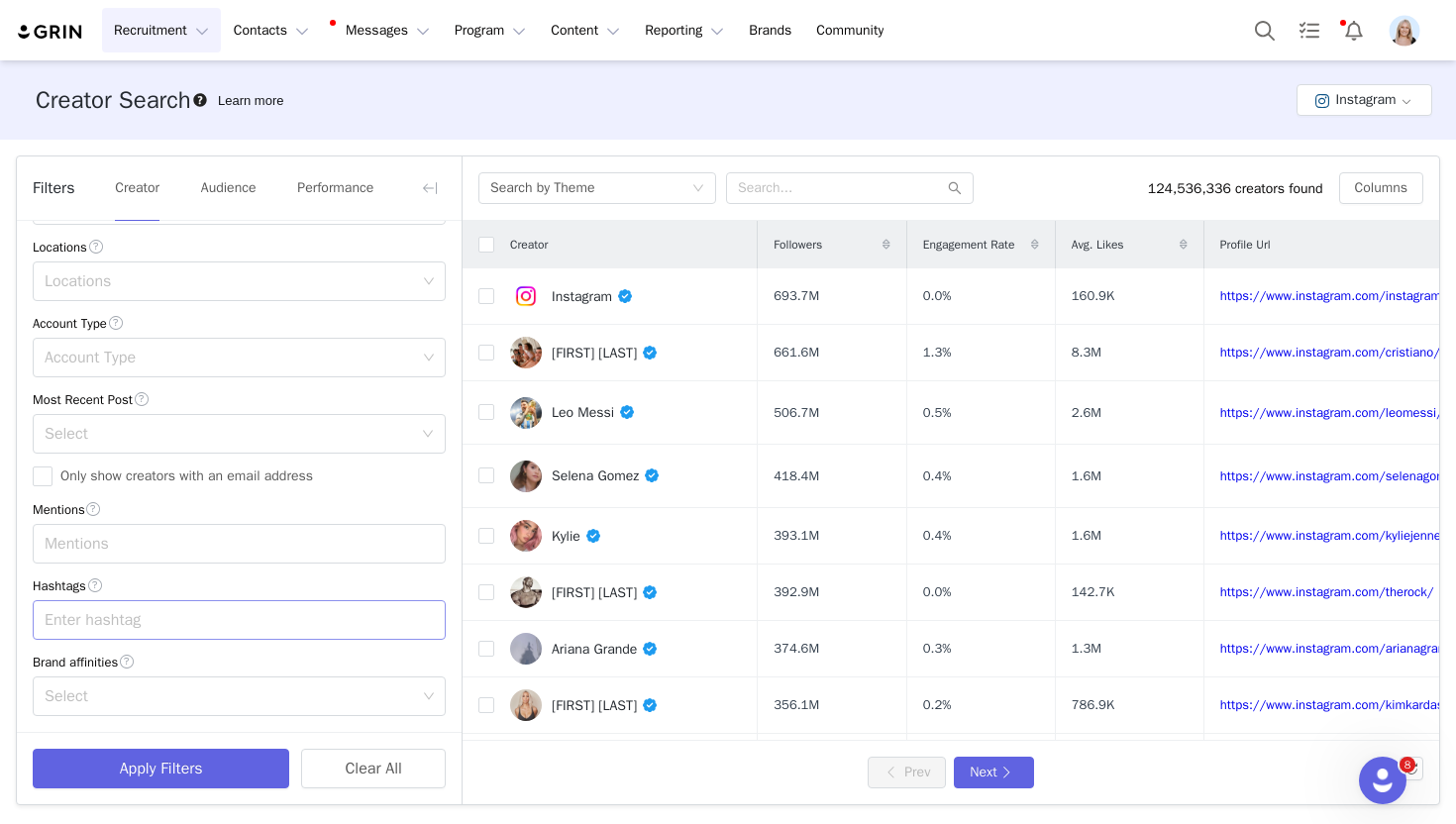 click on "Enter hashtag" at bounding box center [230, 620] 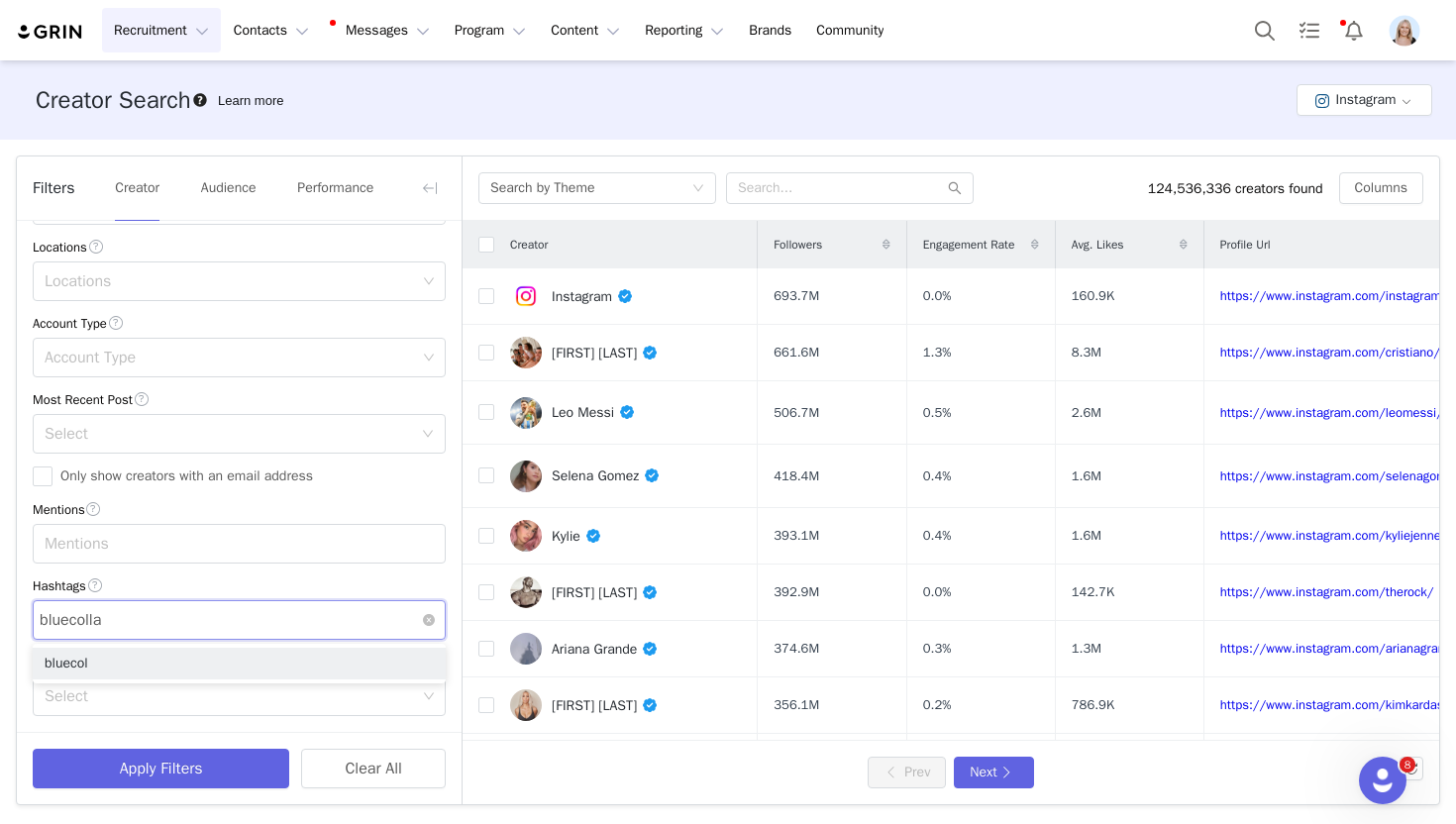 type on "bluecollar" 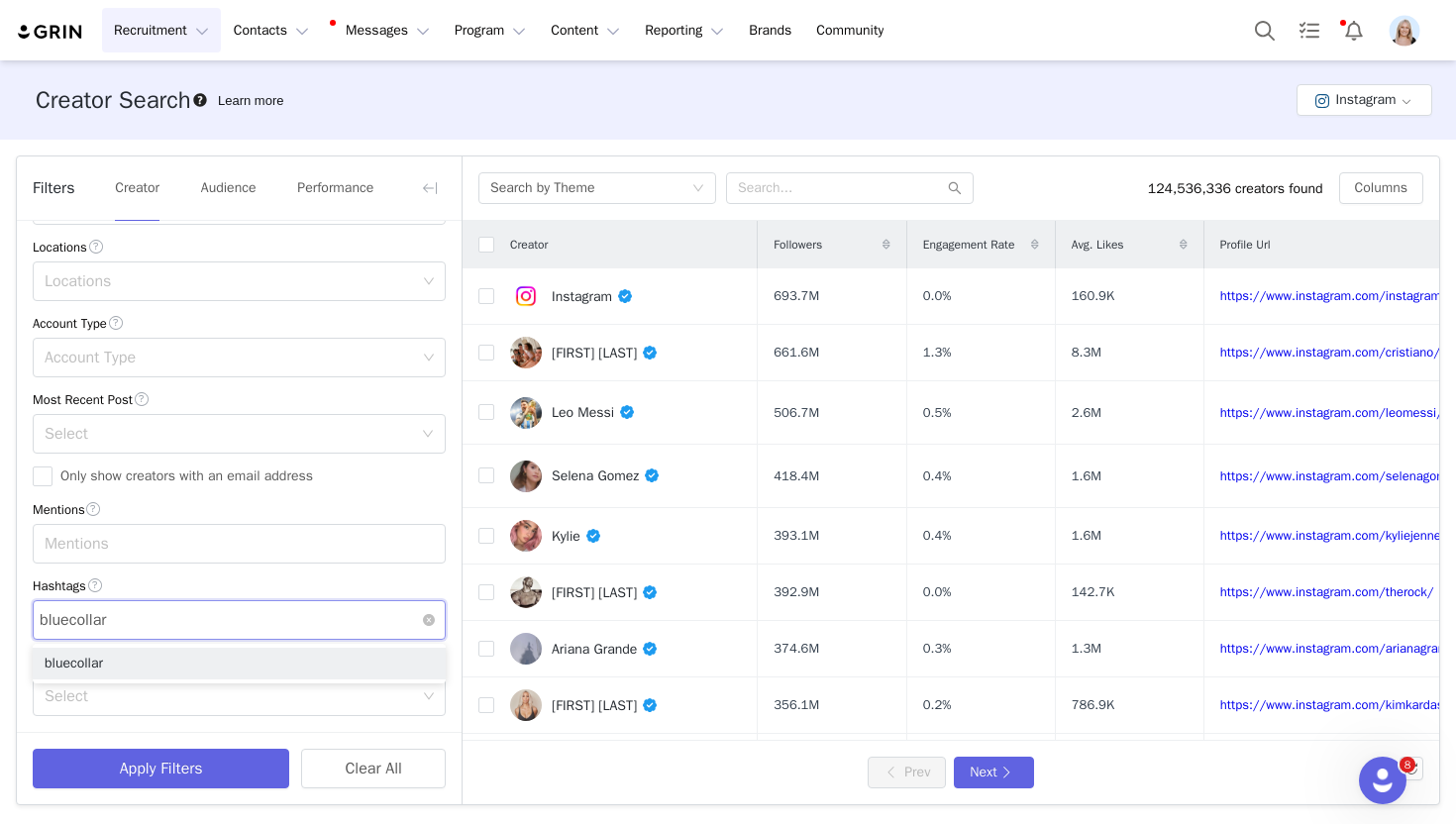 type 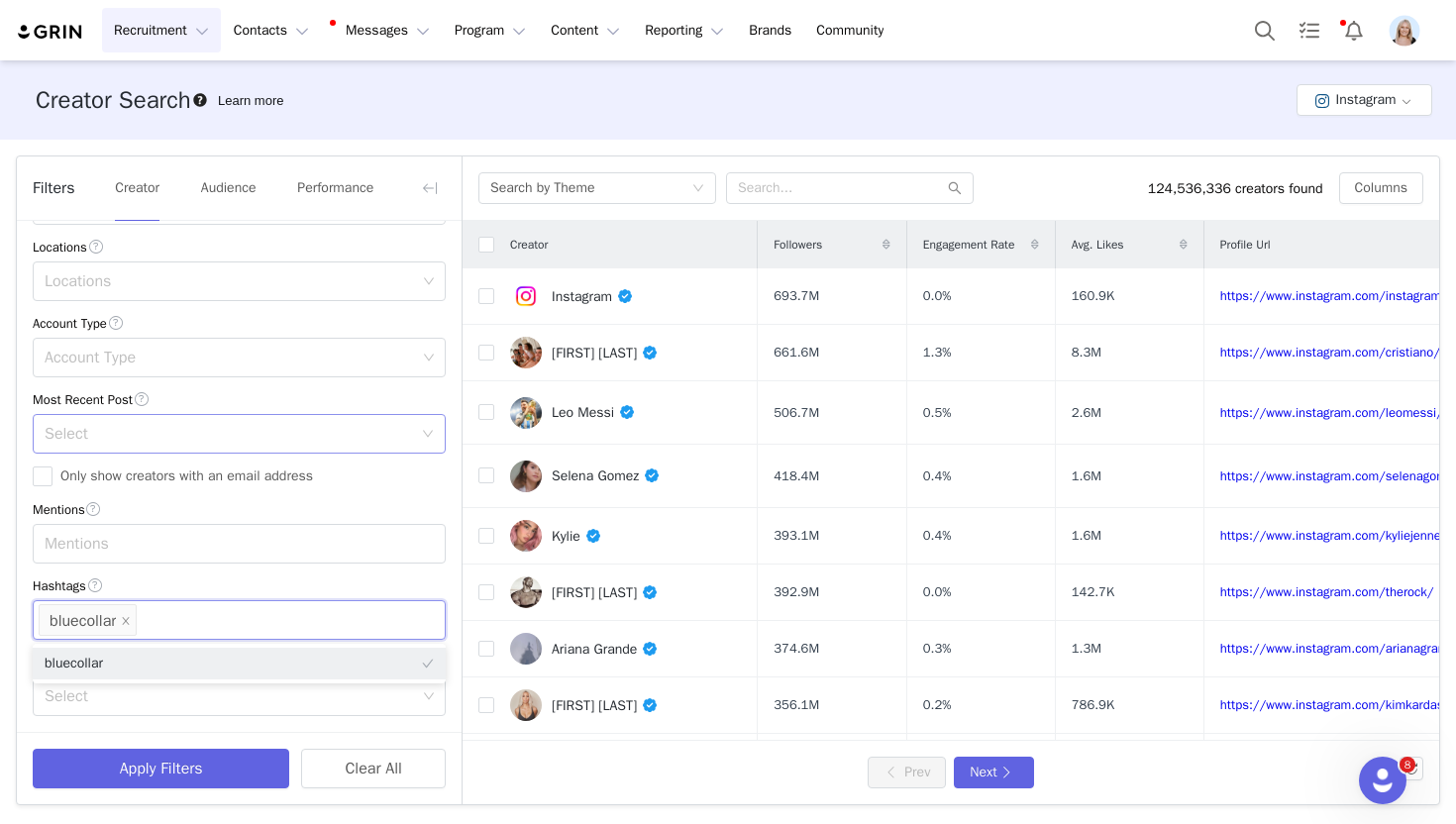 click on "Select" at bounding box center (233, 434) 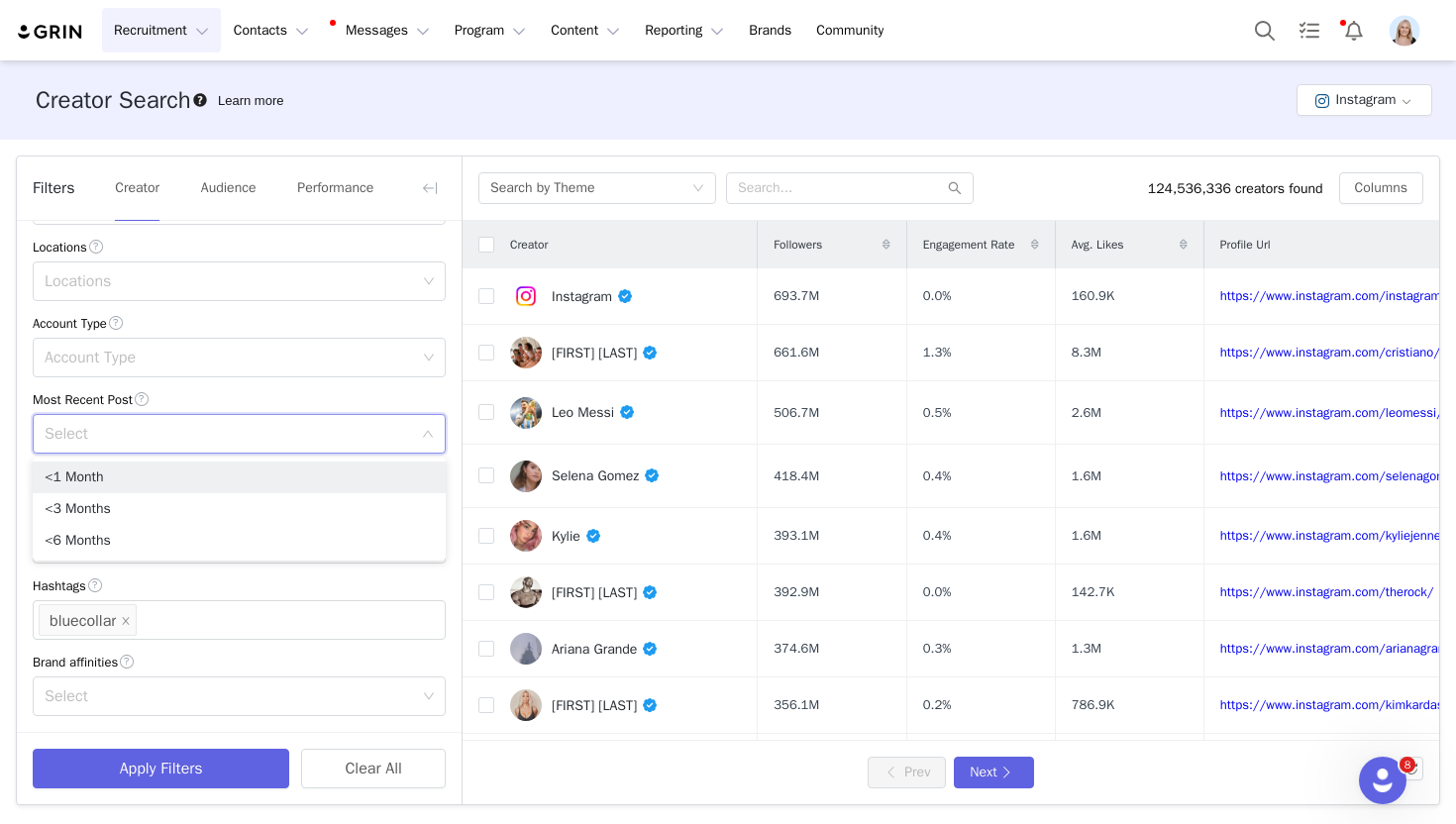 click on "Select" at bounding box center [228, 434] 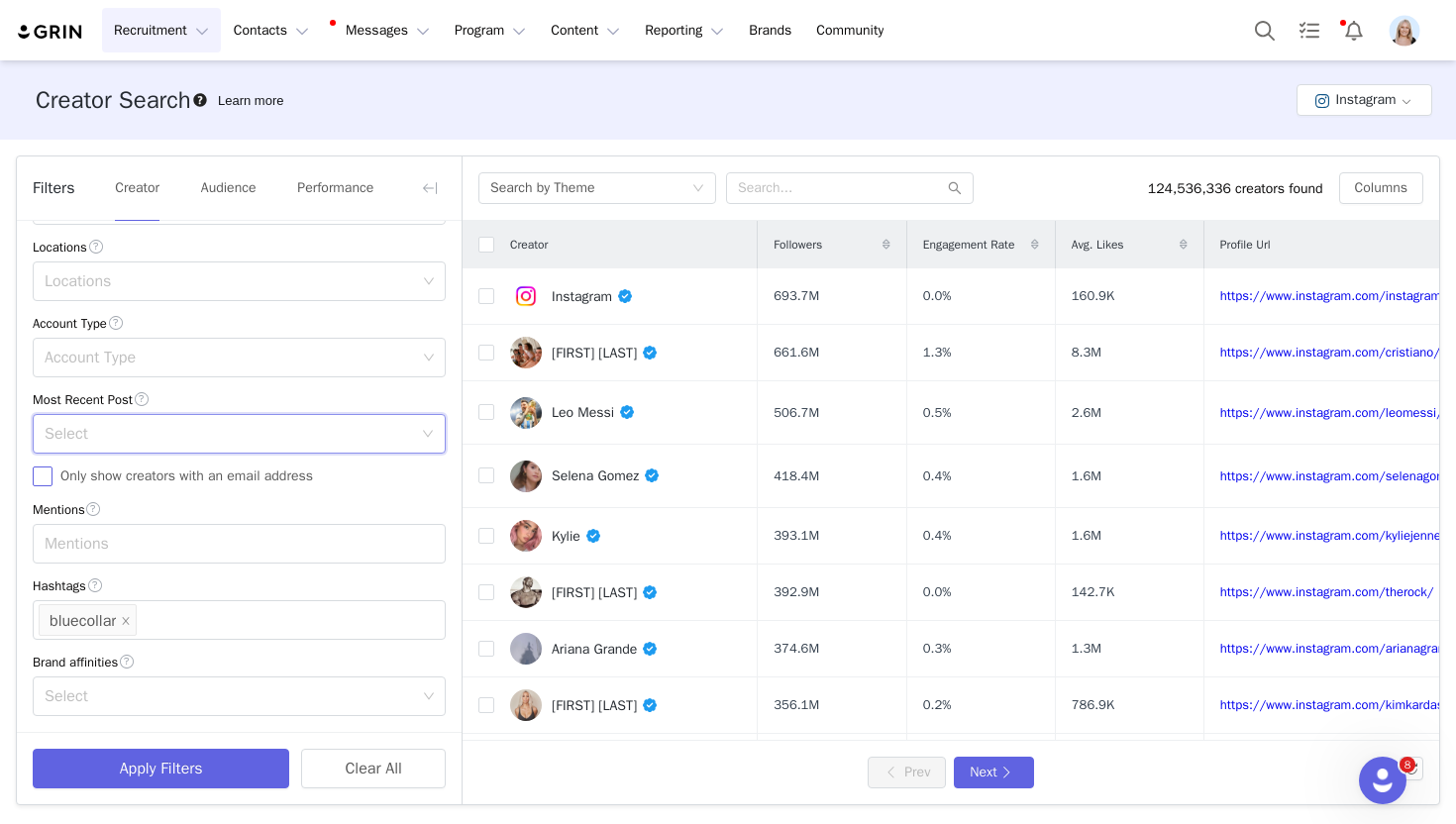 click on "Only show creators with an email address" at bounding box center [43, 476] 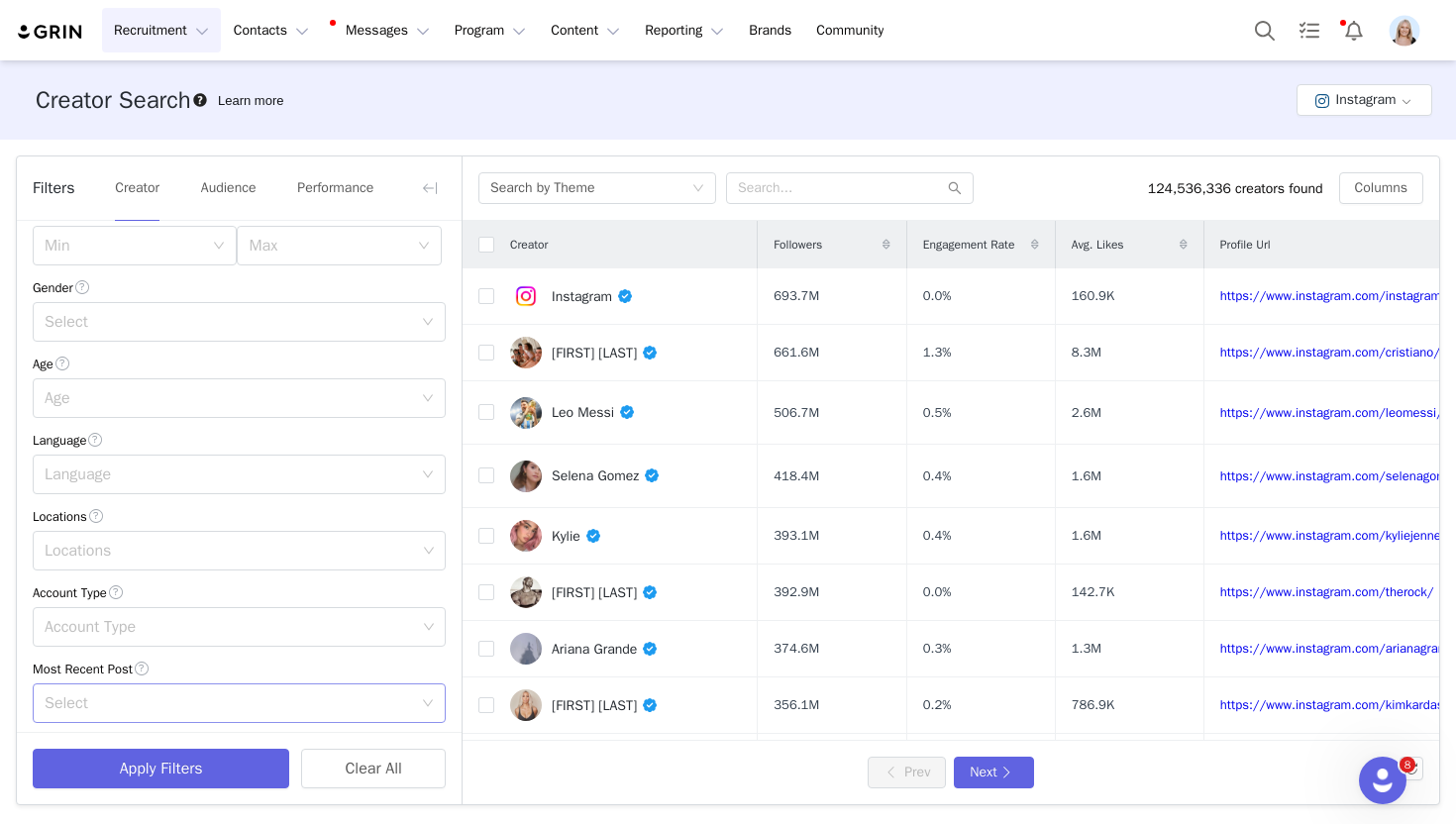 scroll, scrollTop: 301, scrollLeft: 0, axis: vertical 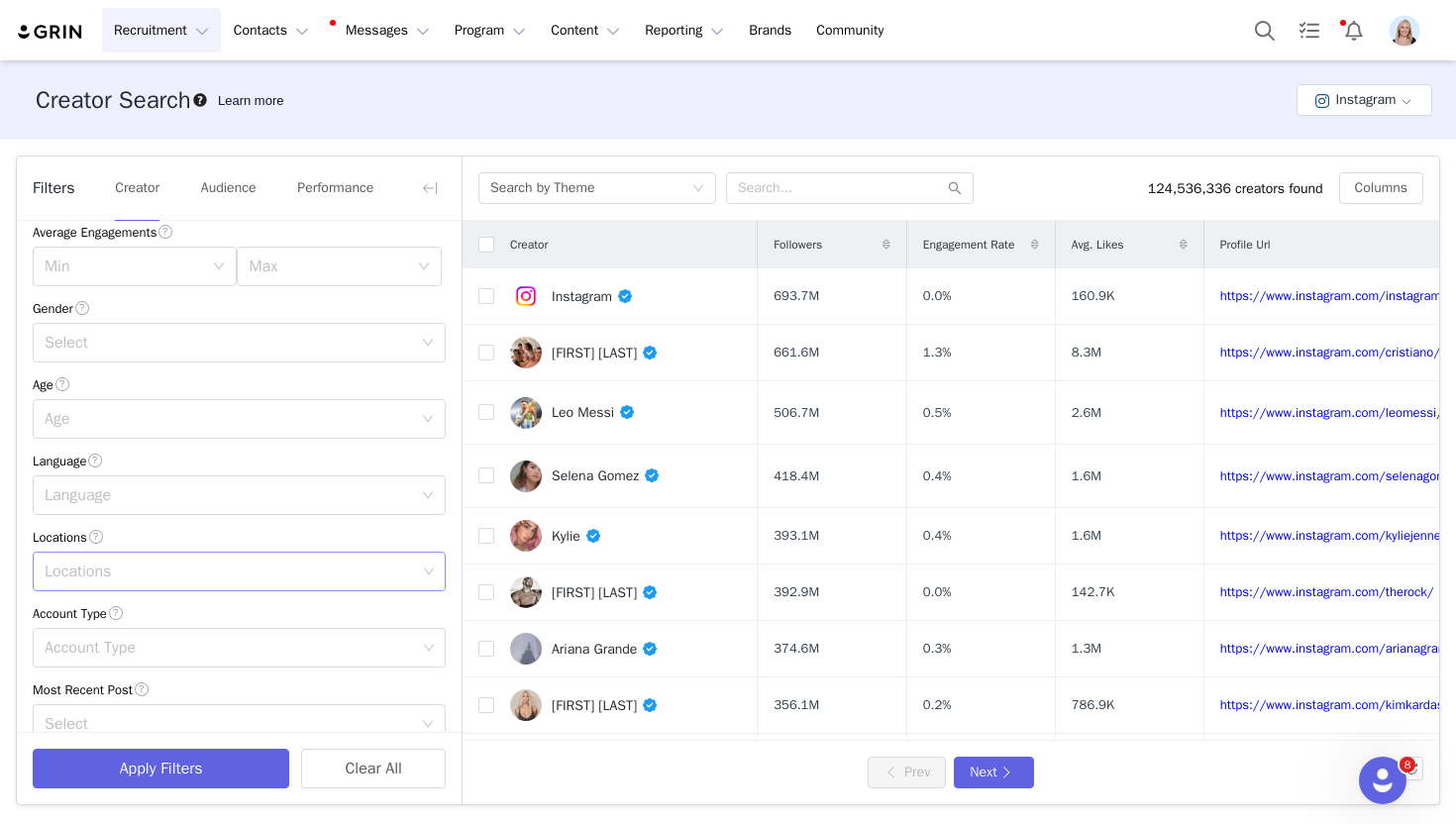 click on "Locations" at bounding box center (230, 571) 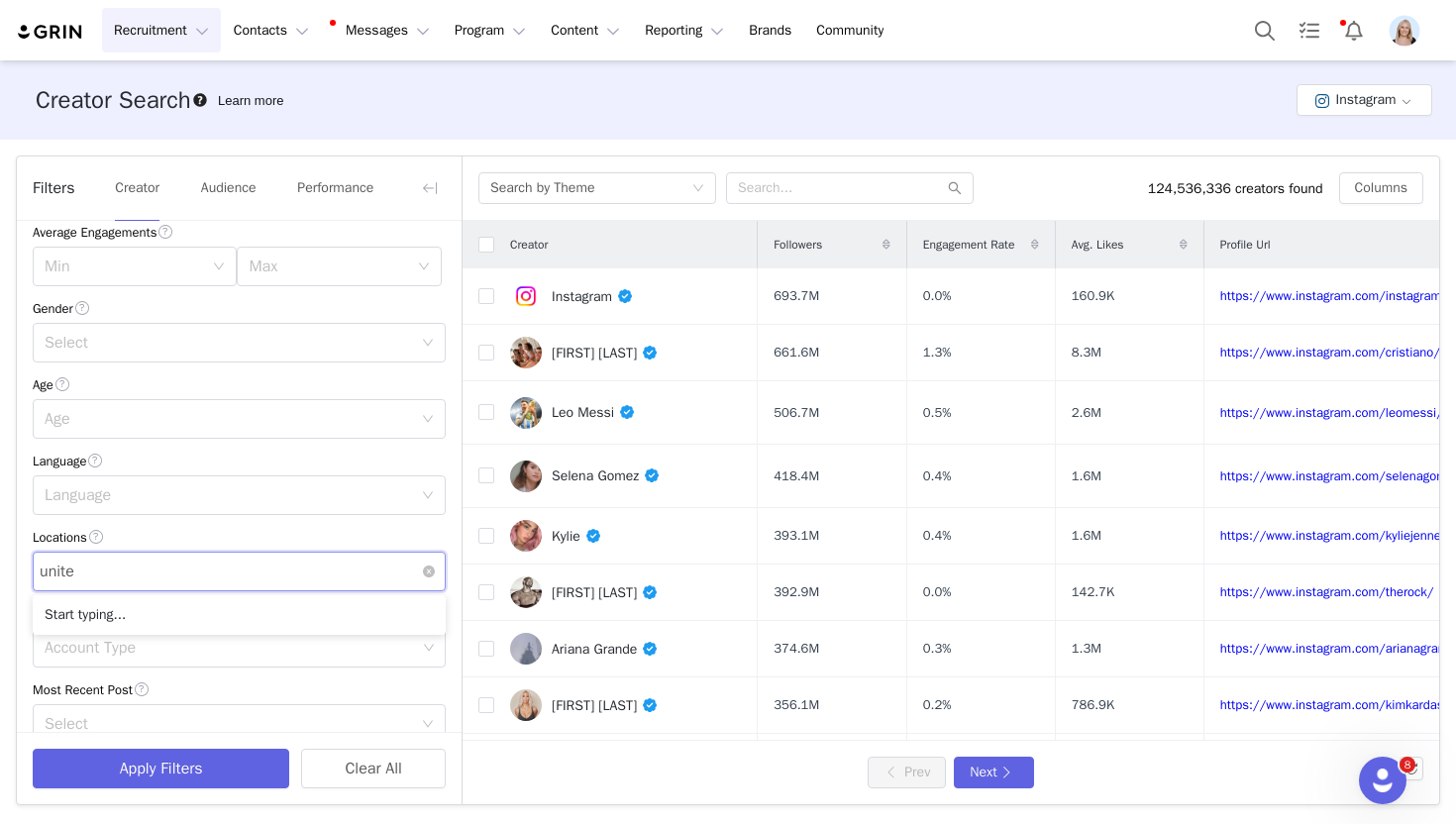 type on "united" 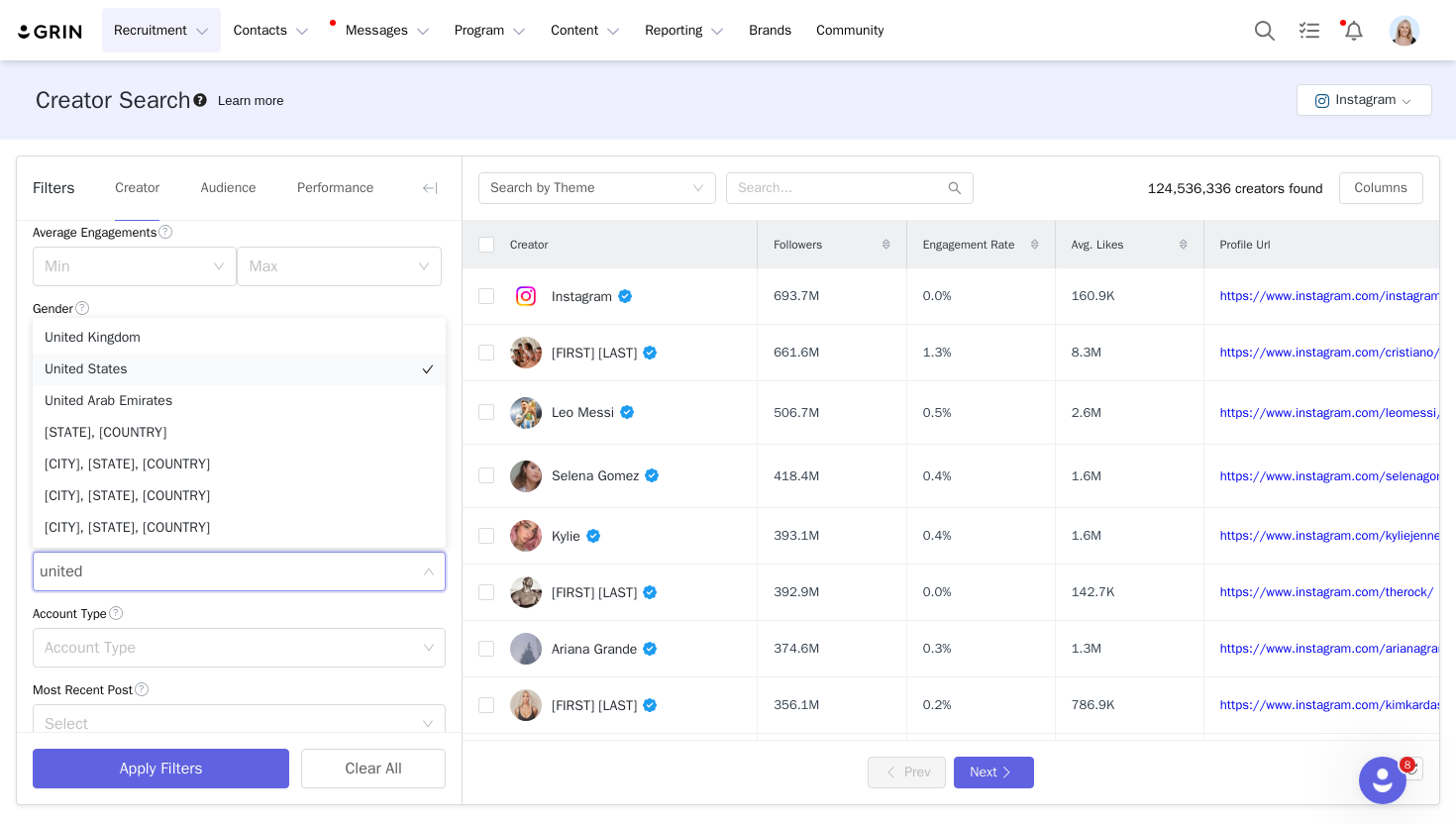 click on "United States" at bounding box center (239, 369) 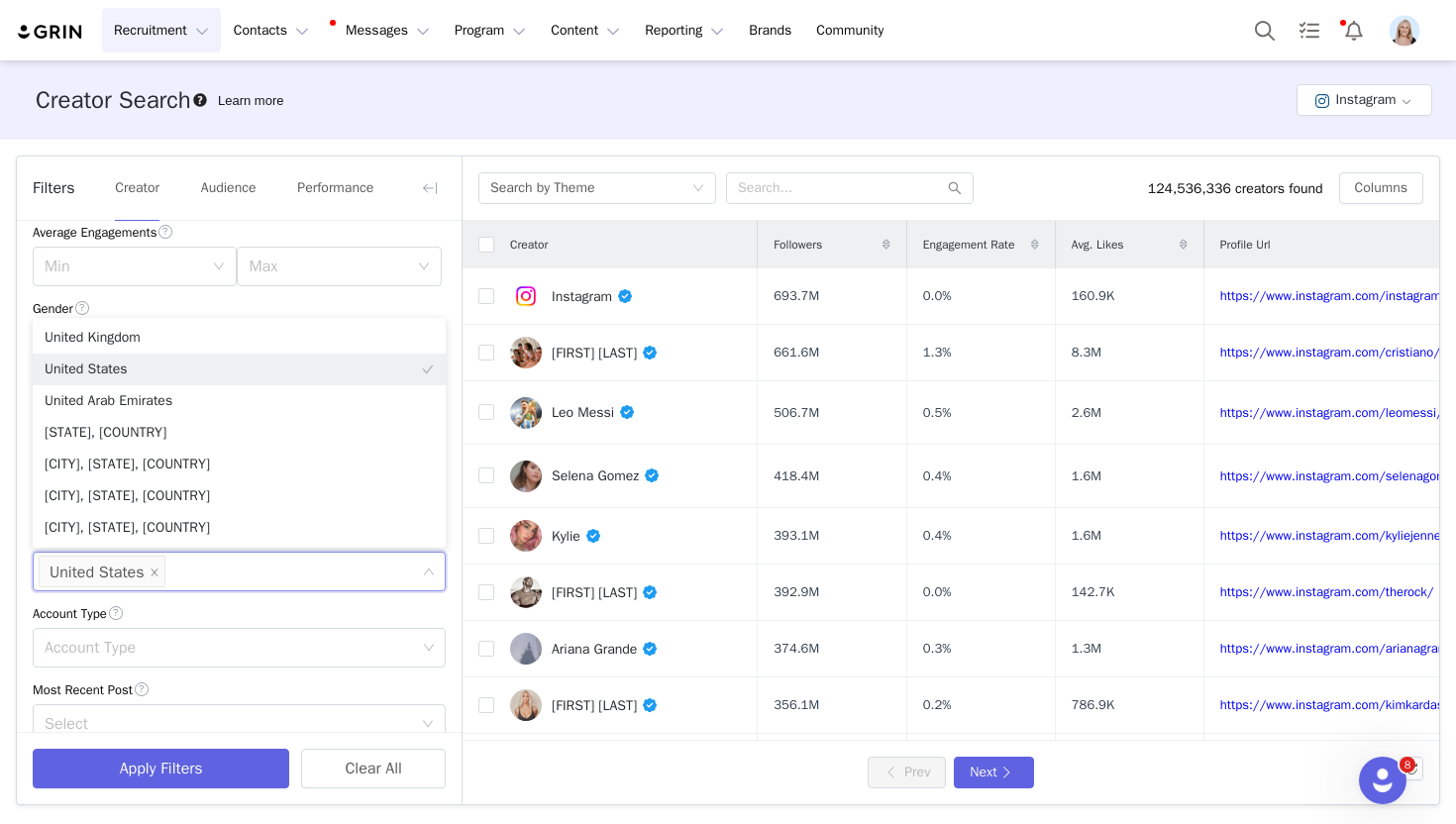 click on "Current Creators   Hide creators in my CRM   Bio Phrase   Follower Count  Min Max  Engagement Rate  ≥ 0%  Average Engagements  Min Max  Gender  Select  Age  Age  Language  Language  Locations  Locations United States    Account Type  Account Type    Most Recent Post  Select     Only show creators with an email address   Mentions  Mentions    Hashtags  Enter hashtag bluecollar    Brand affinities  Select" at bounding box center [239, 470] 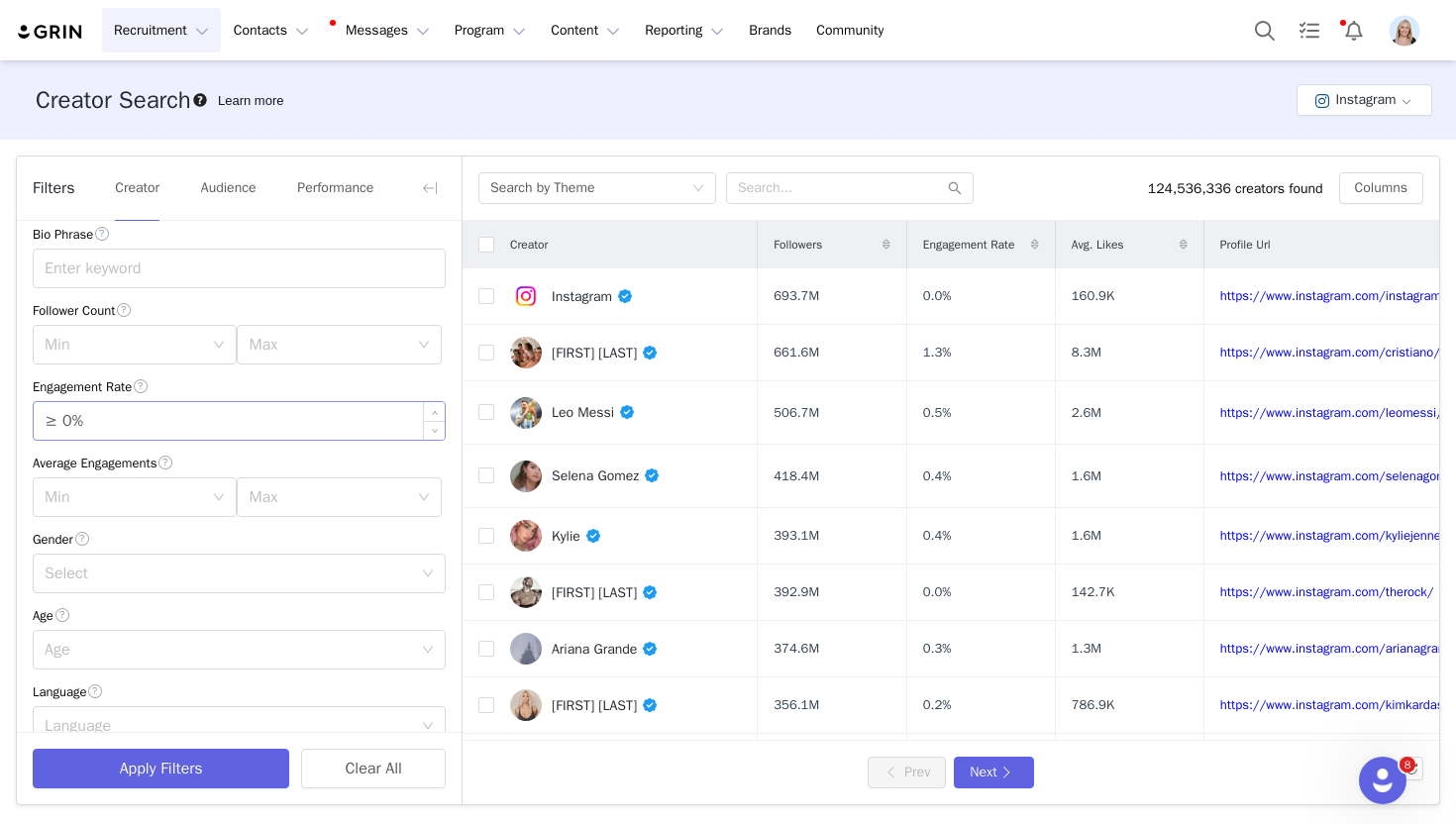 scroll, scrollTop: 64, scrollLeft: 0, axis: vertical 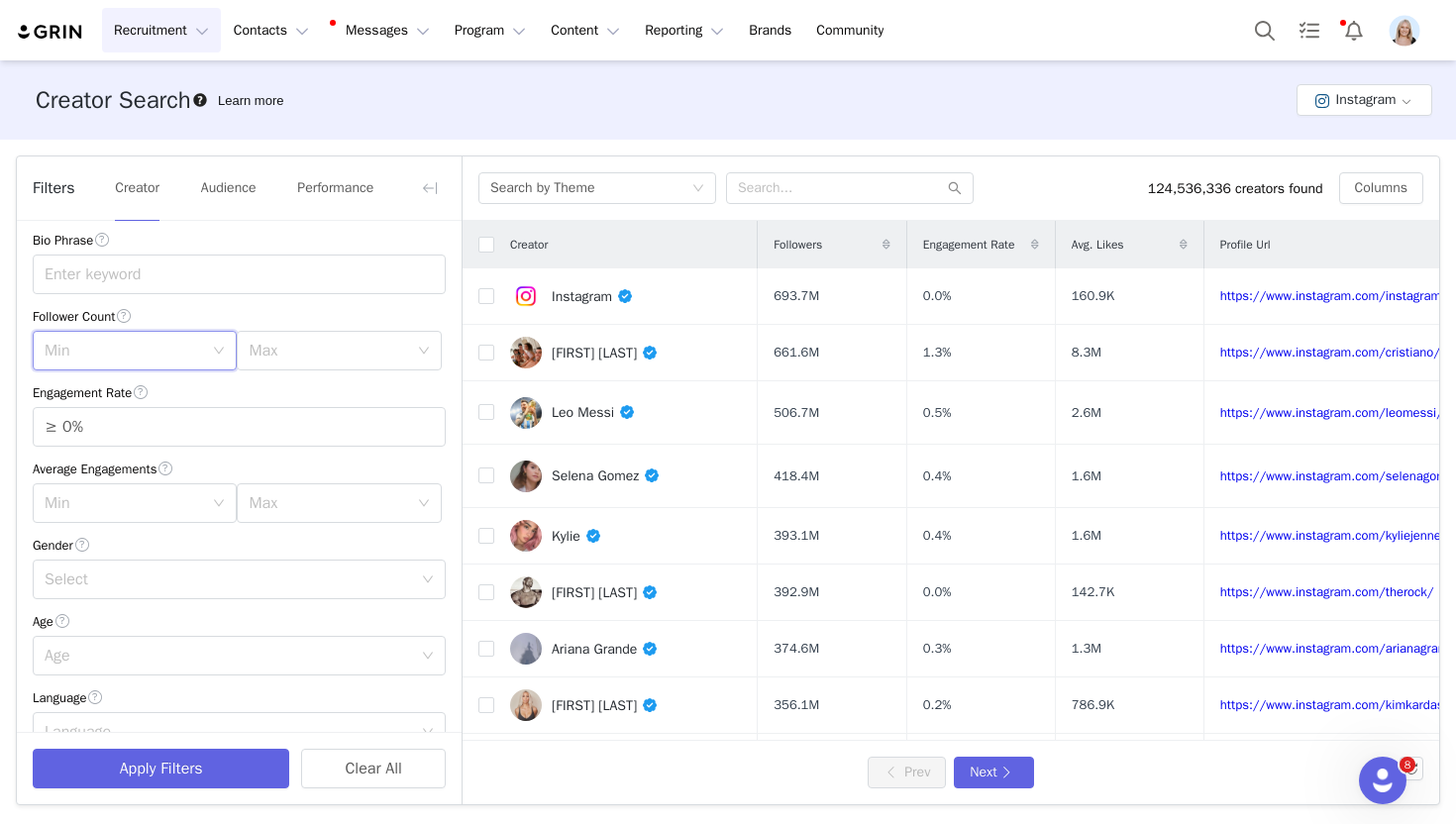 click on "Min" at bounding box center [128, 351] 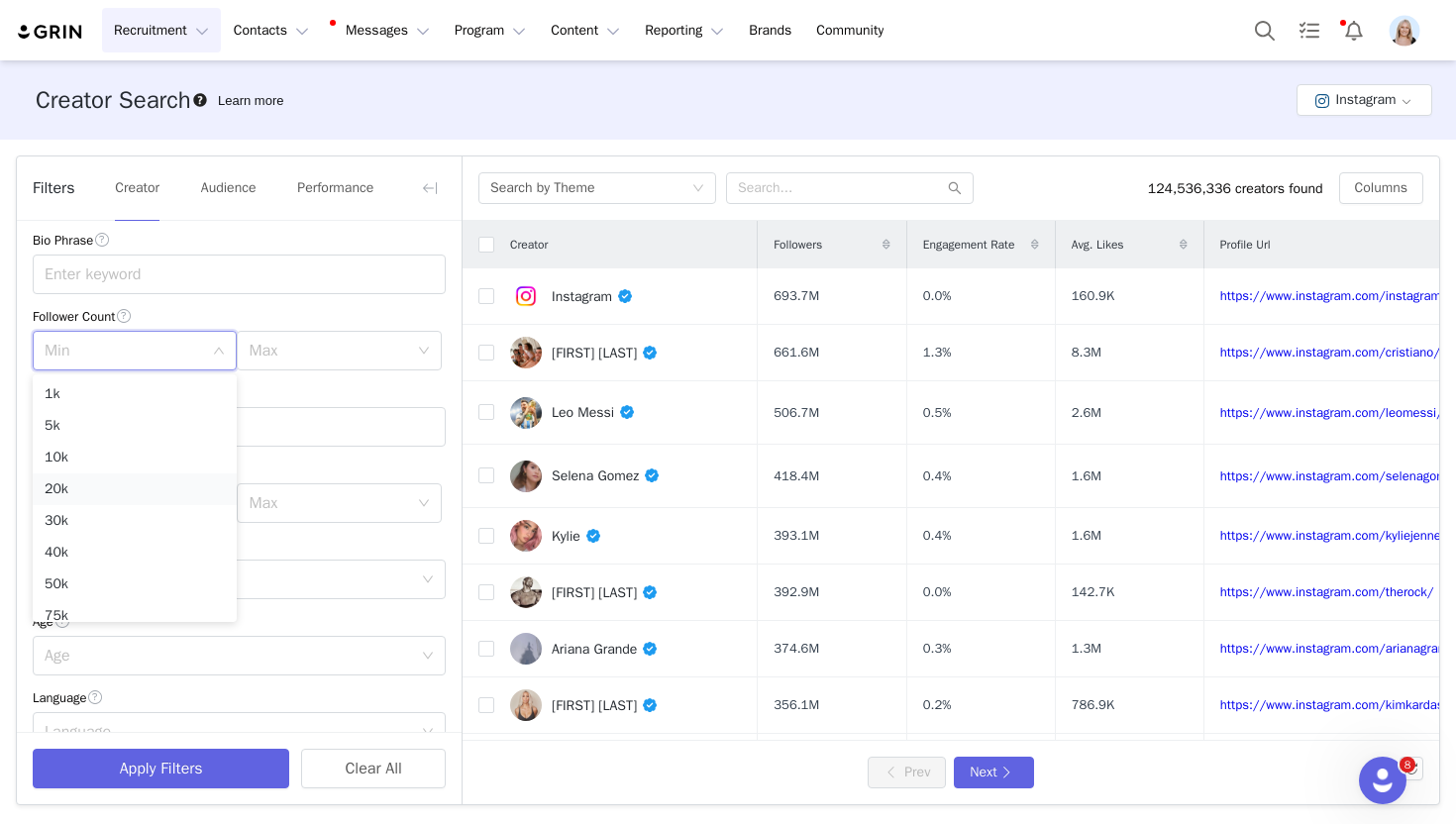 click on "20k" at bounding box center [135, 489] 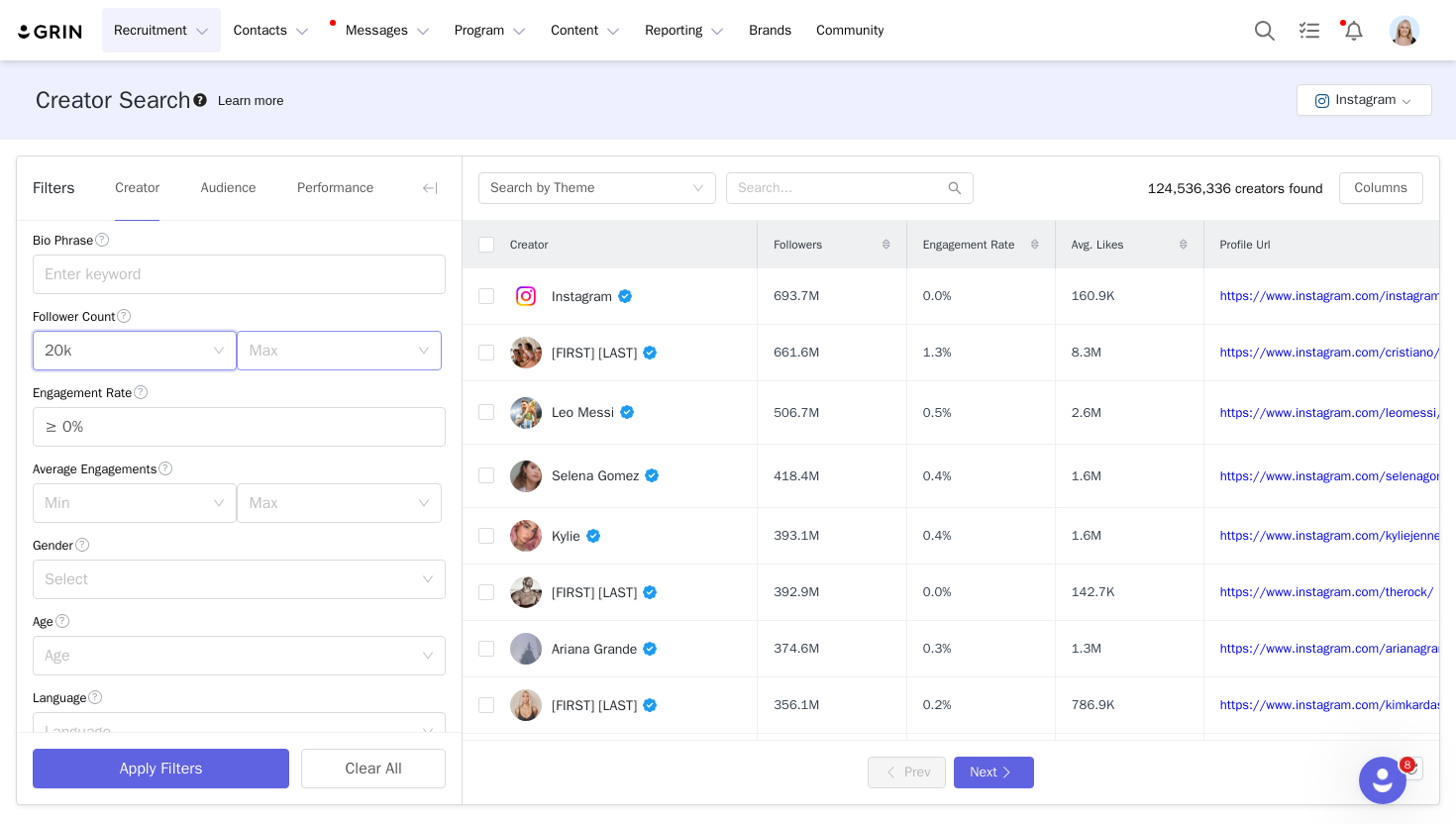 click on "Max" at bounding box center [332, 351] 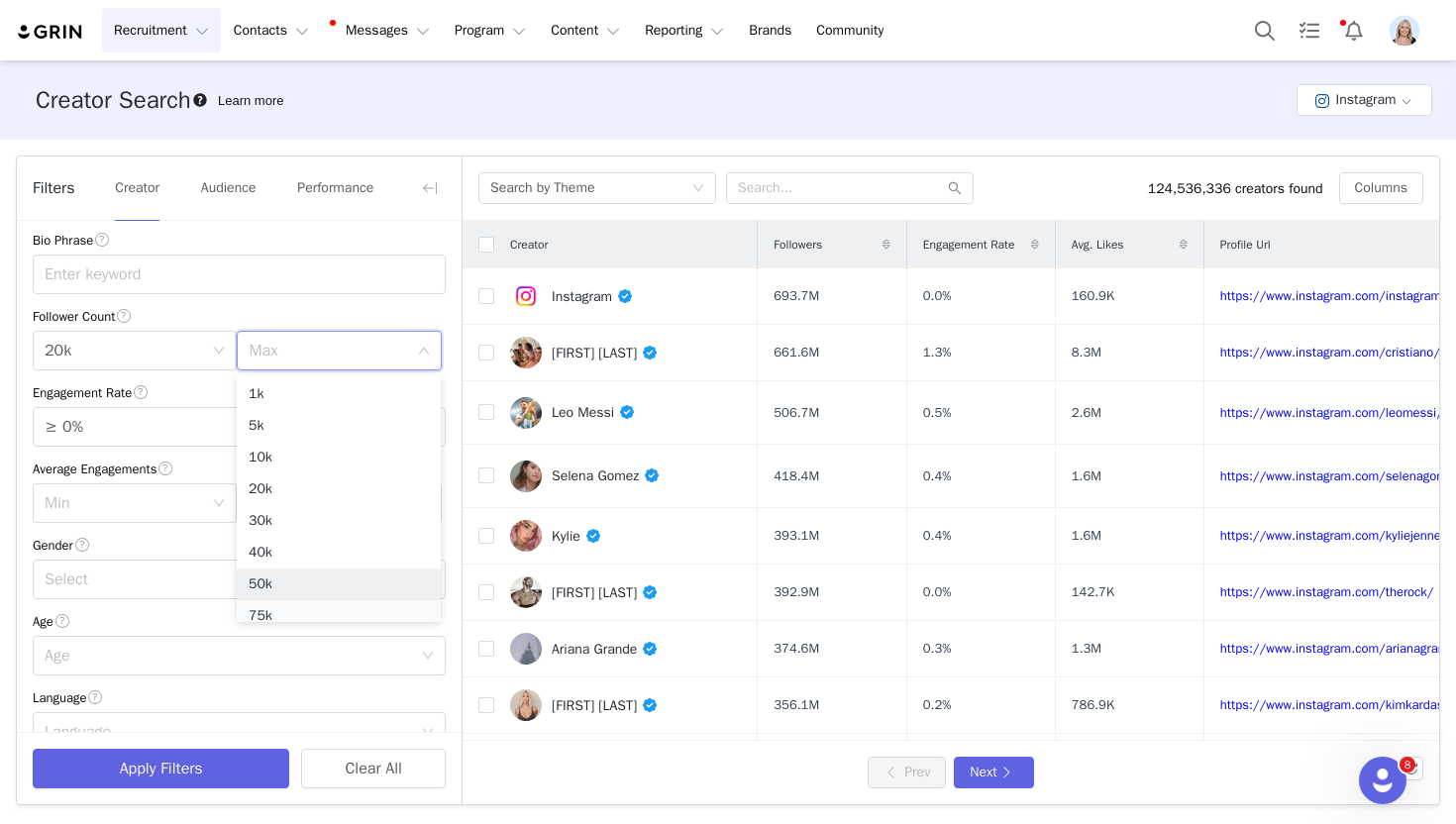 scroll, scrollTop: 10, scrollLeft: 0, axis: vertical 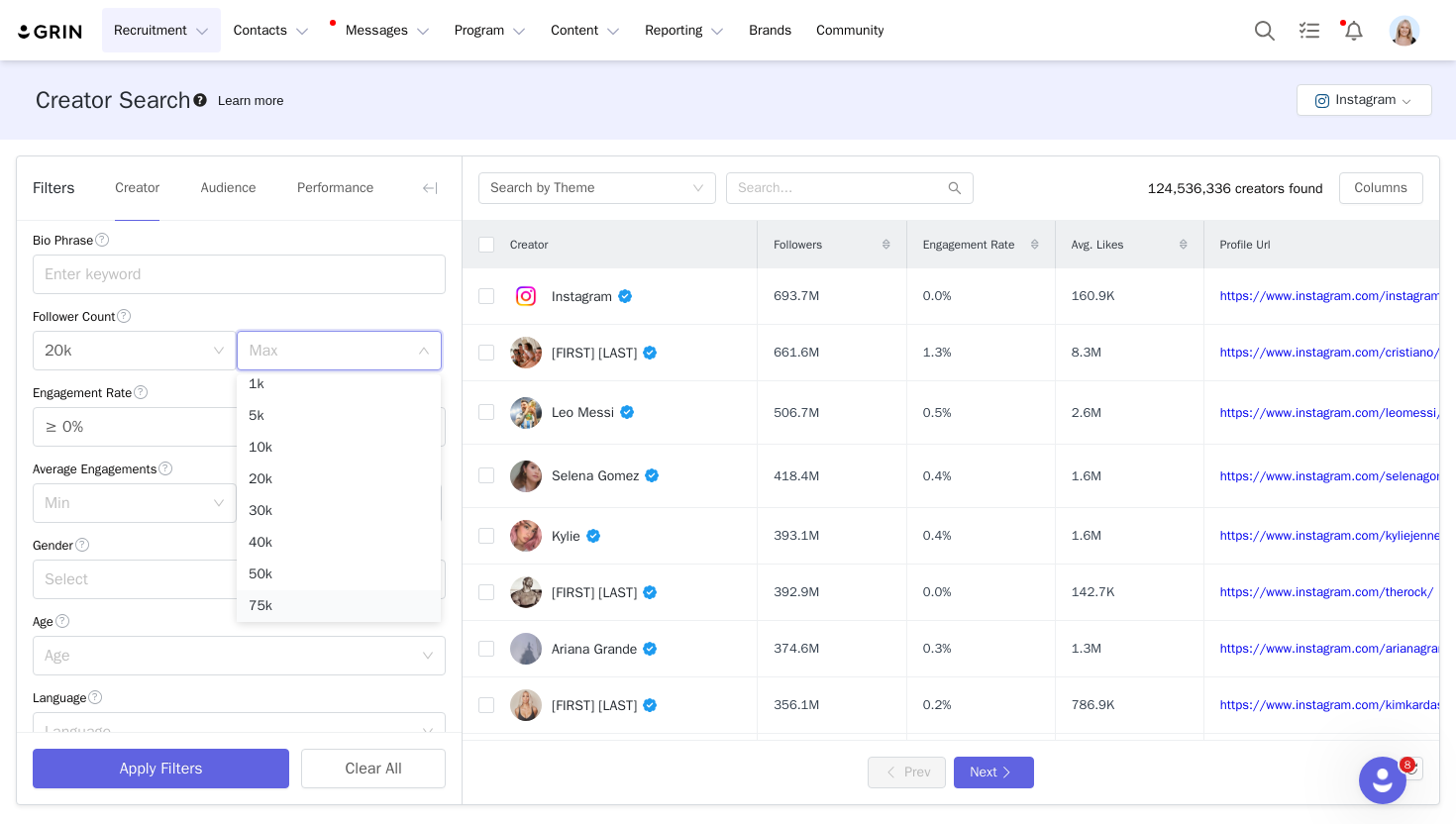 click on "75k" at bounding box center [339, 606] 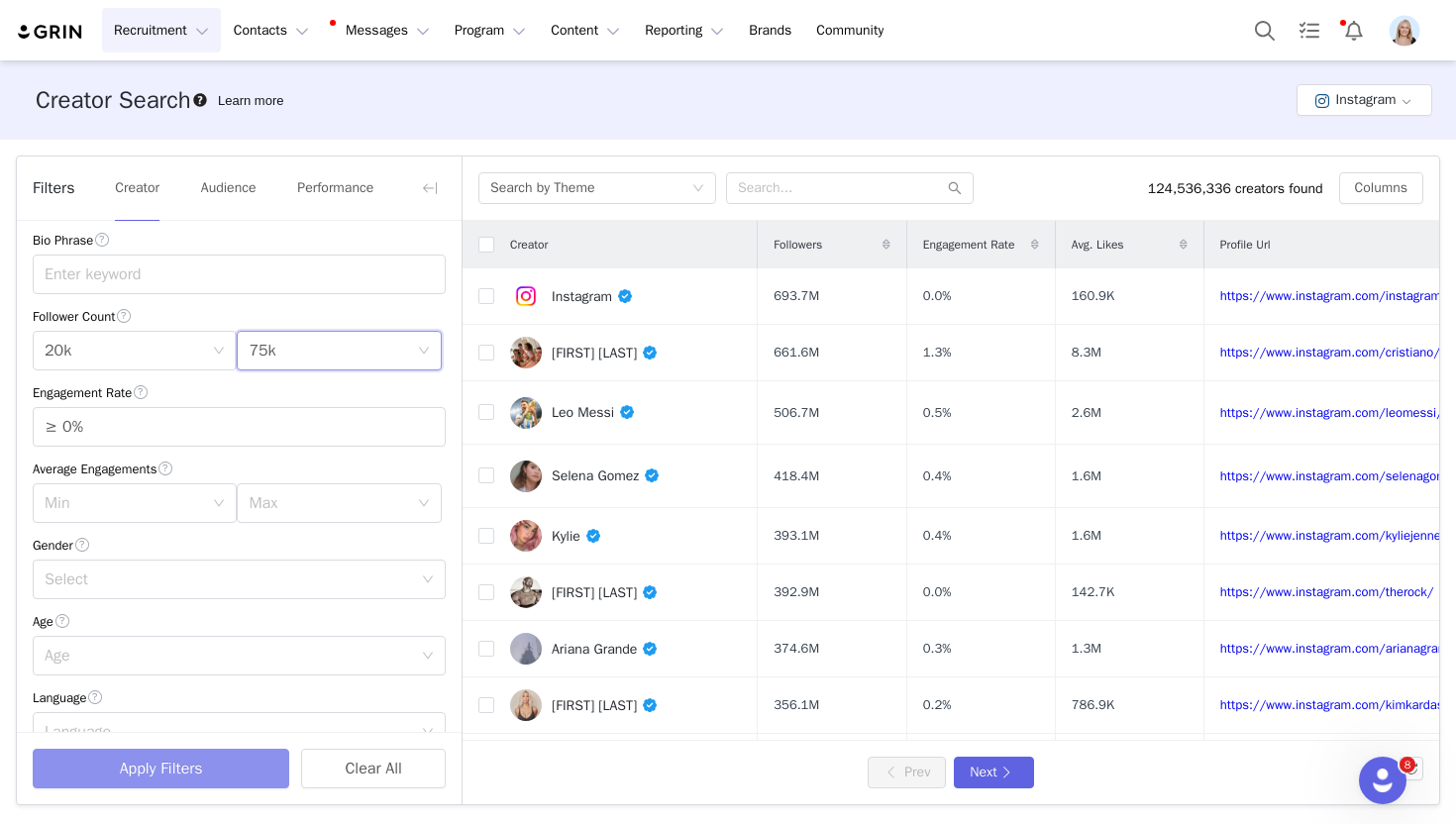 click on "Apply Filters" at bounding box center [160, 769] 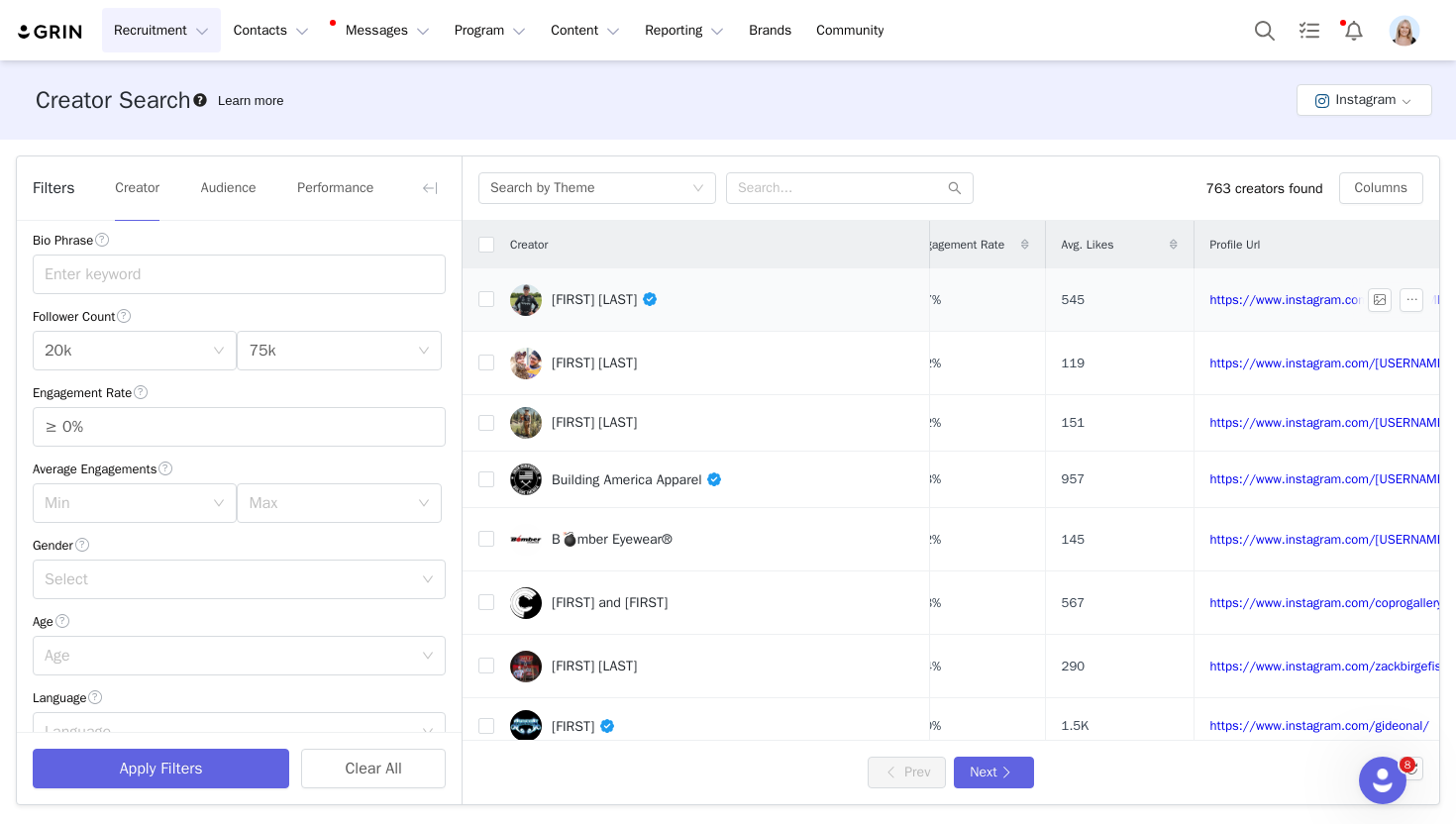 scroll, scrollTop: 0, scrollLeft: 245, axis: horizontal 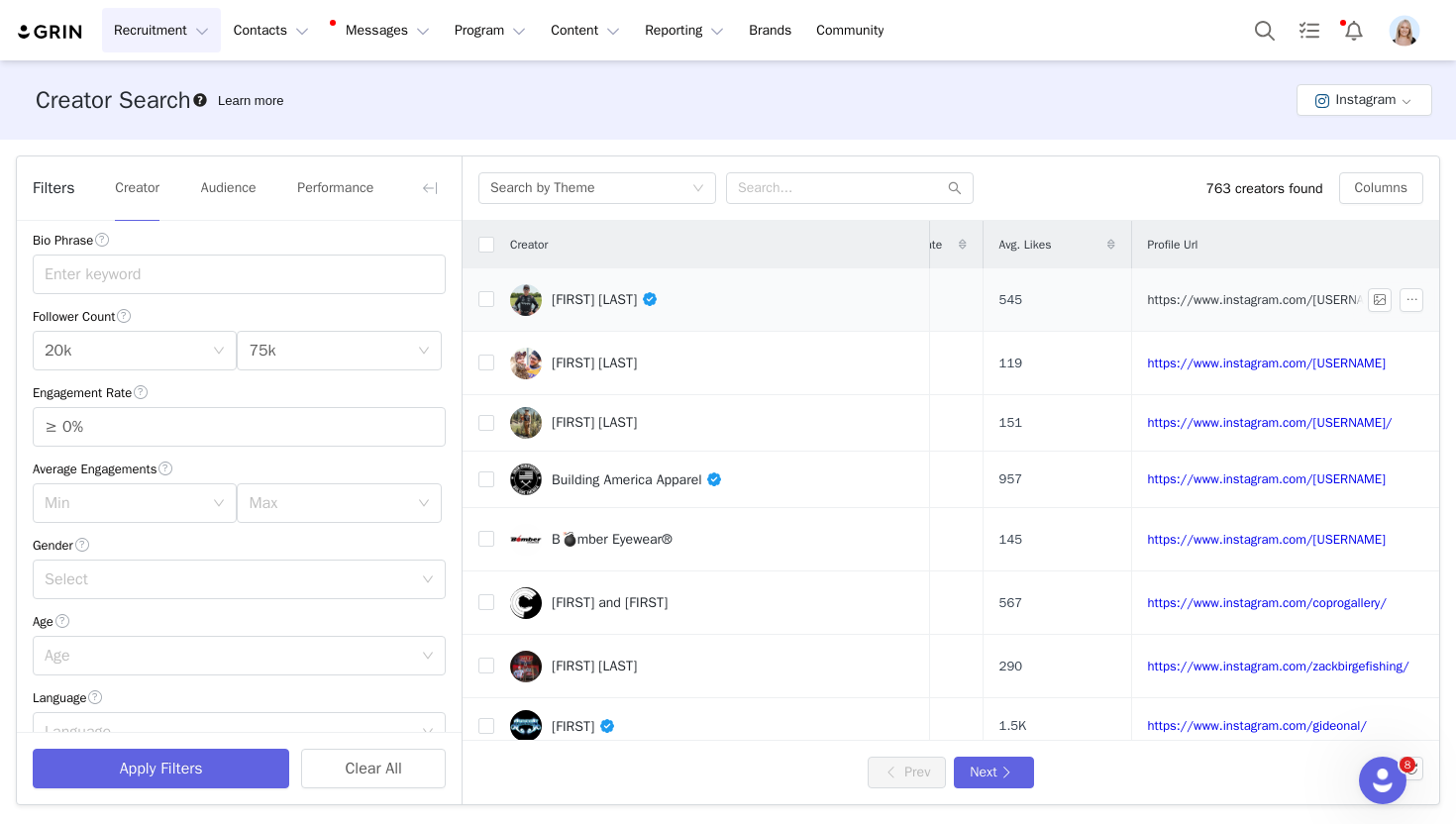click on "https://www.instagram.com/[USERNAME]/" at bounding box center [1270, 299] 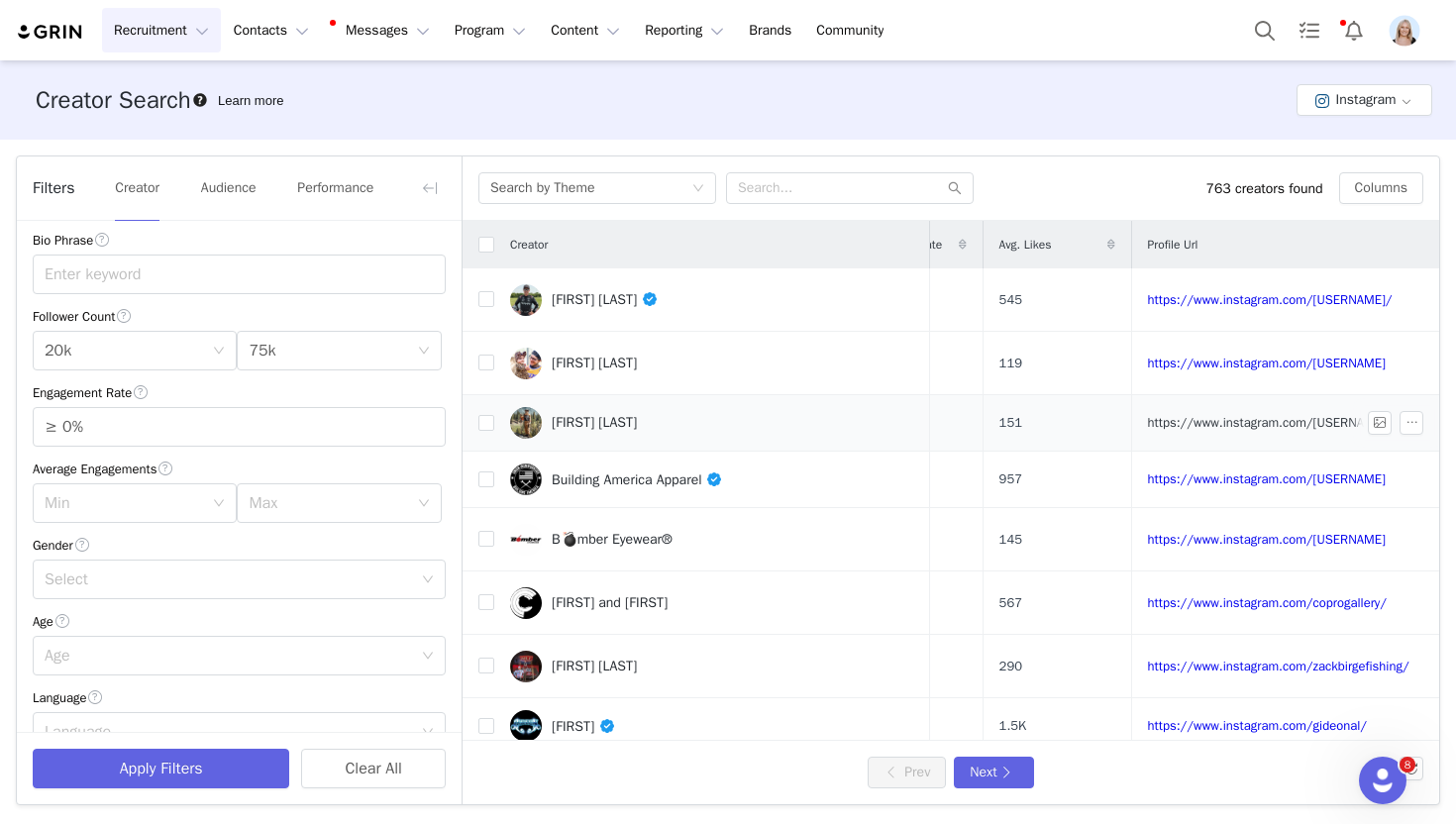click on "https://www.instagram.com/[USERNAME]/" at bounding box center (1270, 422) 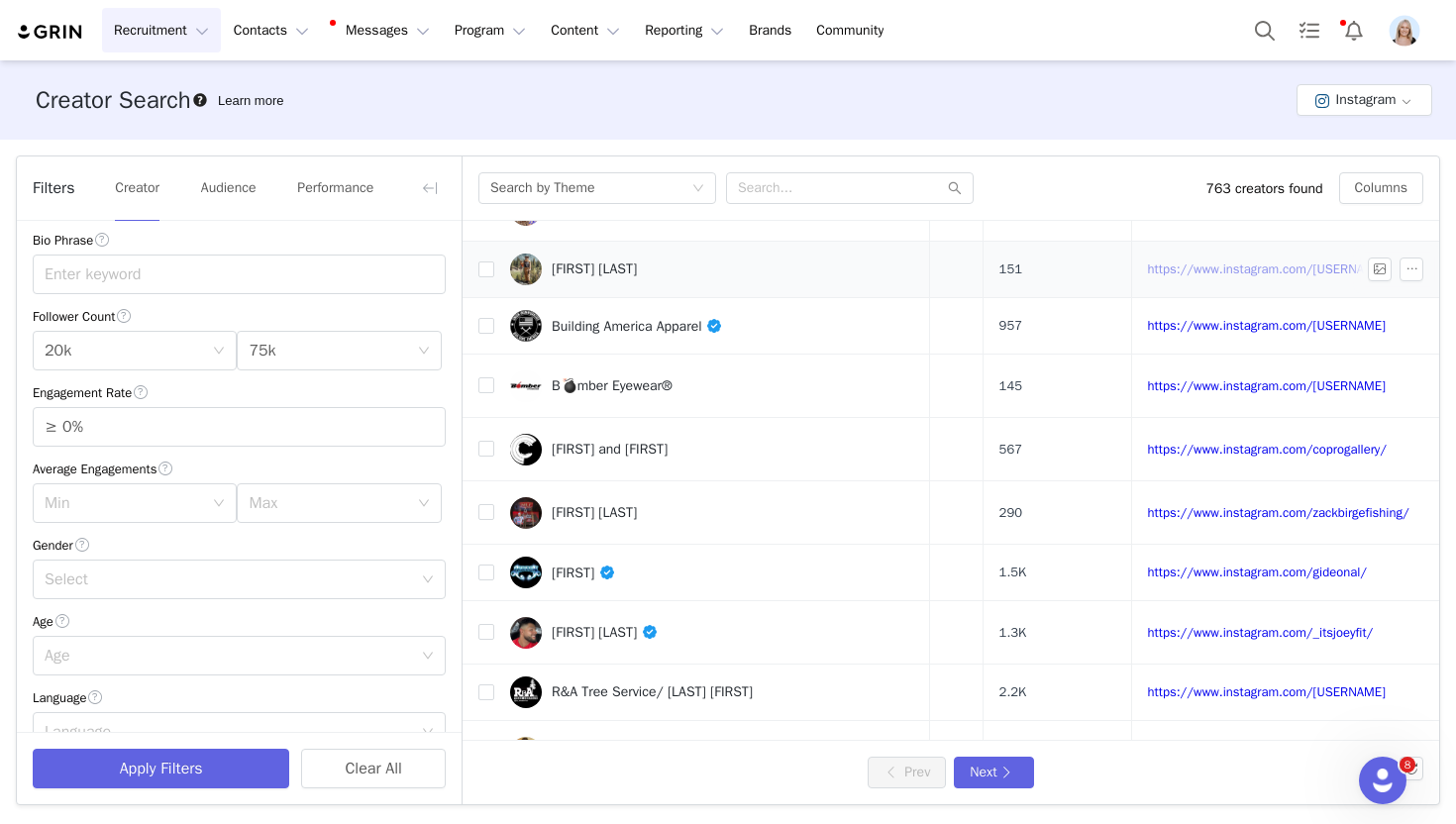 scroll, scrollTop: 155, scrollLeft: 245, axis: both 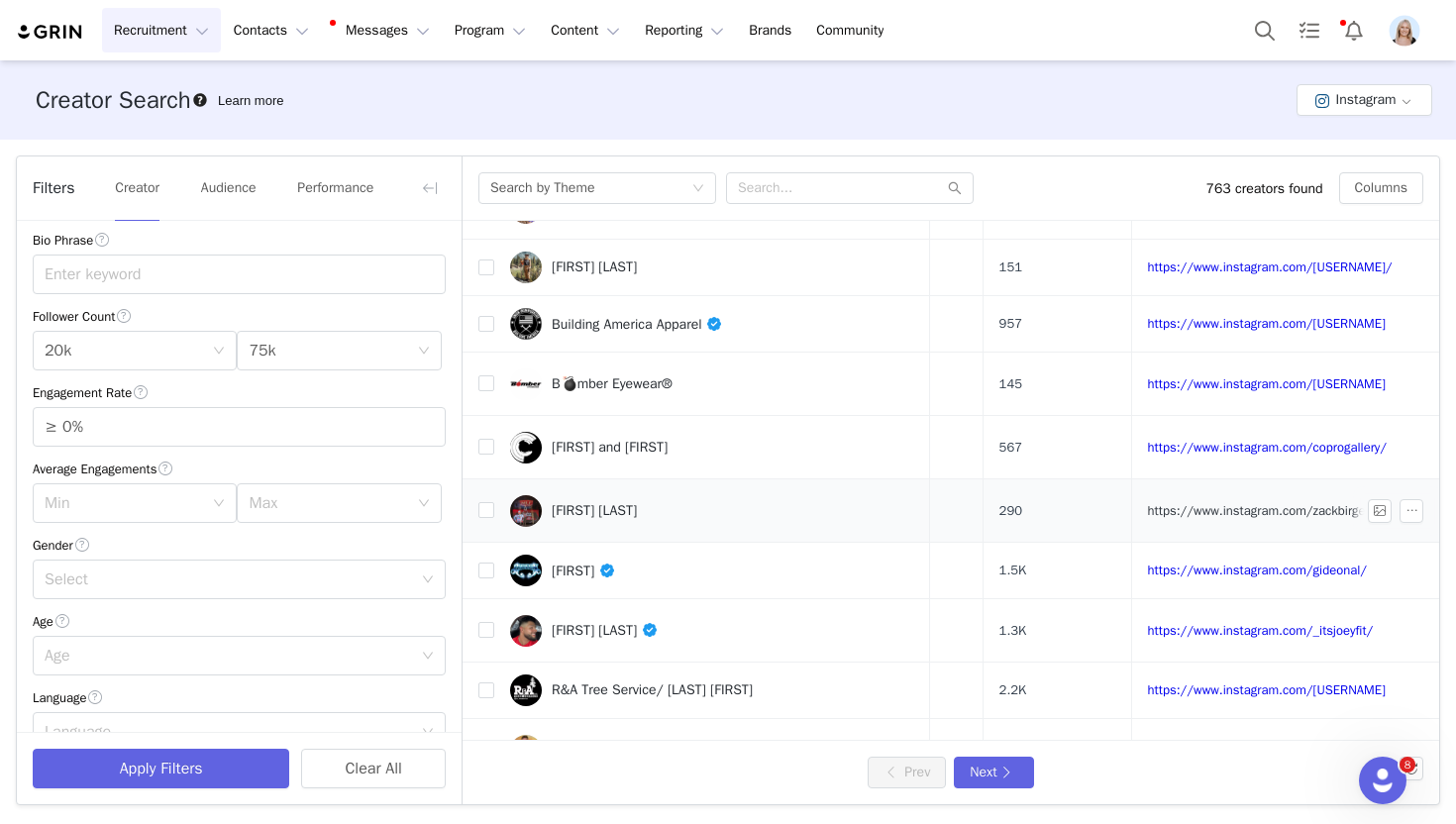 click on "https://www.instagram.com/zackbirgefishing/" at bounding box center (1279, 510) 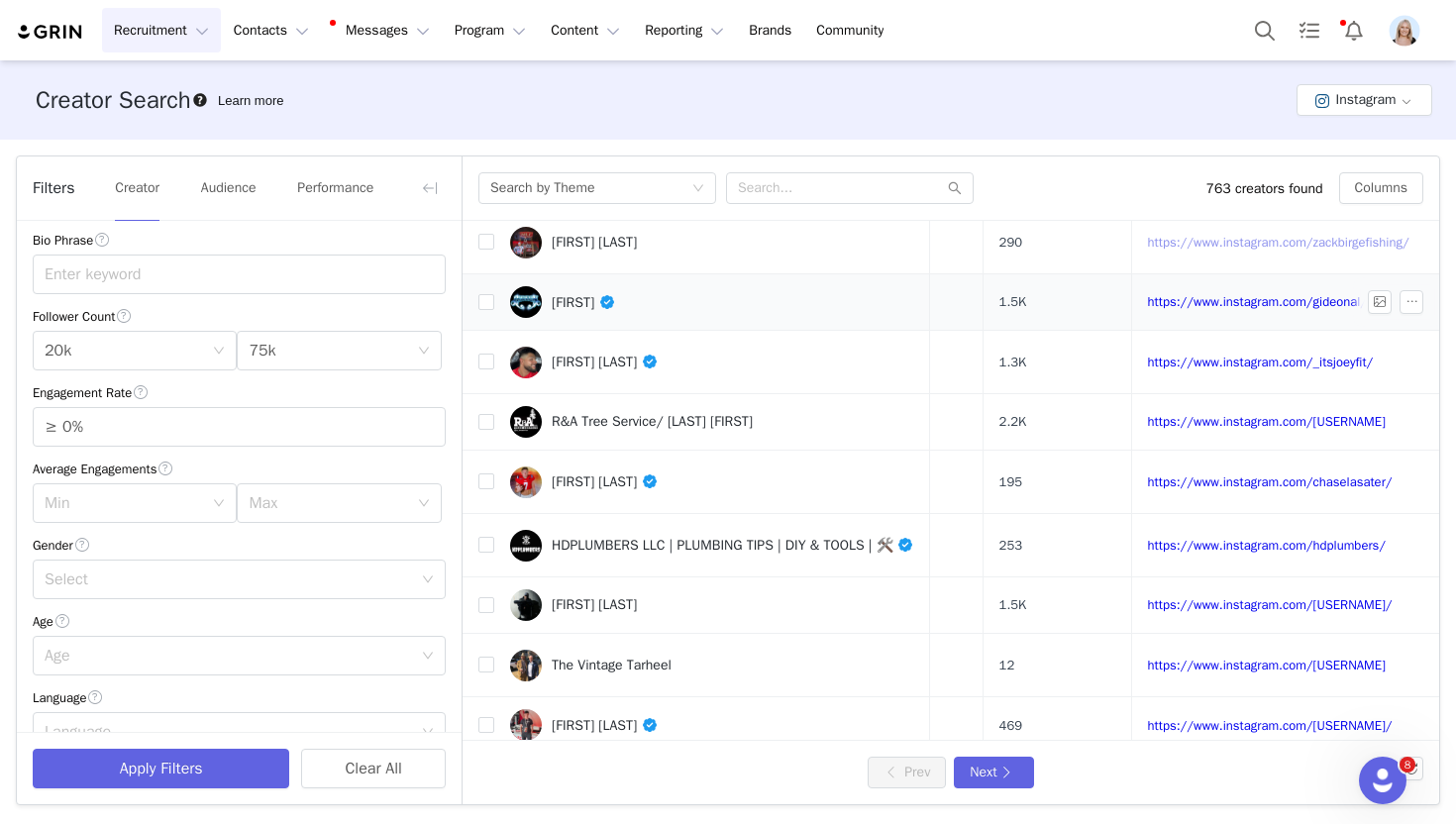scroll, scrollTop: 425, scrollLeft: 245, axis: both 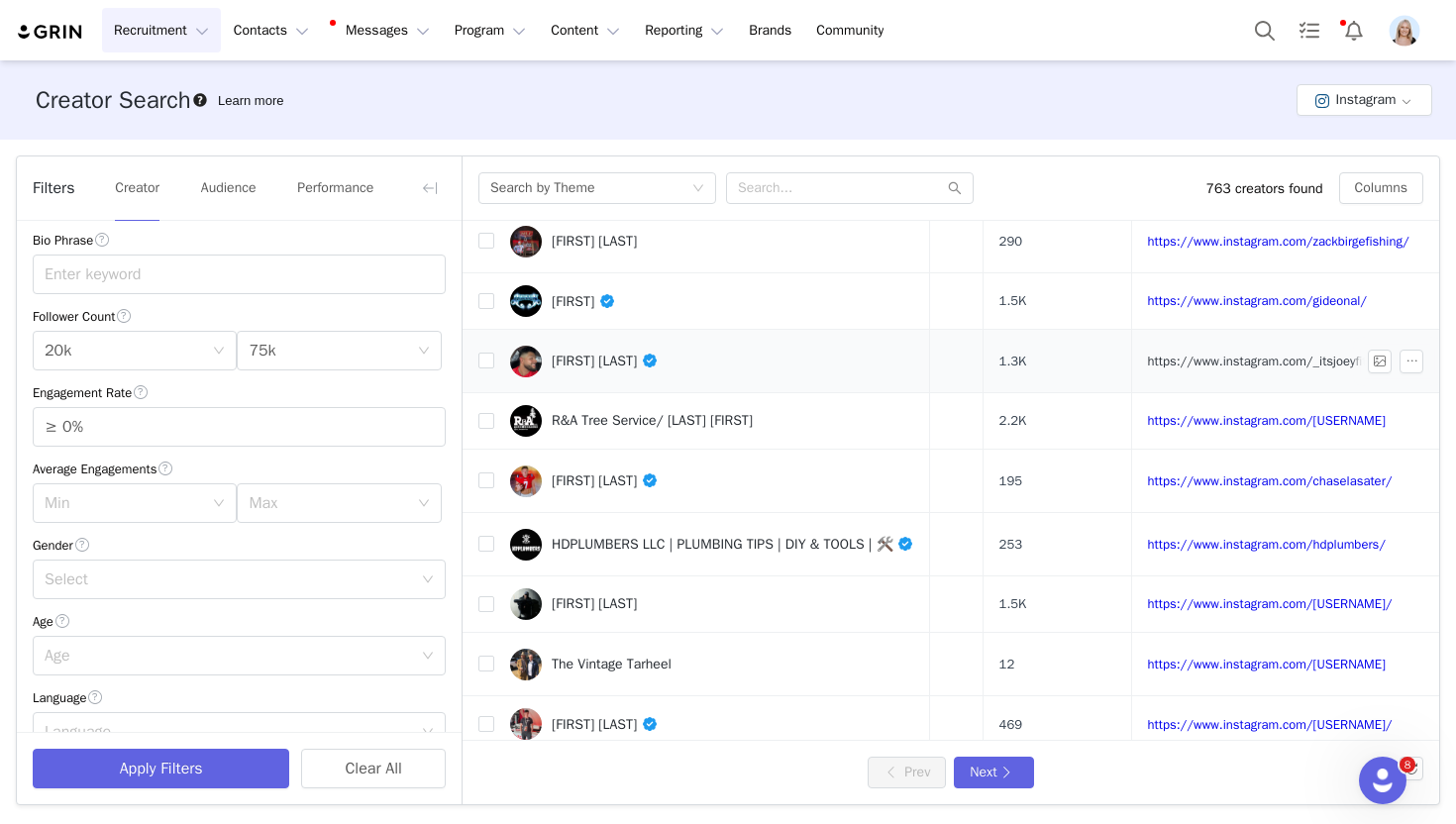 click on "https://www.instagram.com/_itsjoeyfit/" at bounding box center (1261, 360) 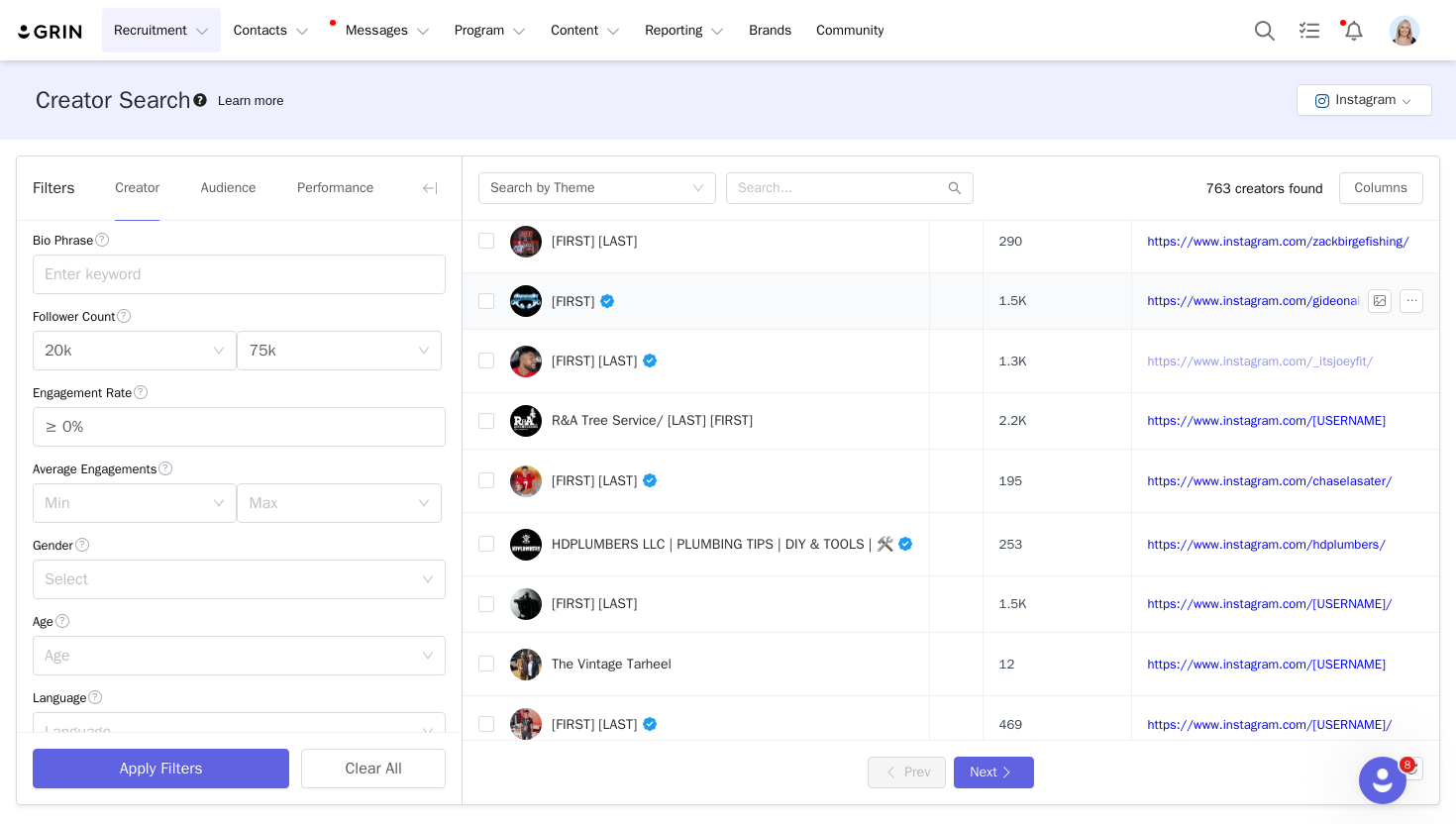 scroll, scrollTop: 0, scrollLeft: 245, axis: horizontal 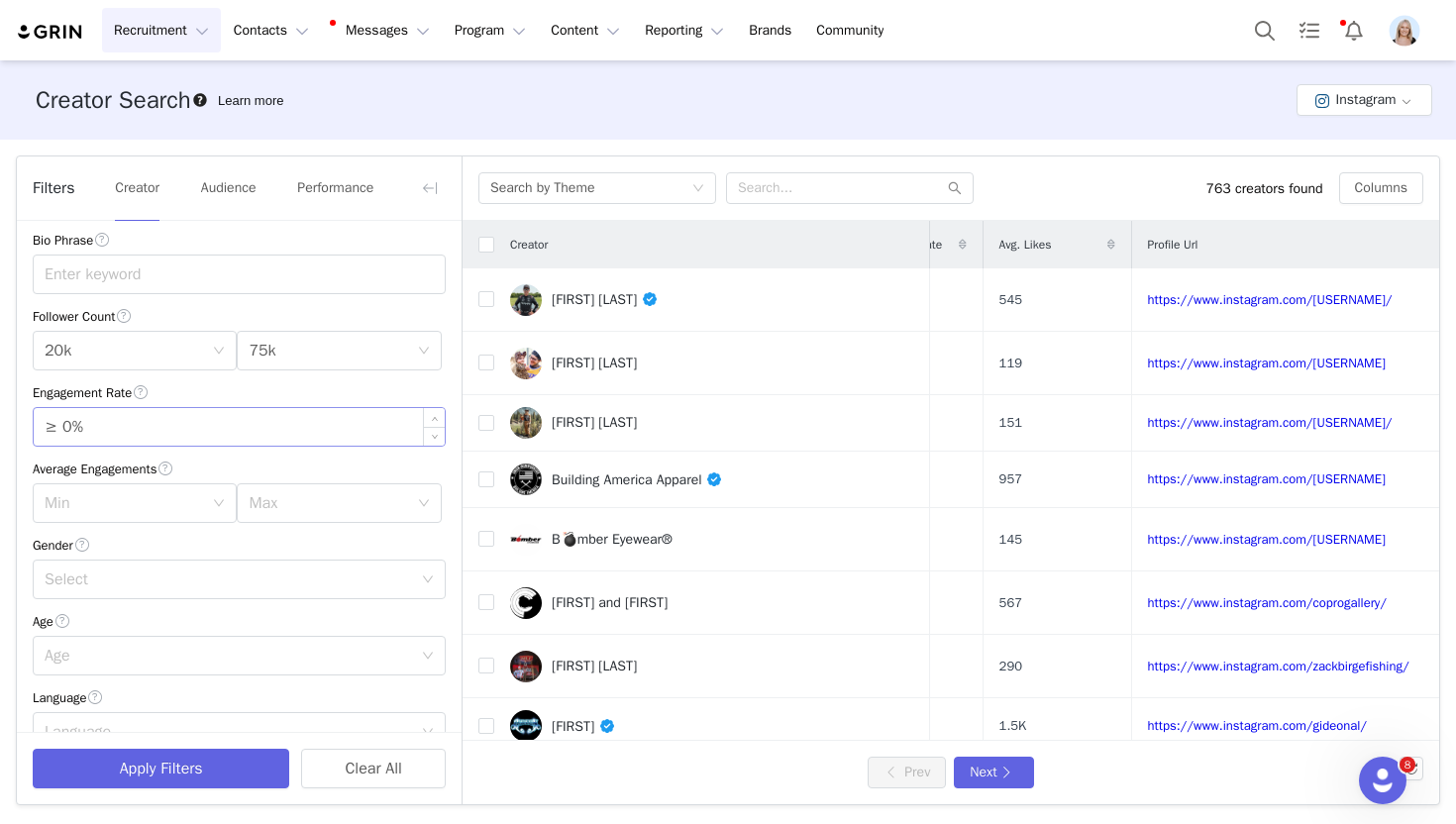 click on "≥ 0%" at bounding box center (239, 427) 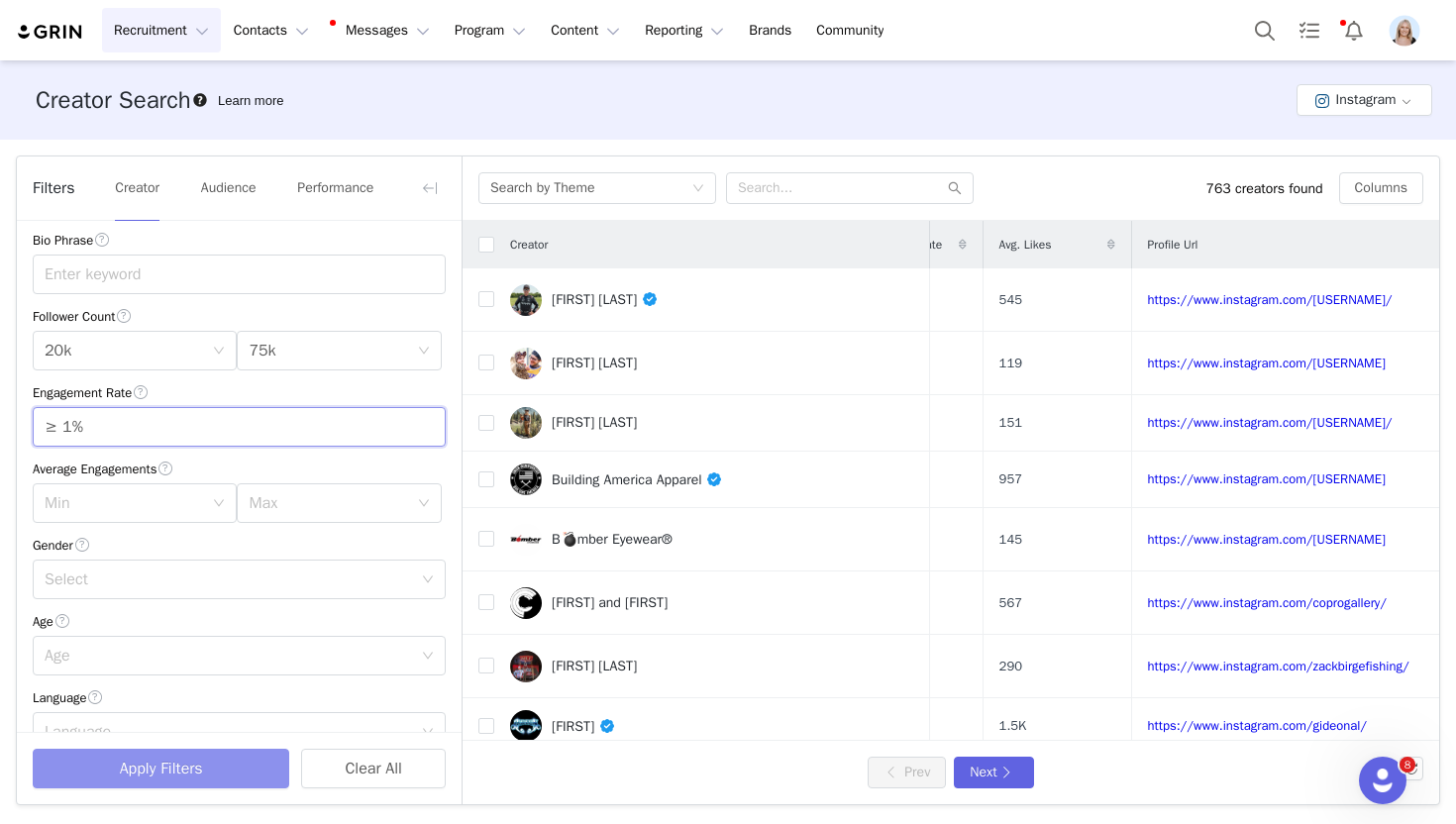 type on "≥ 1%" 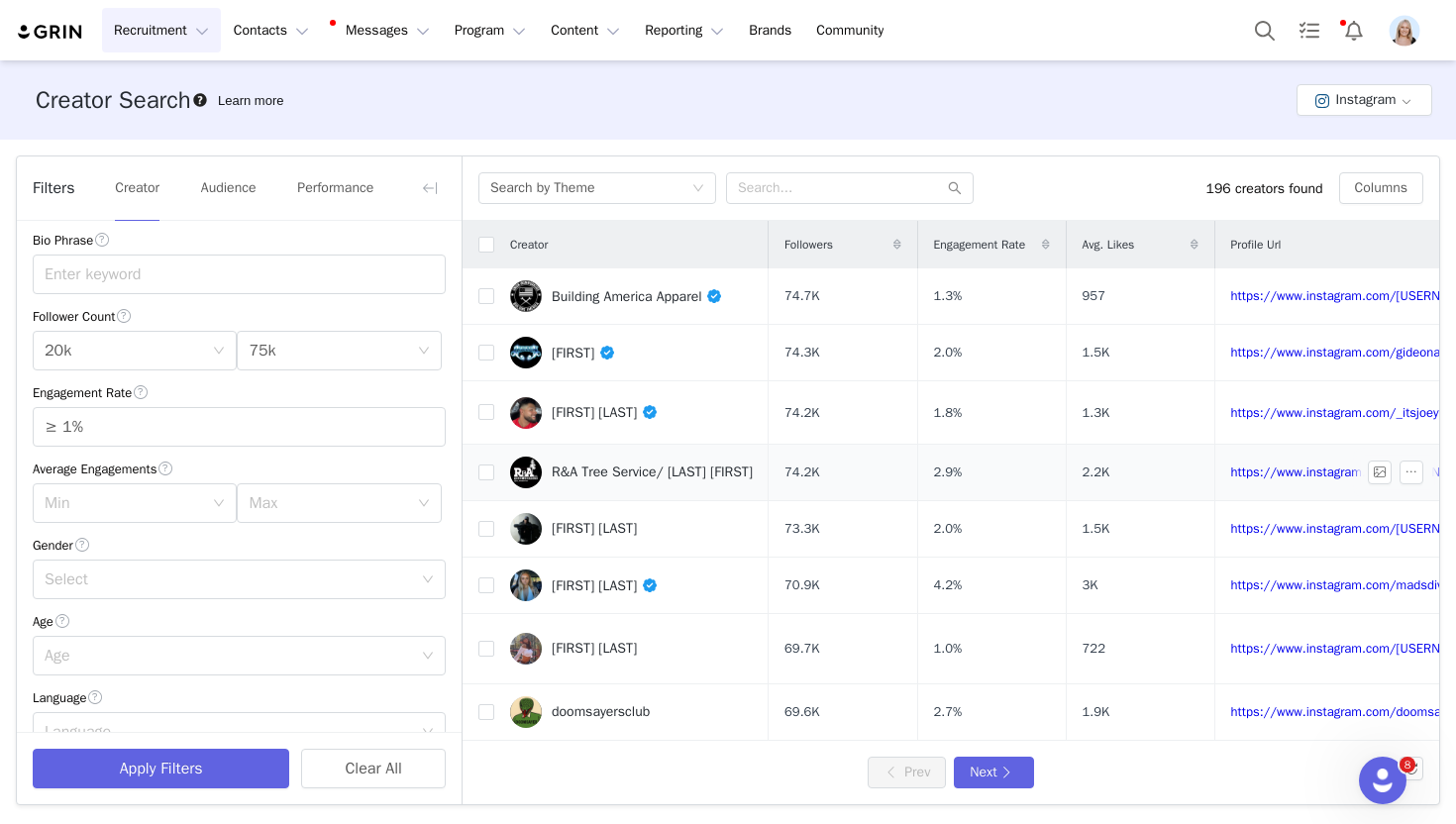 scroll, scrollTop: 41, scrollLeft: 0, axis: vertical 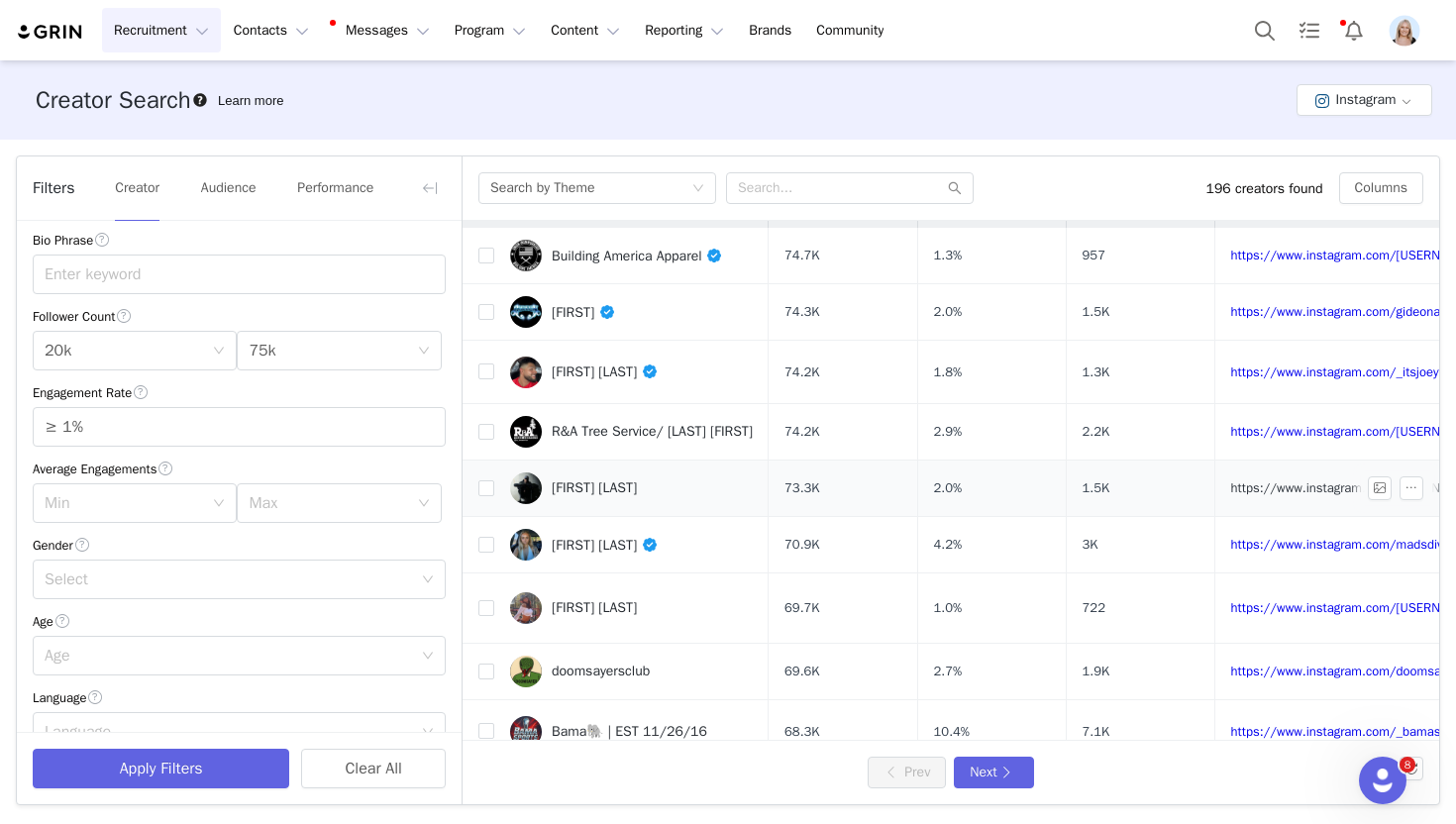 click on "https://www.instagram.com/[USERNAME]/" at bounding box center [1353, 487] 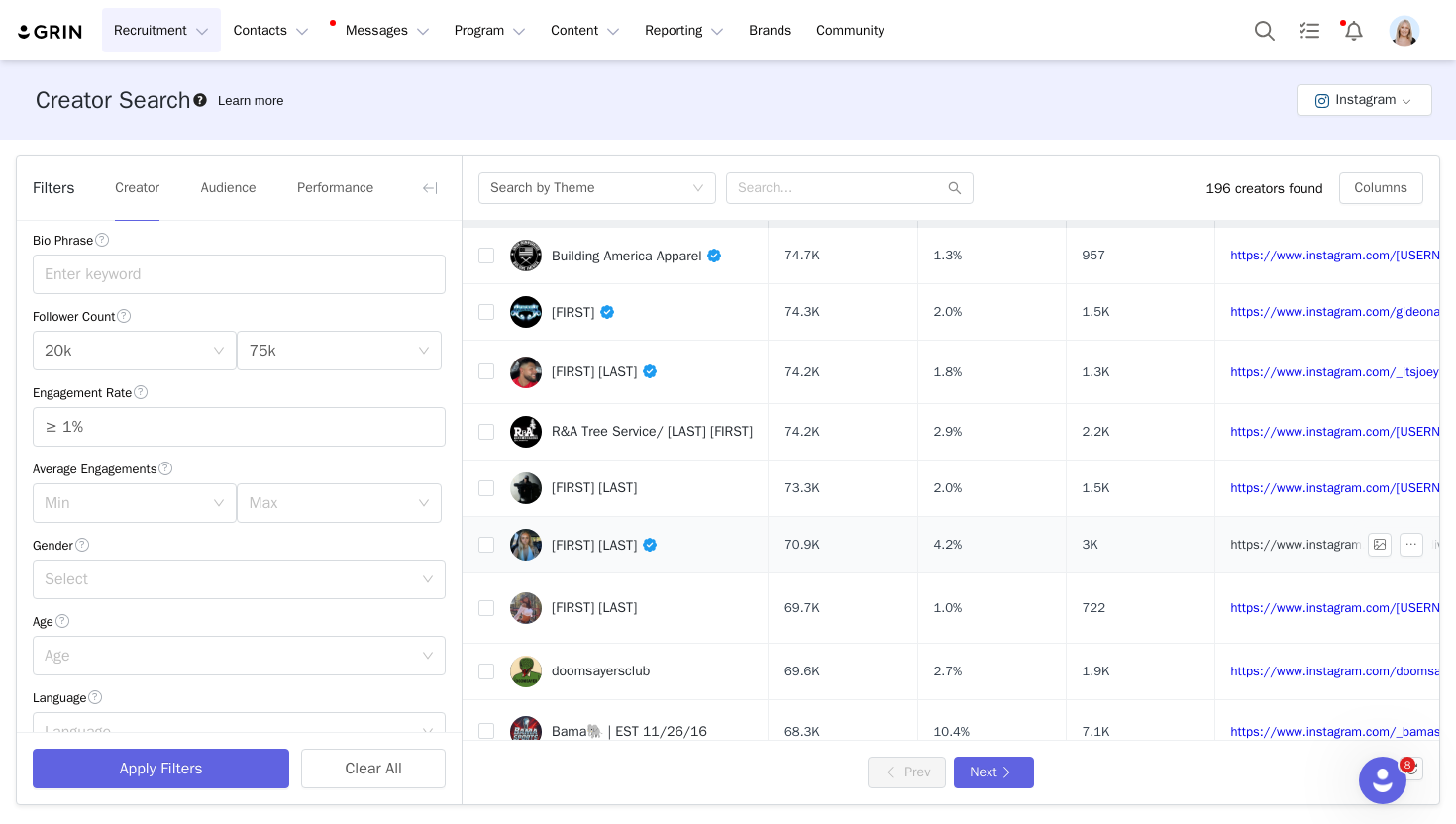 click on "https://www.instagram.com/madsdivitto/" at bounding box center (1349, 544) 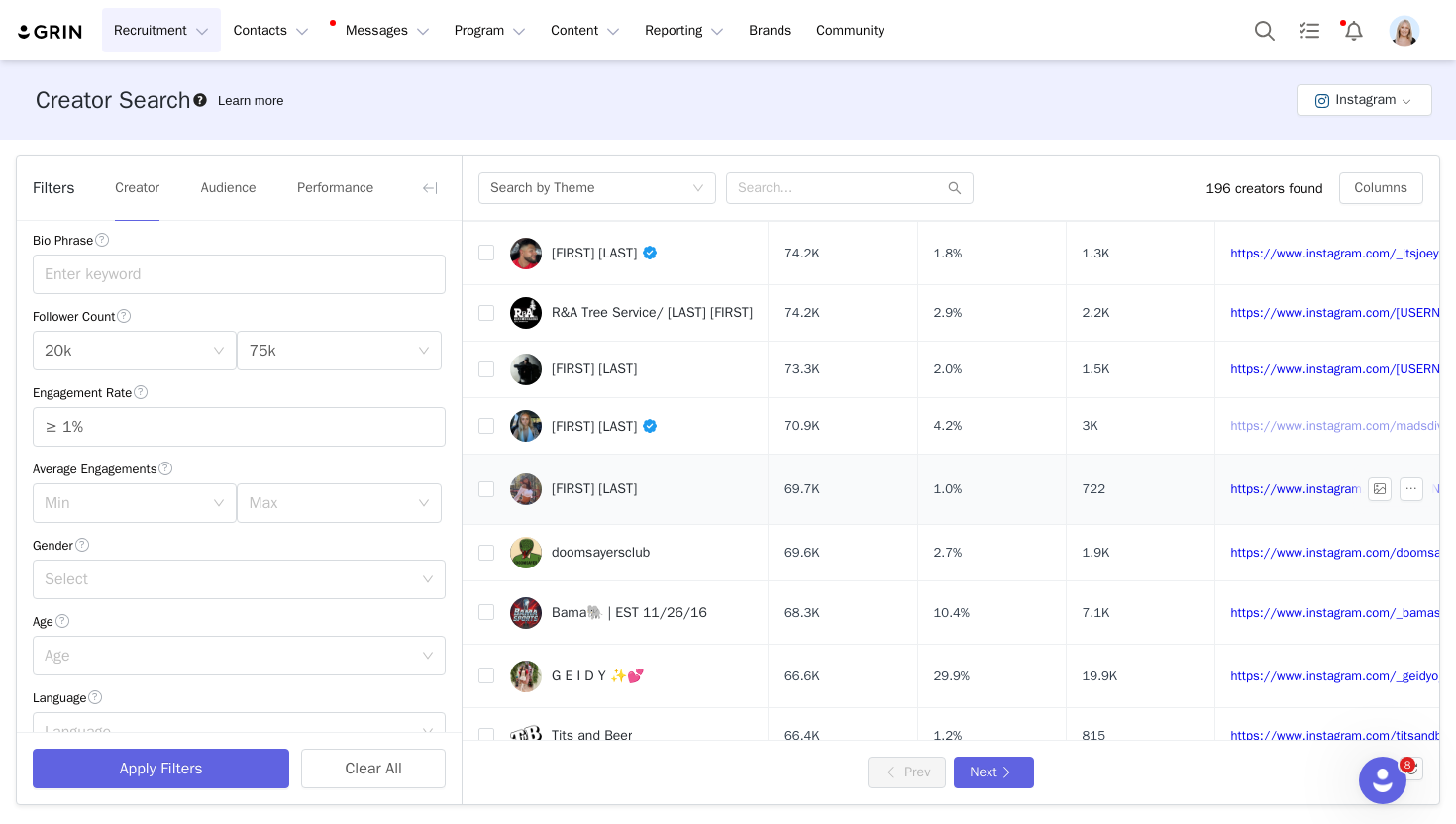 scroll, scrollTop: 169, scrollLeft: 0, axis: vertical 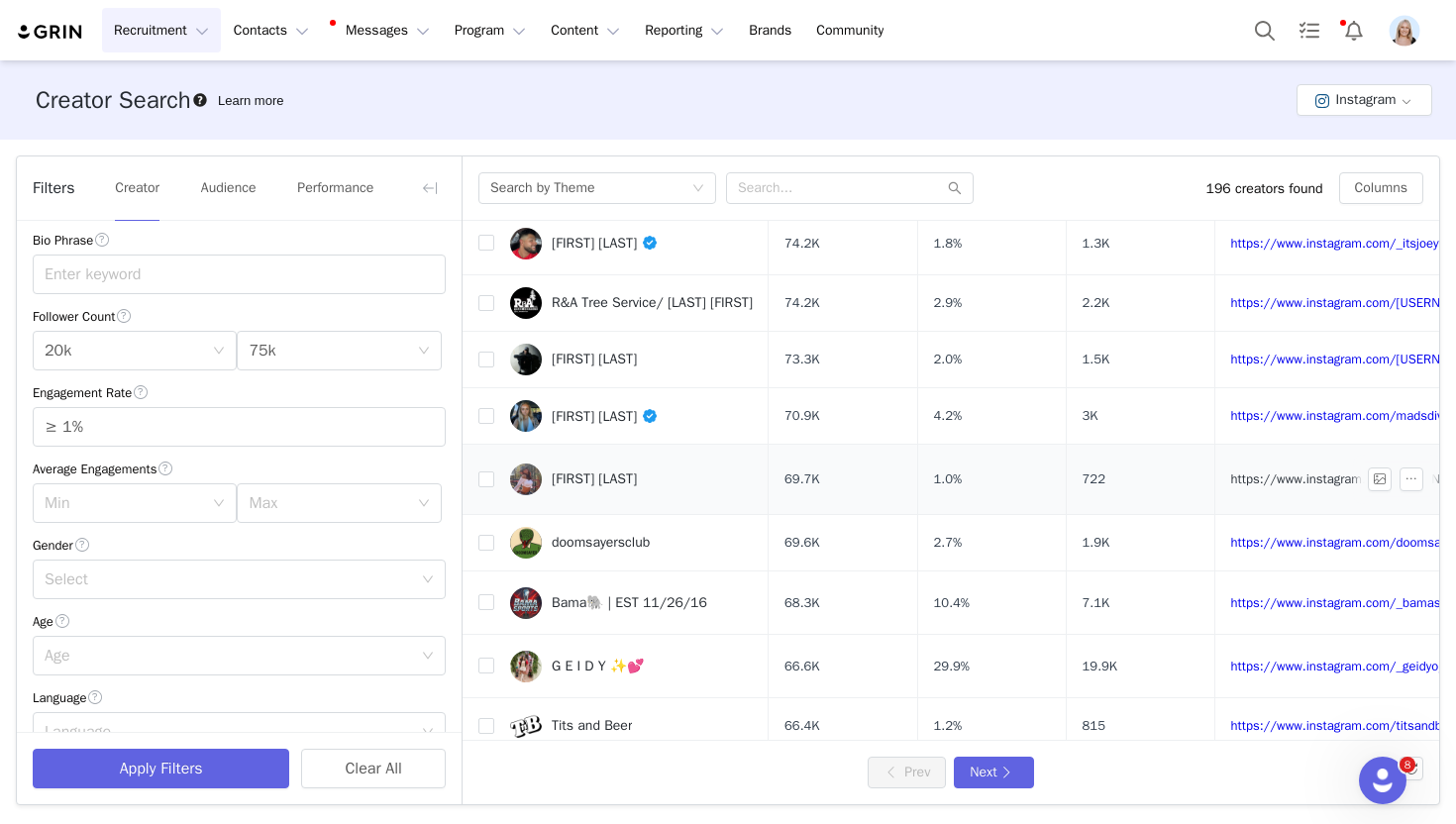 click on "https://www.instagram.com/[USERNAME]" at bounding box center [1350, 478] 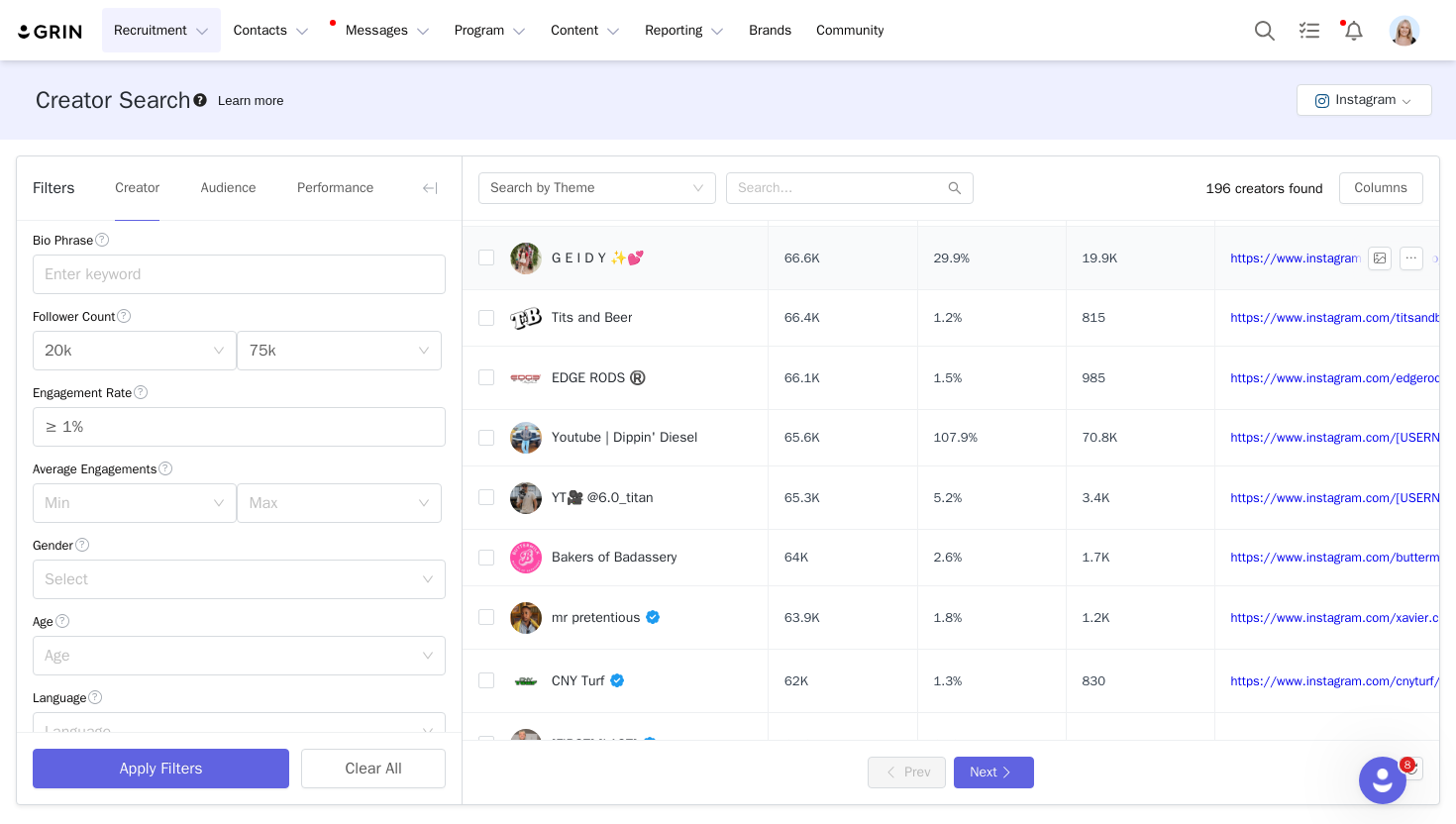 scroll, scrollTop: 580, scrollLeft: 0, axis: vertical 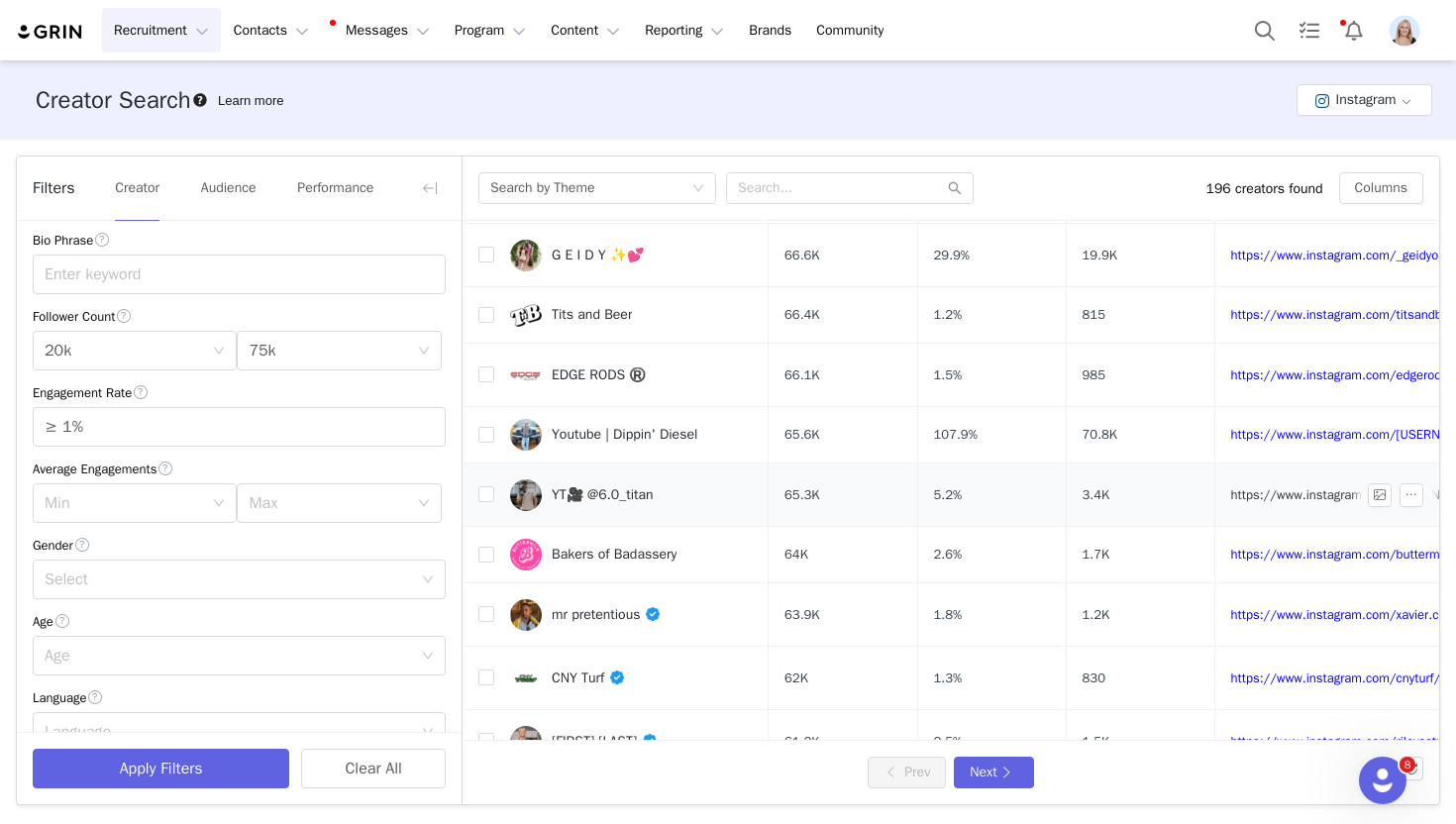 click on "https://www.instagram.com/[USERNAME]" at bounding box center (1350, 494) 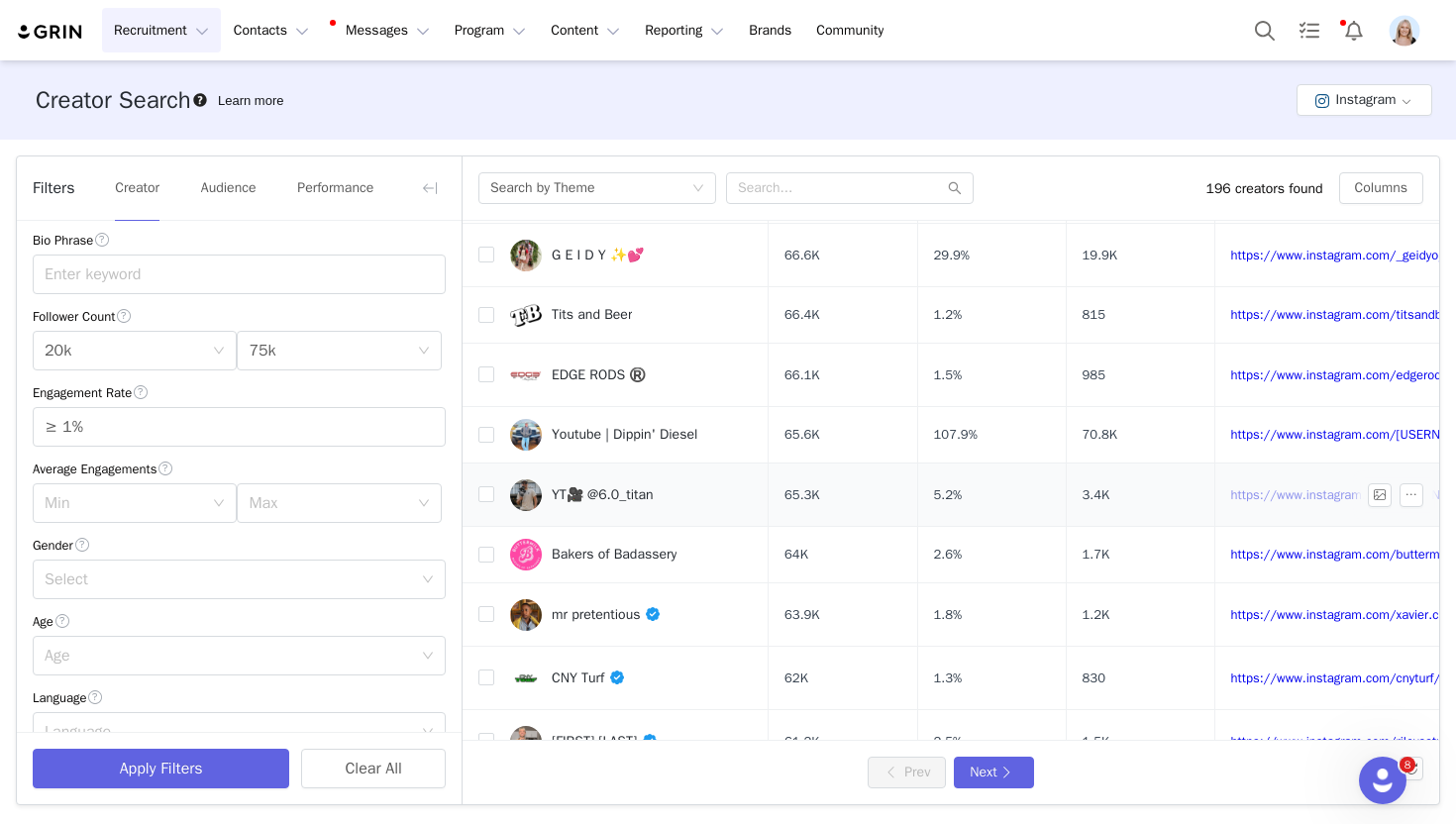 scroll, scrollTop: 694, scrollLeft: 0, axis: vertical 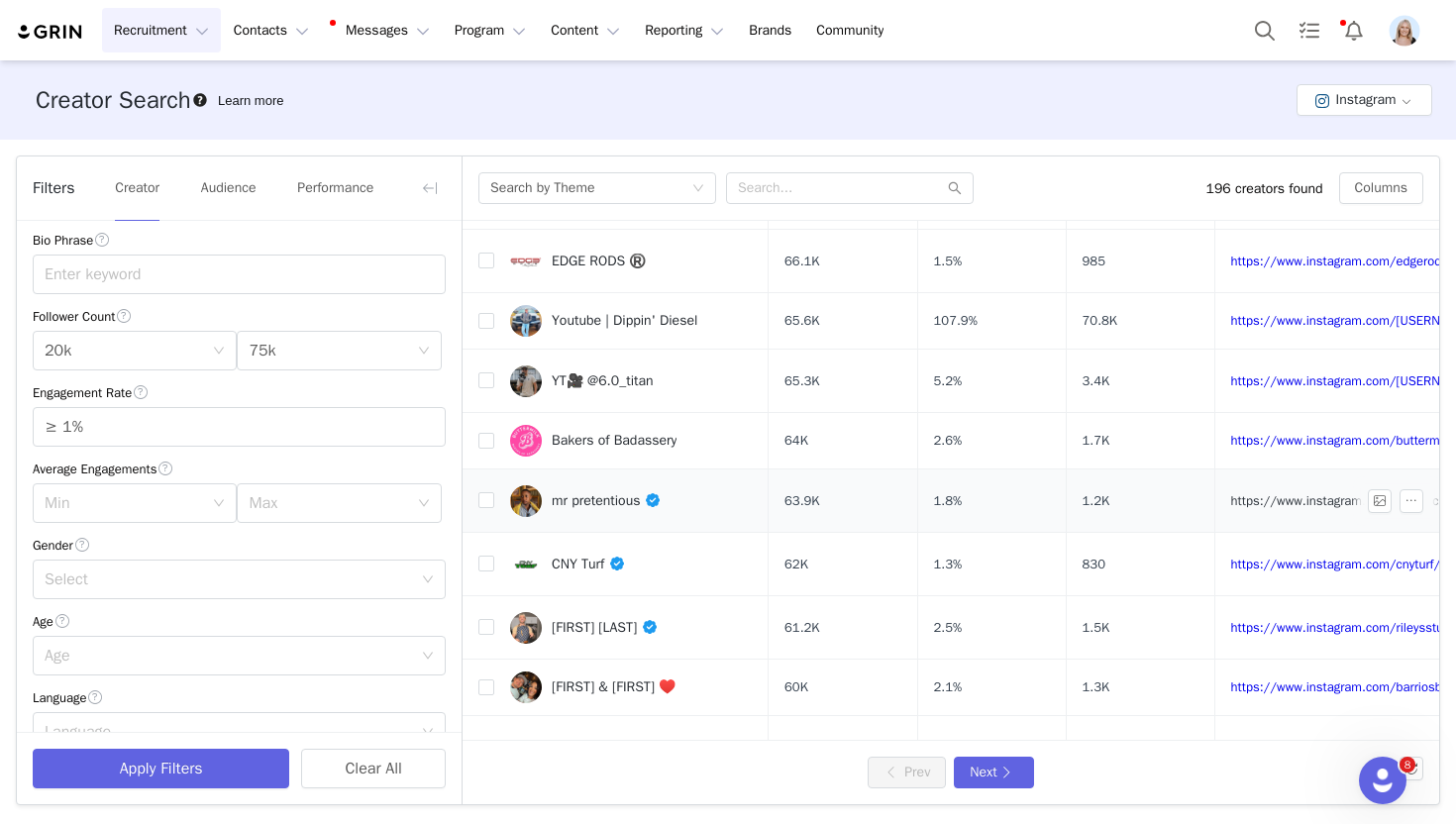 click on "https://www.instagram.com/xavier.clb/" at bounding box center (1343, 500) 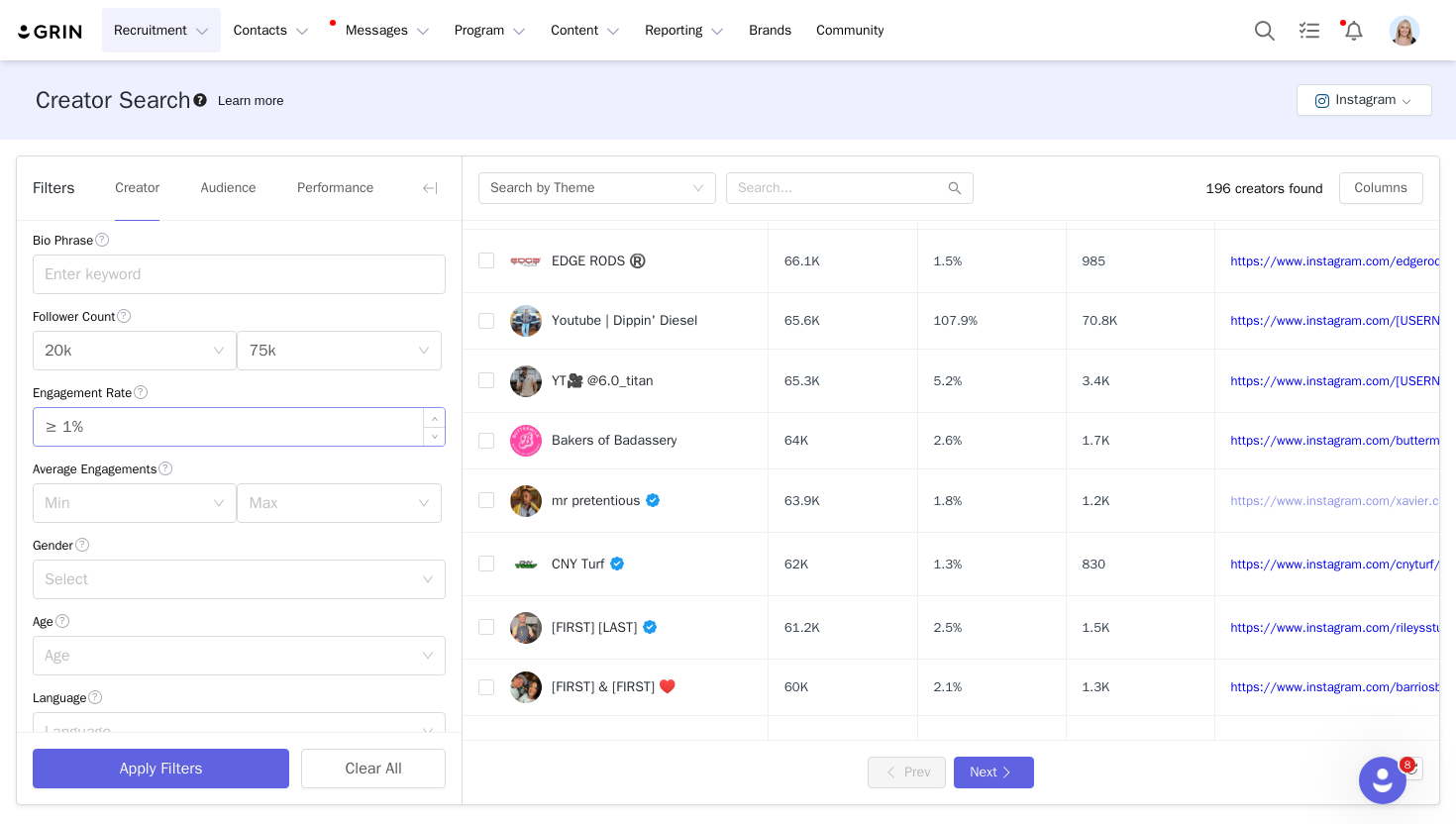 scroll, scrollTop: 591, scrollLeft: 0, axis: vertical 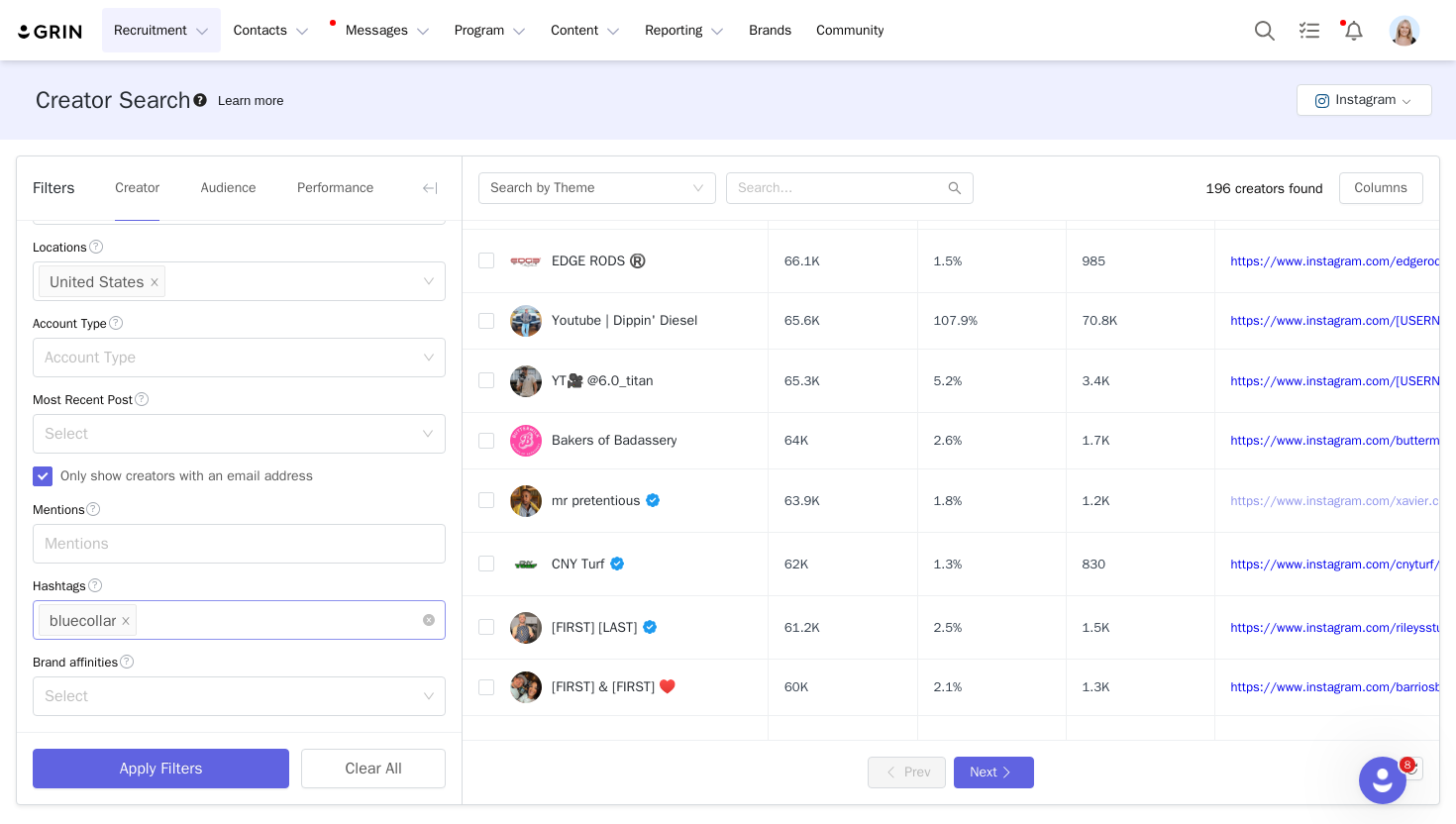 click on "bluecollar" at bounding box center [87, 620] 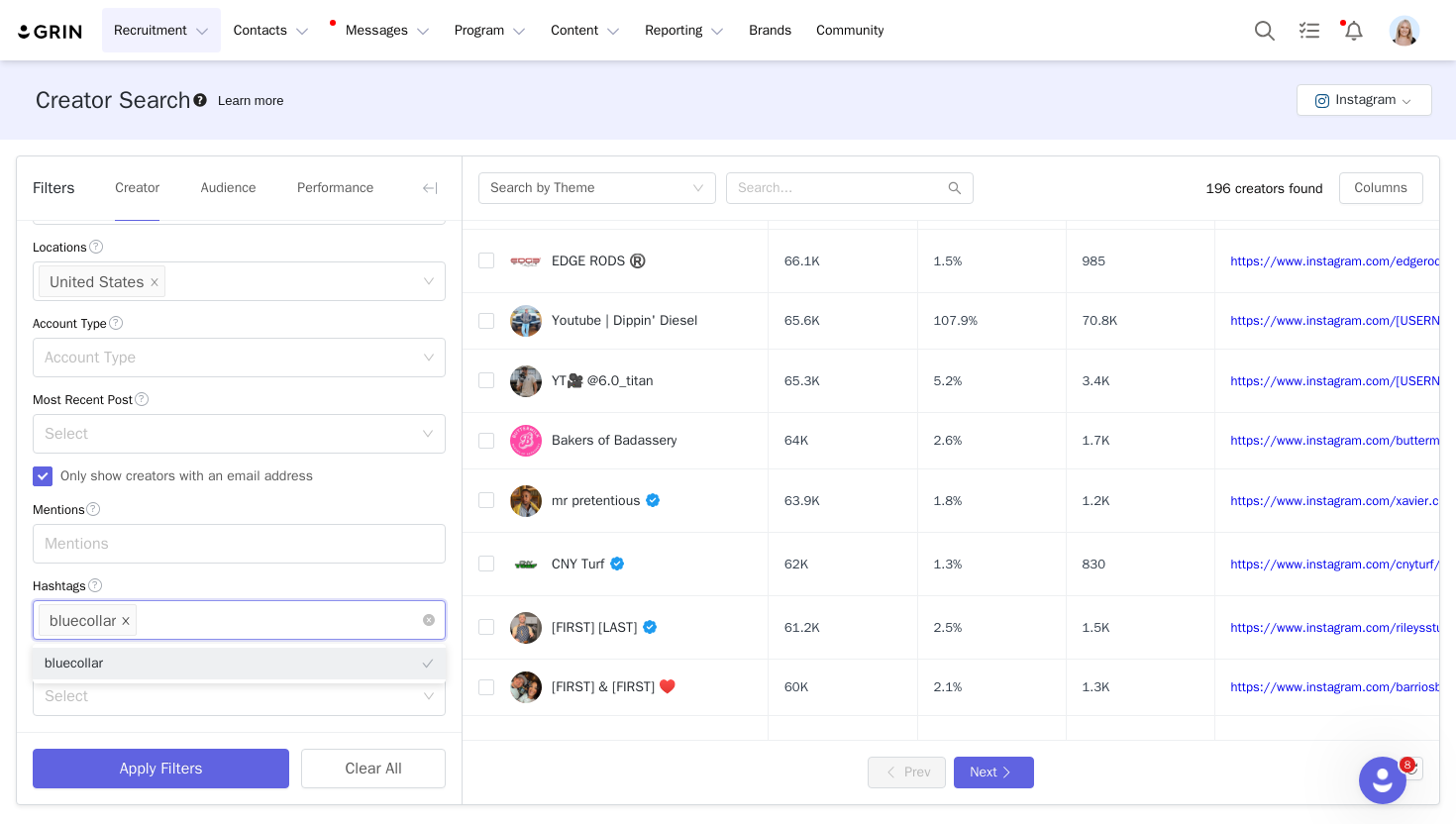 click 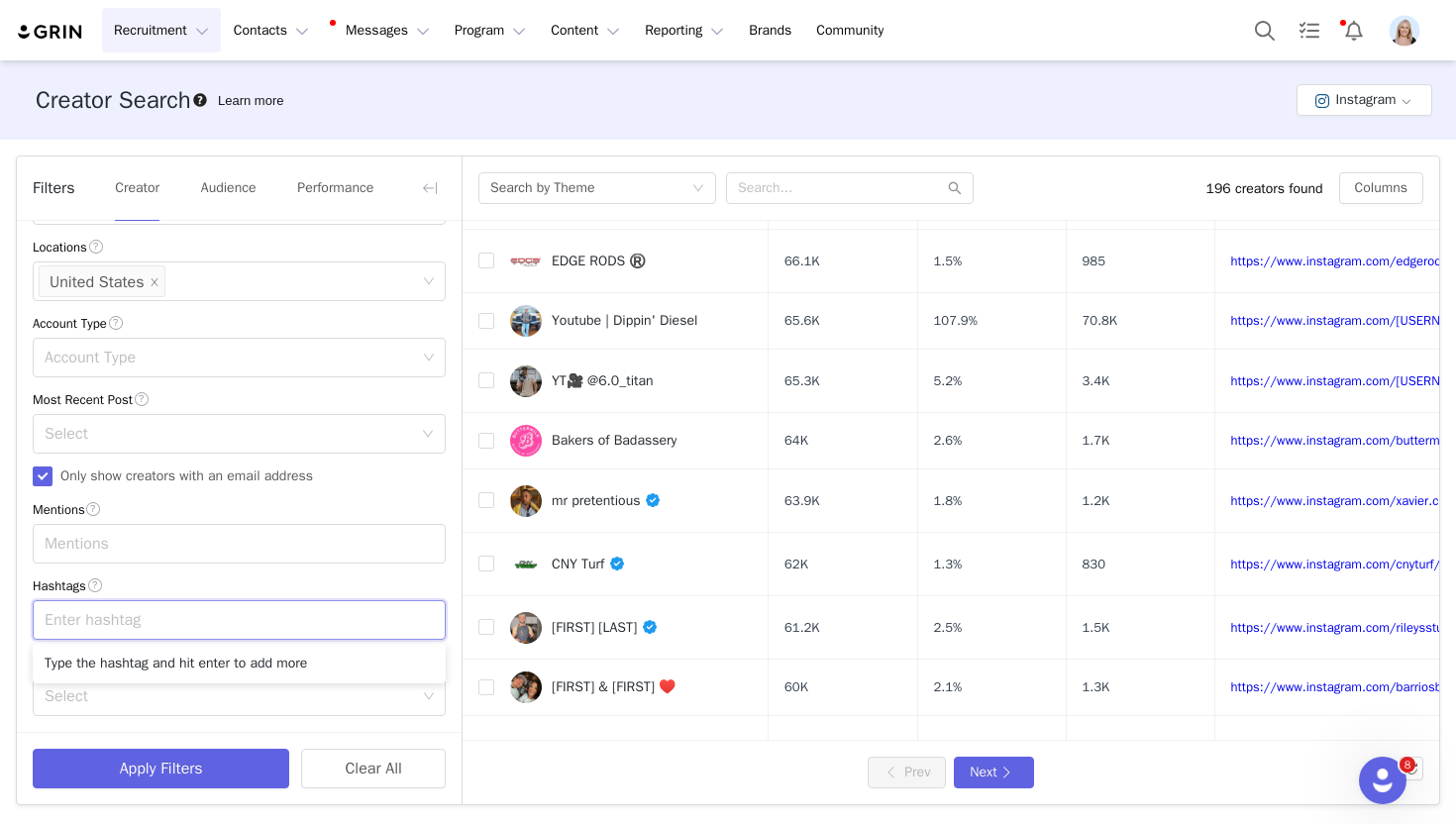 scroll, scrollTop: 0, scrollLeft: 0, axis: both 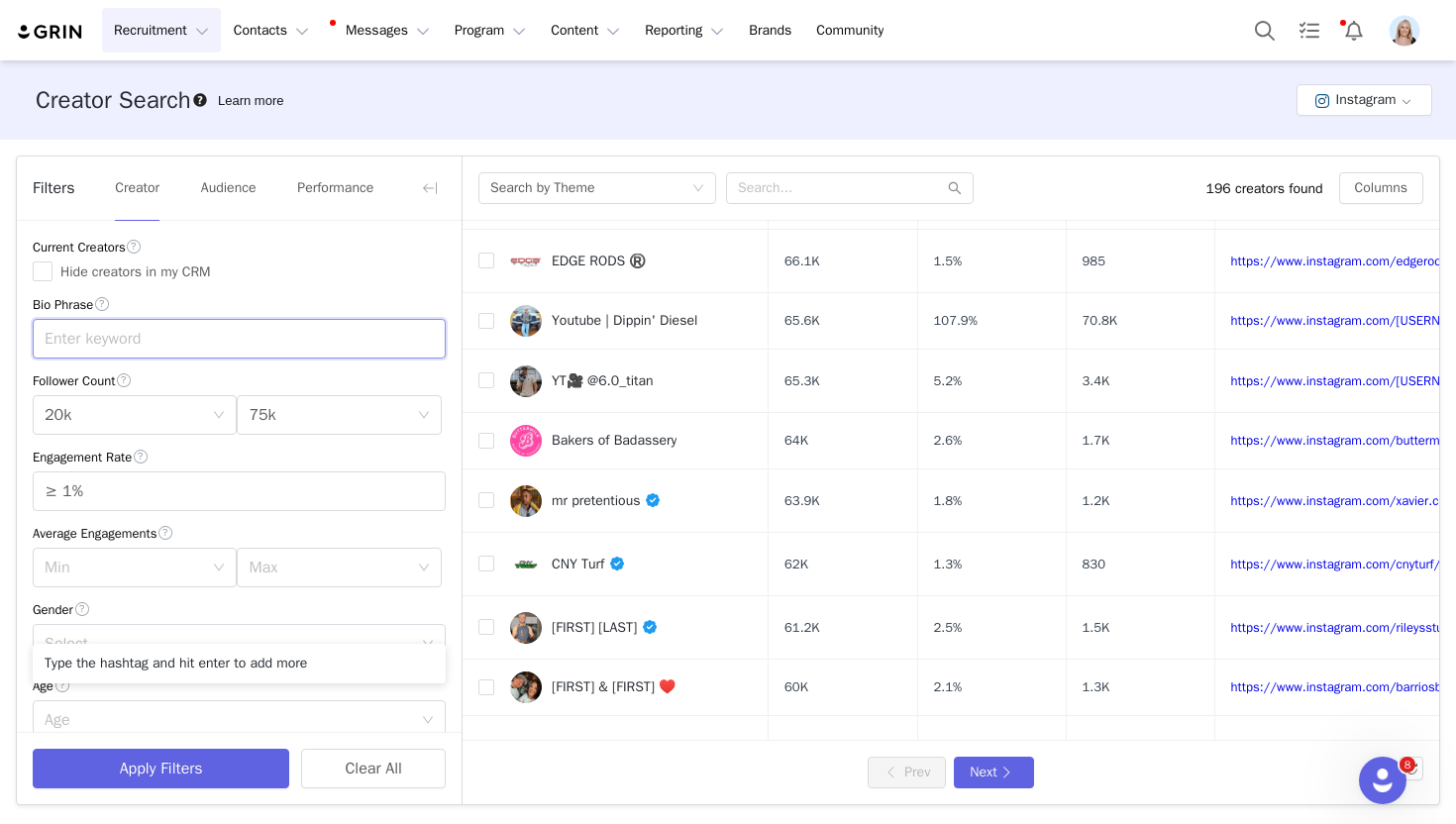 click at bounding box center [239, 339] 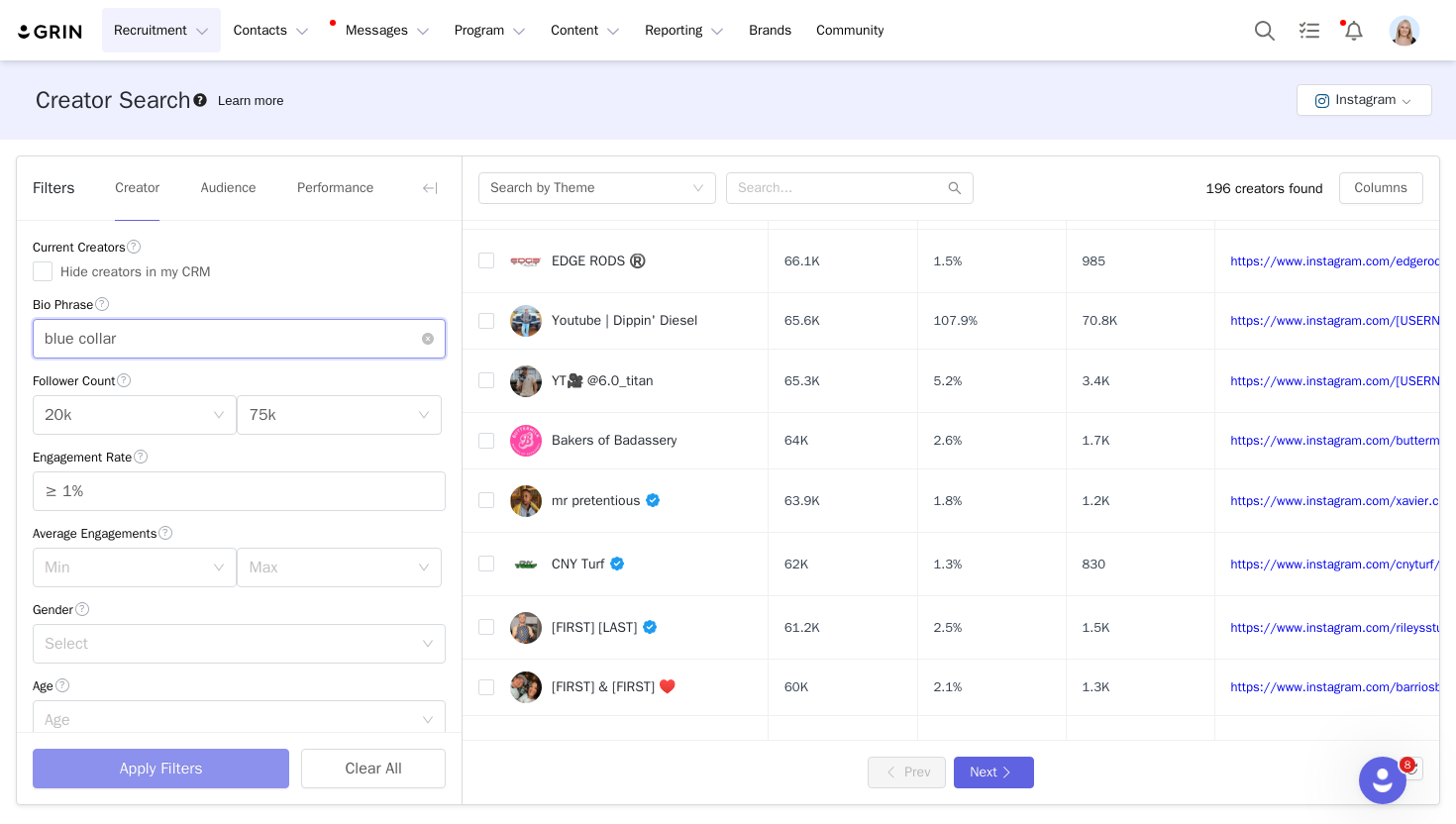 type on "blue collar" 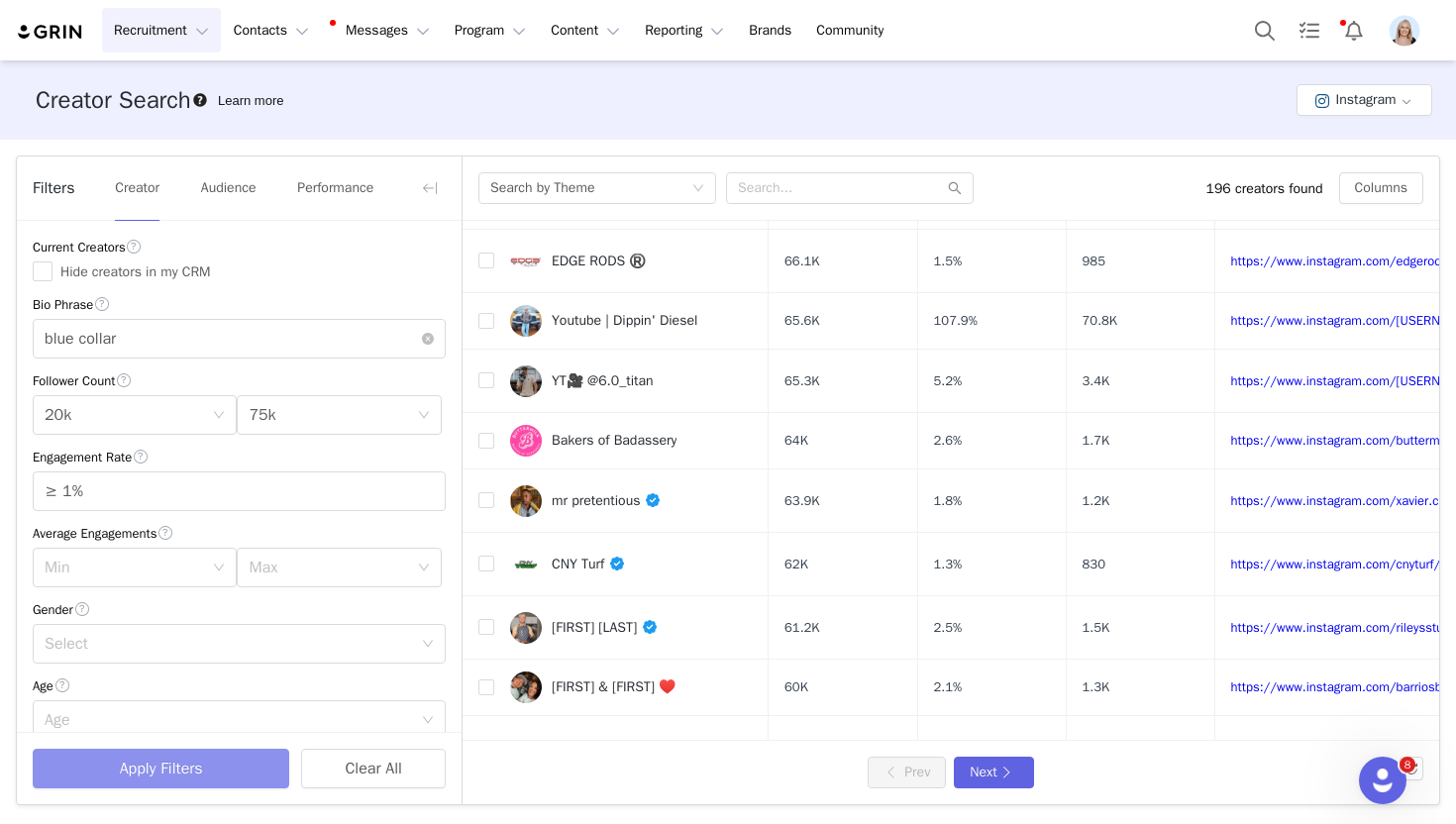 click on "Apply Filters" at bounding box center (160, 769) 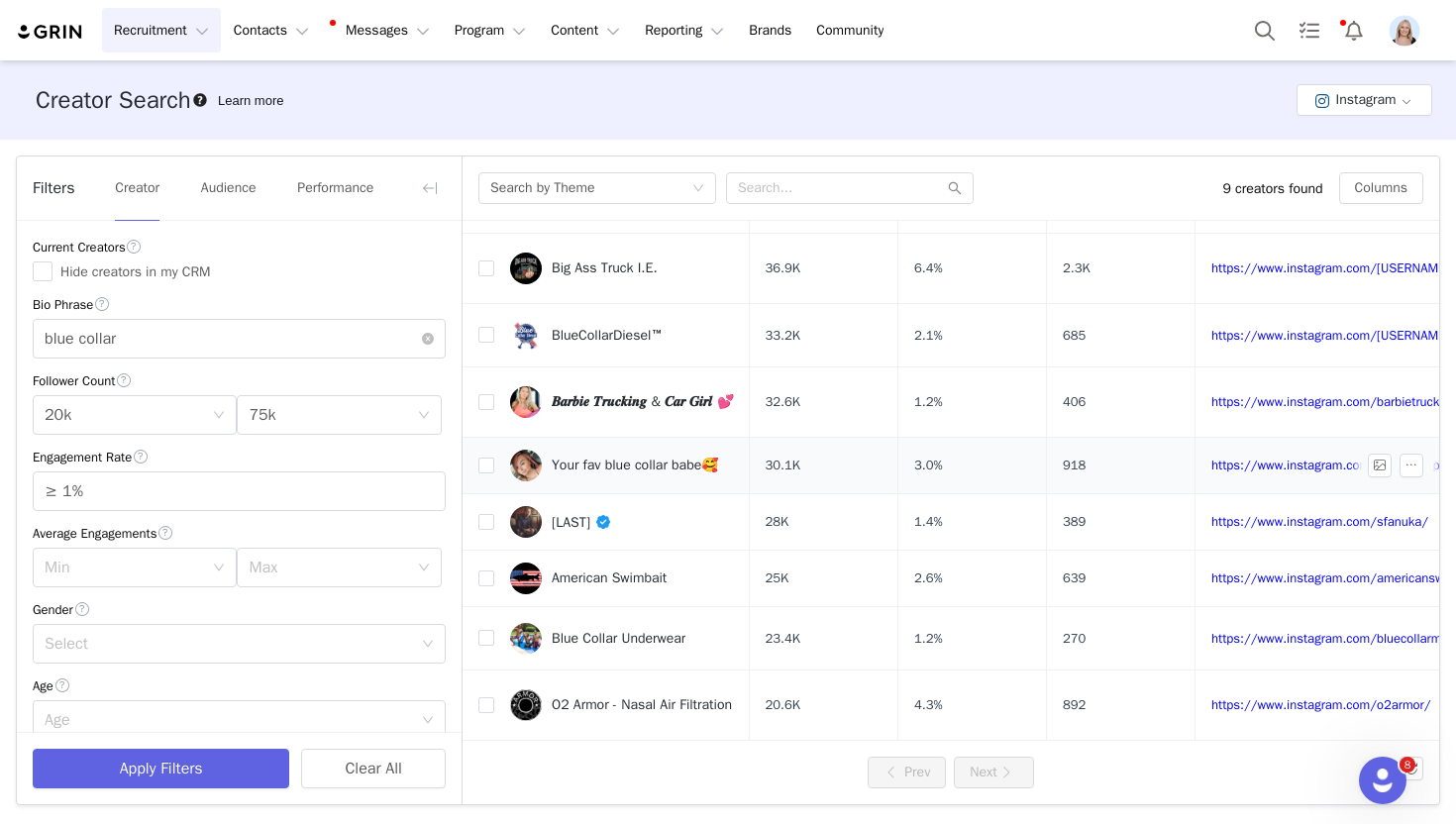 scroll, scrollTop: 96, scrollLeft: 0, axis: vertical 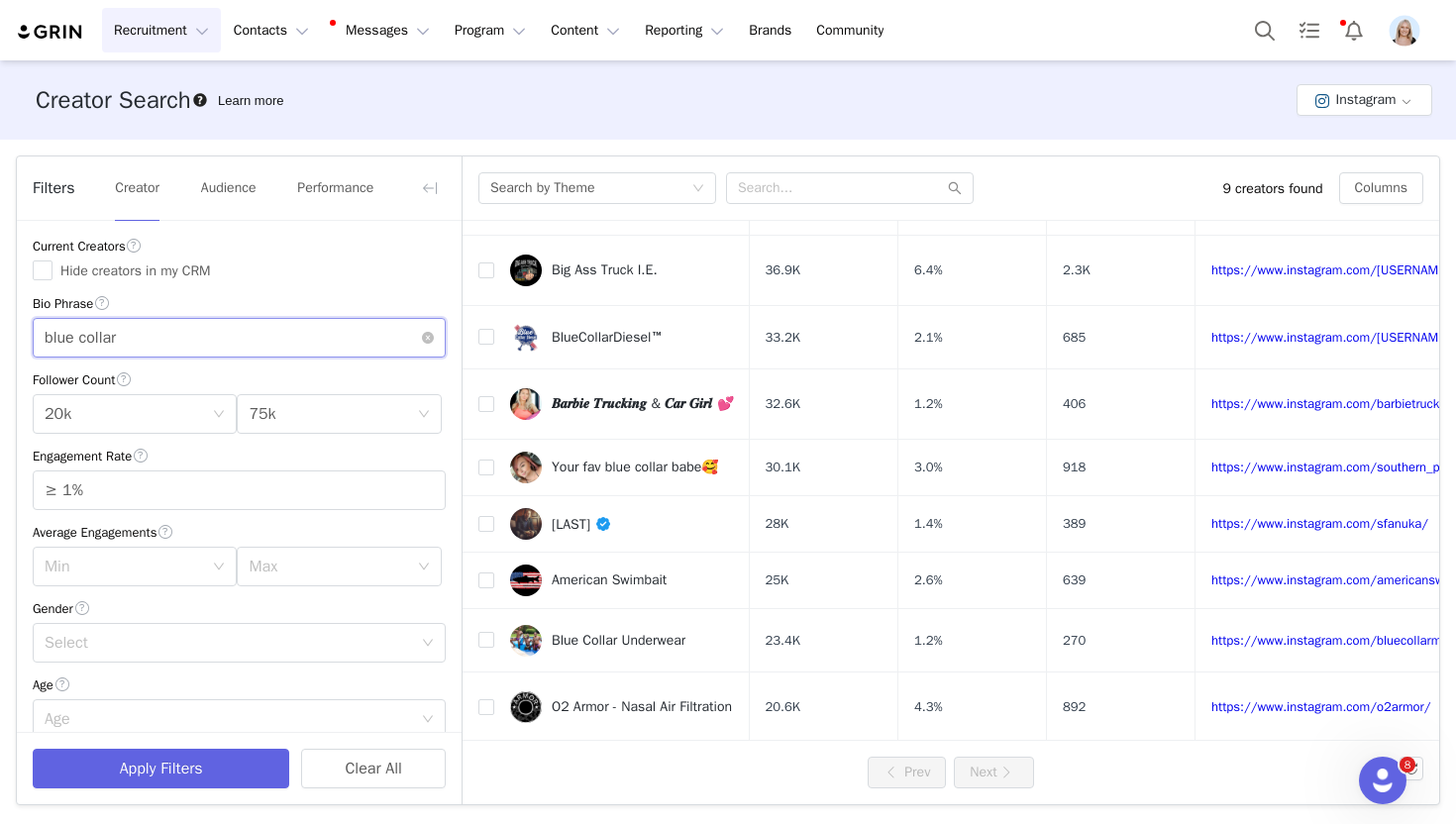 click on "blue collar" at bounding box center (239, 338) 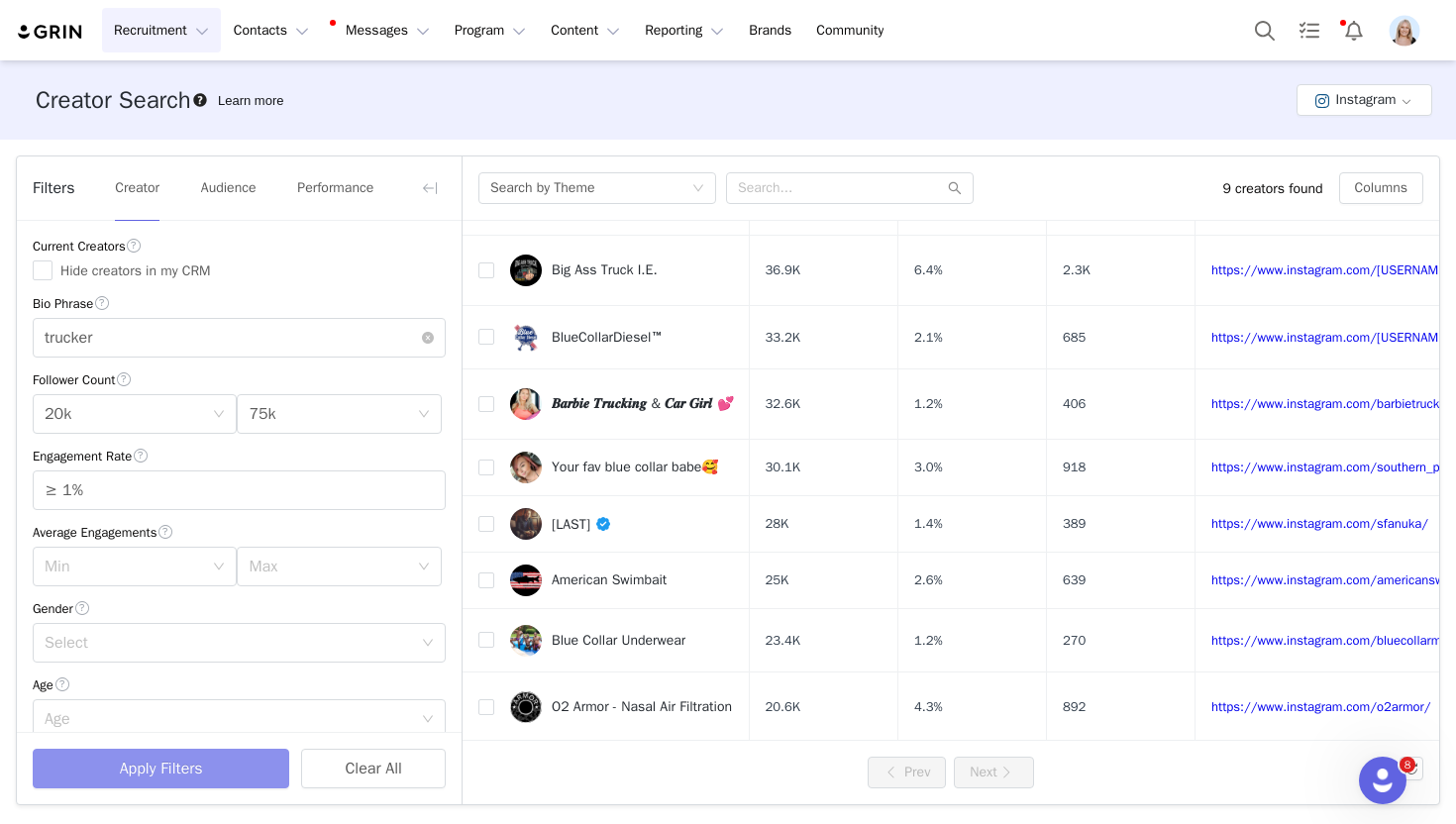 click on "Apply Filters" at bounding box center (160, 769) 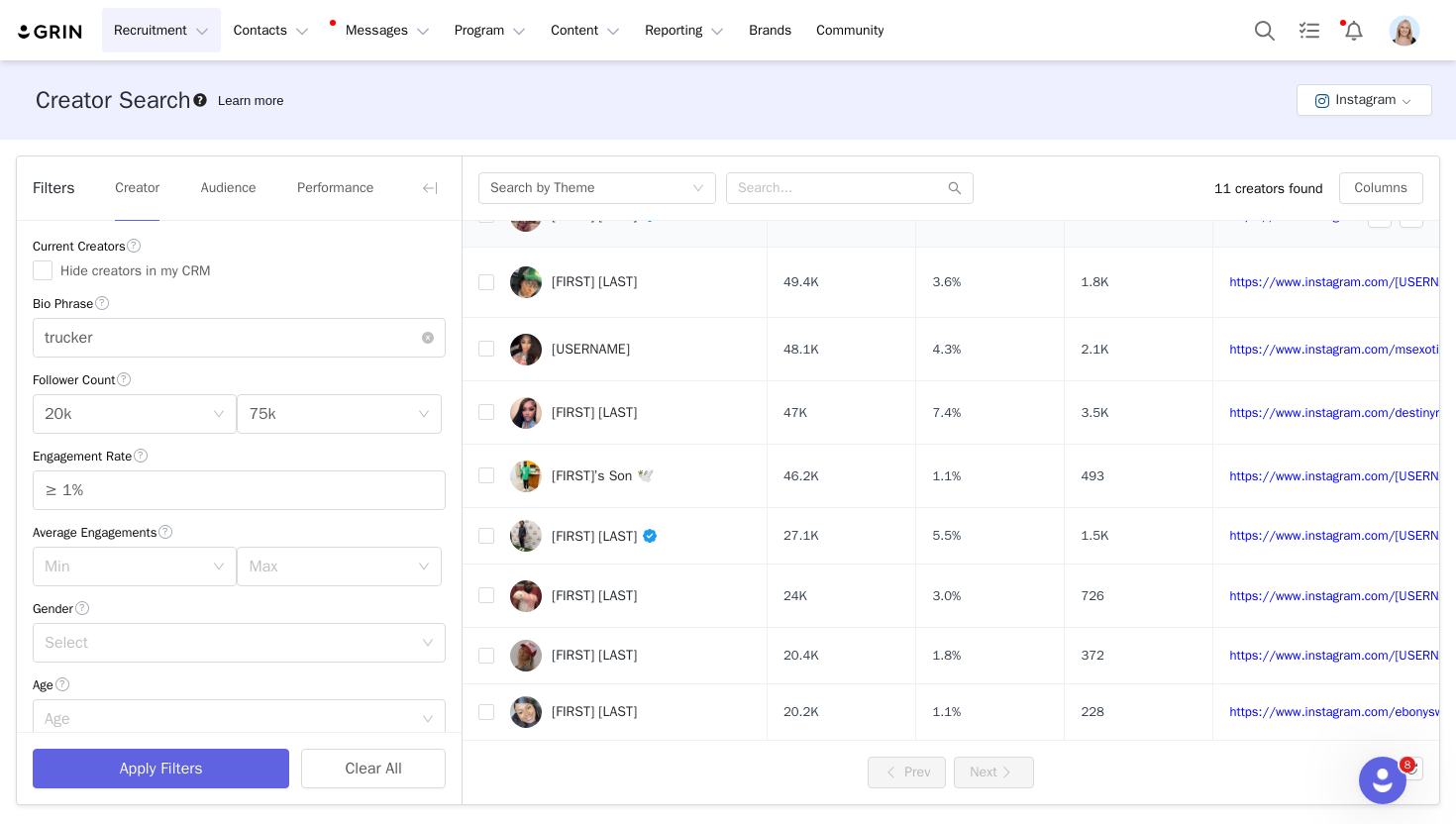scroll, scrollTop: 203, scrollLeft: 0, axis: vertical 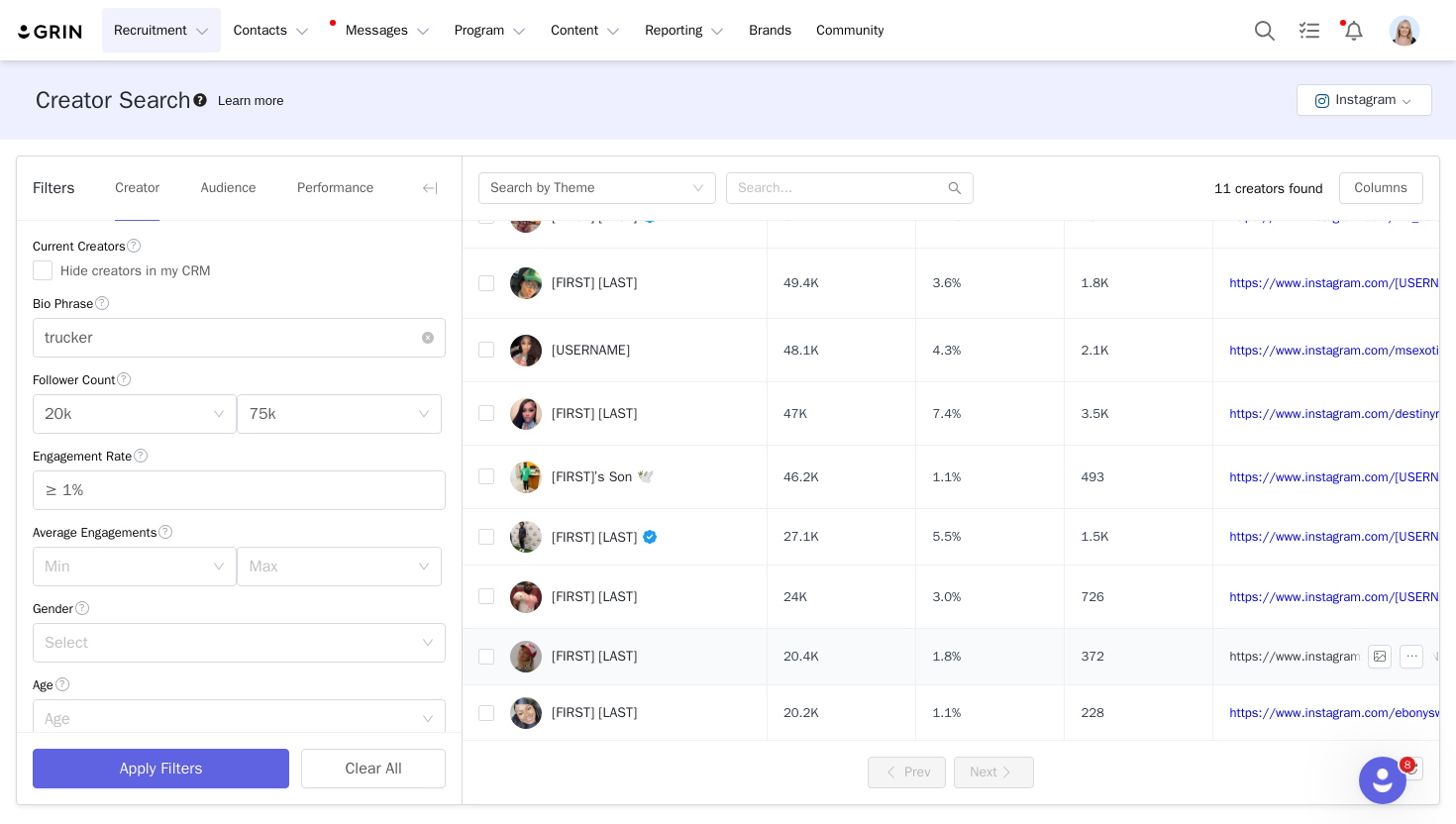 click on "https://www.instagram.com/[USERNAME]/" at bounding box center [1351, 656] 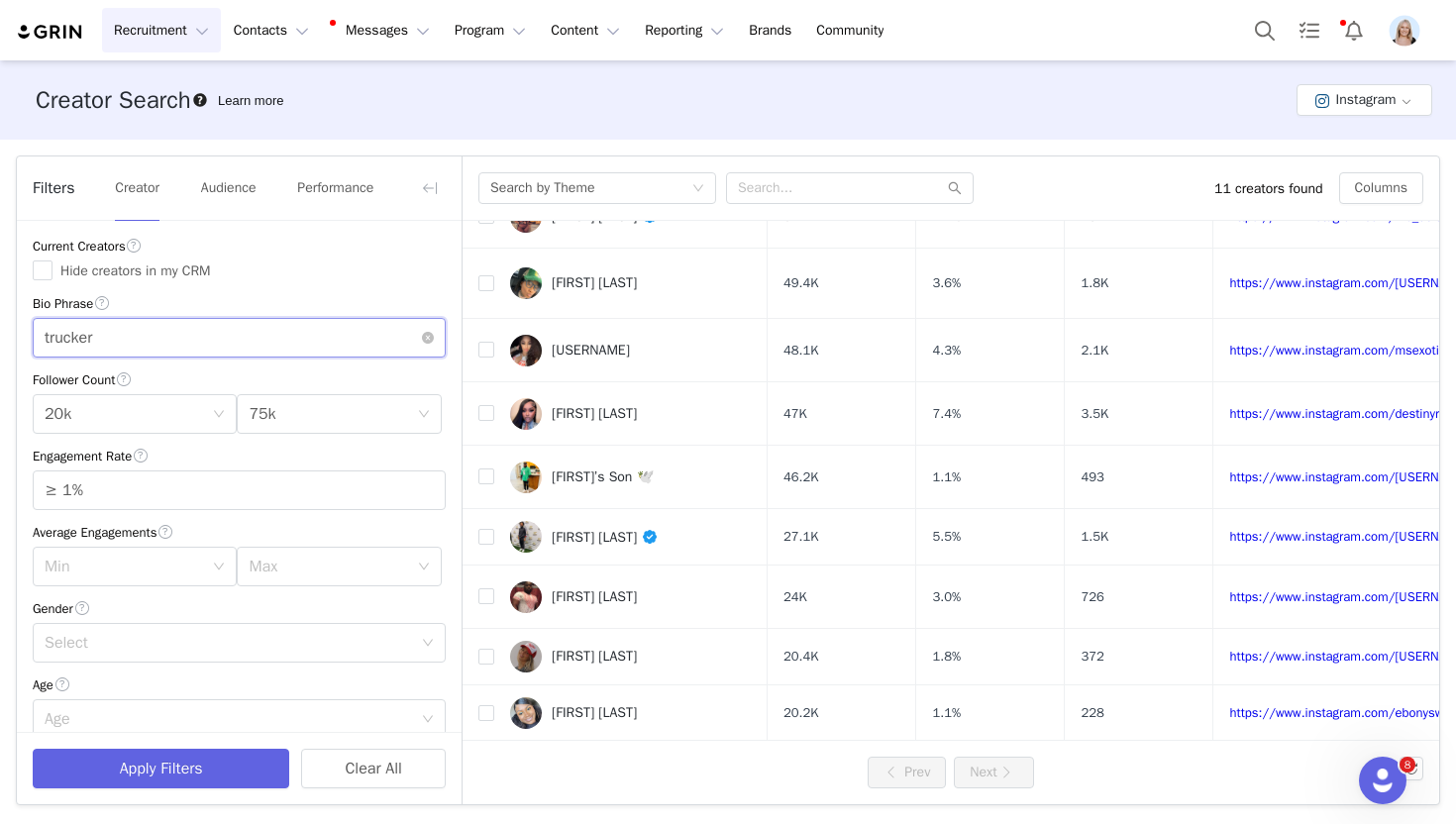 click on "trucker" at bounding box center (239, 338) 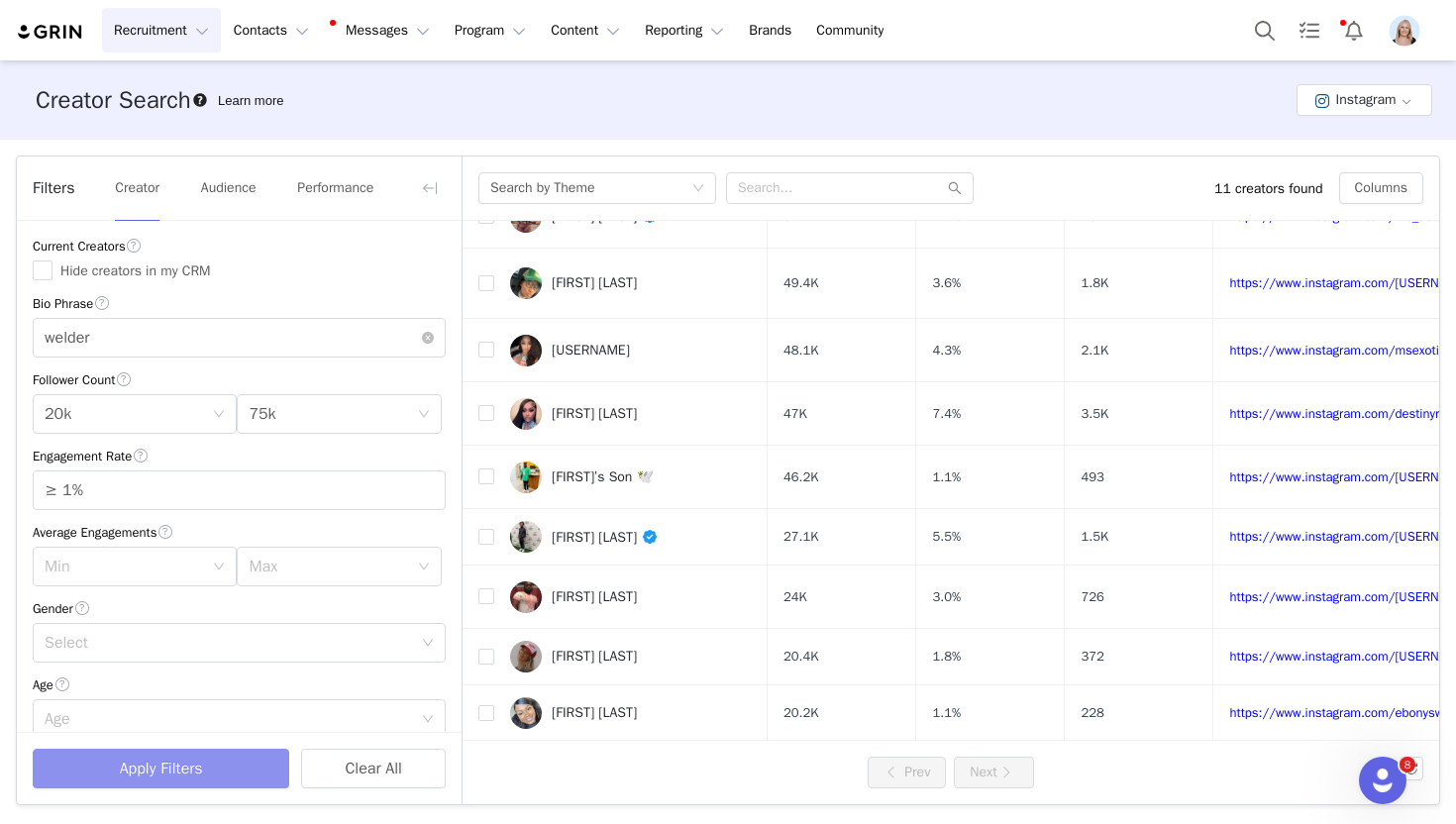click on "Apply Filters" at bounding box center (160, 769) 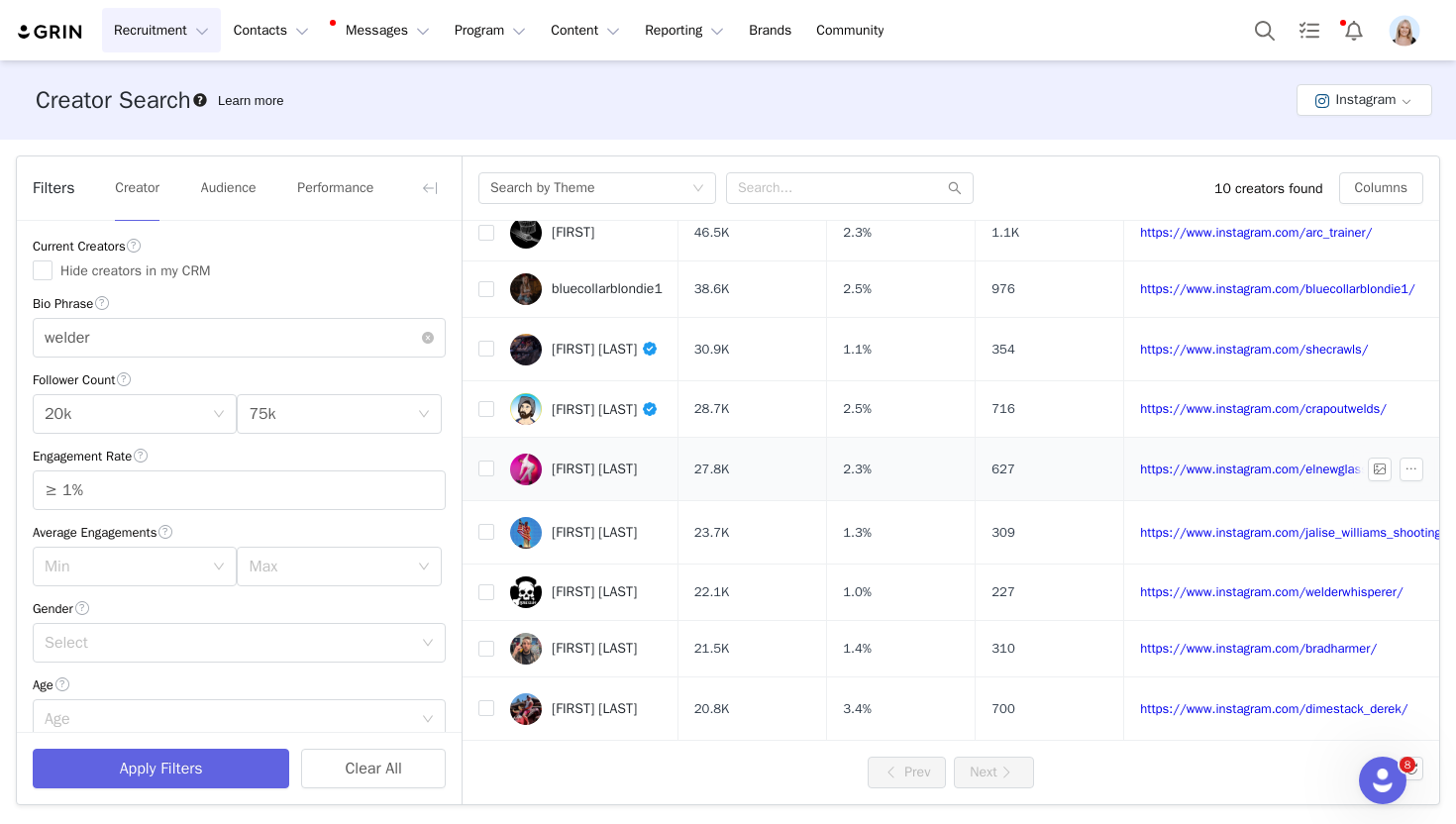 scroll, scrollTop: 124, scrollLeft: 0, axis: vertical 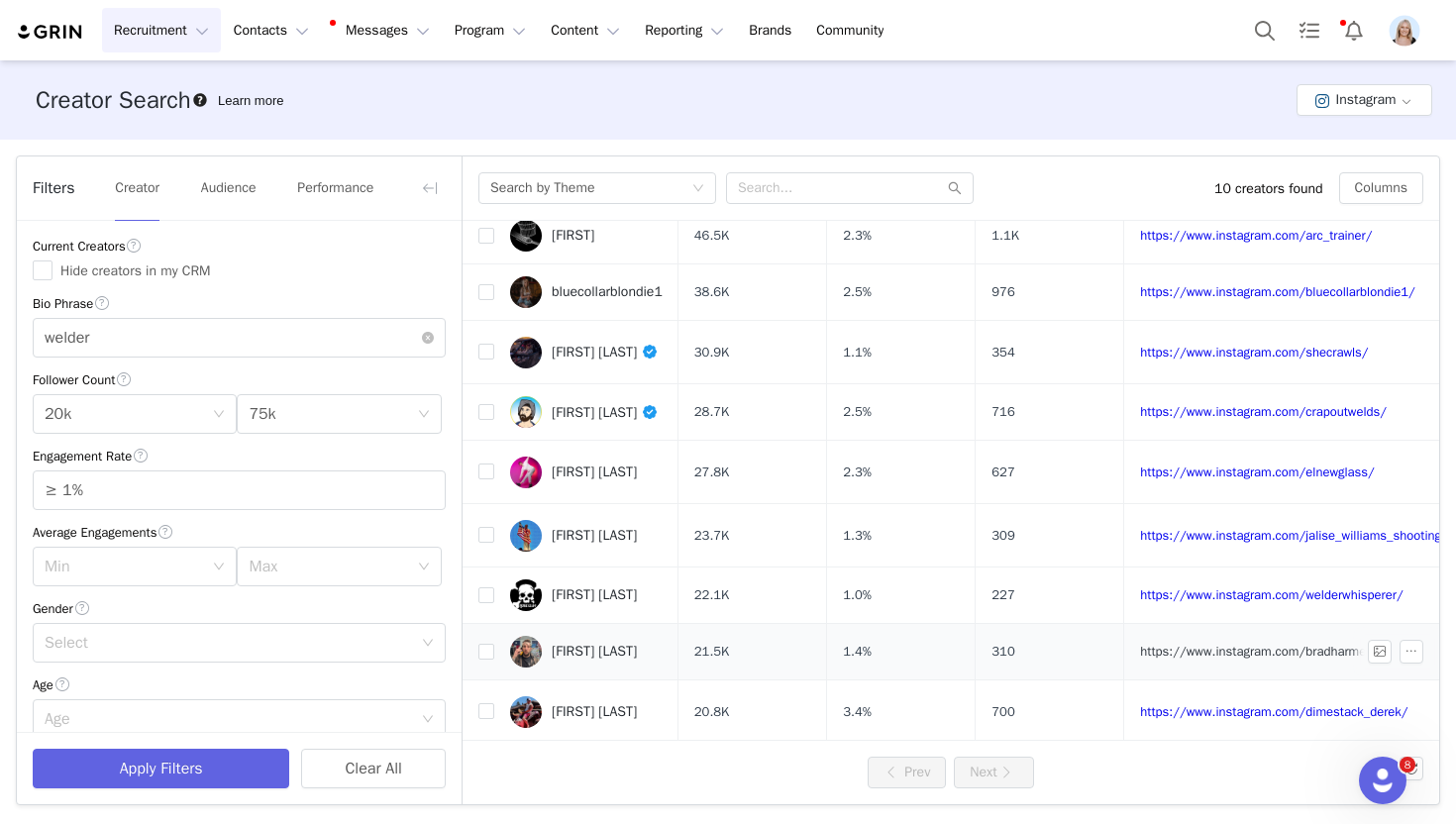 click on "https://www.instagram.com/bradharmer/" at bounding box center [1258, 651] 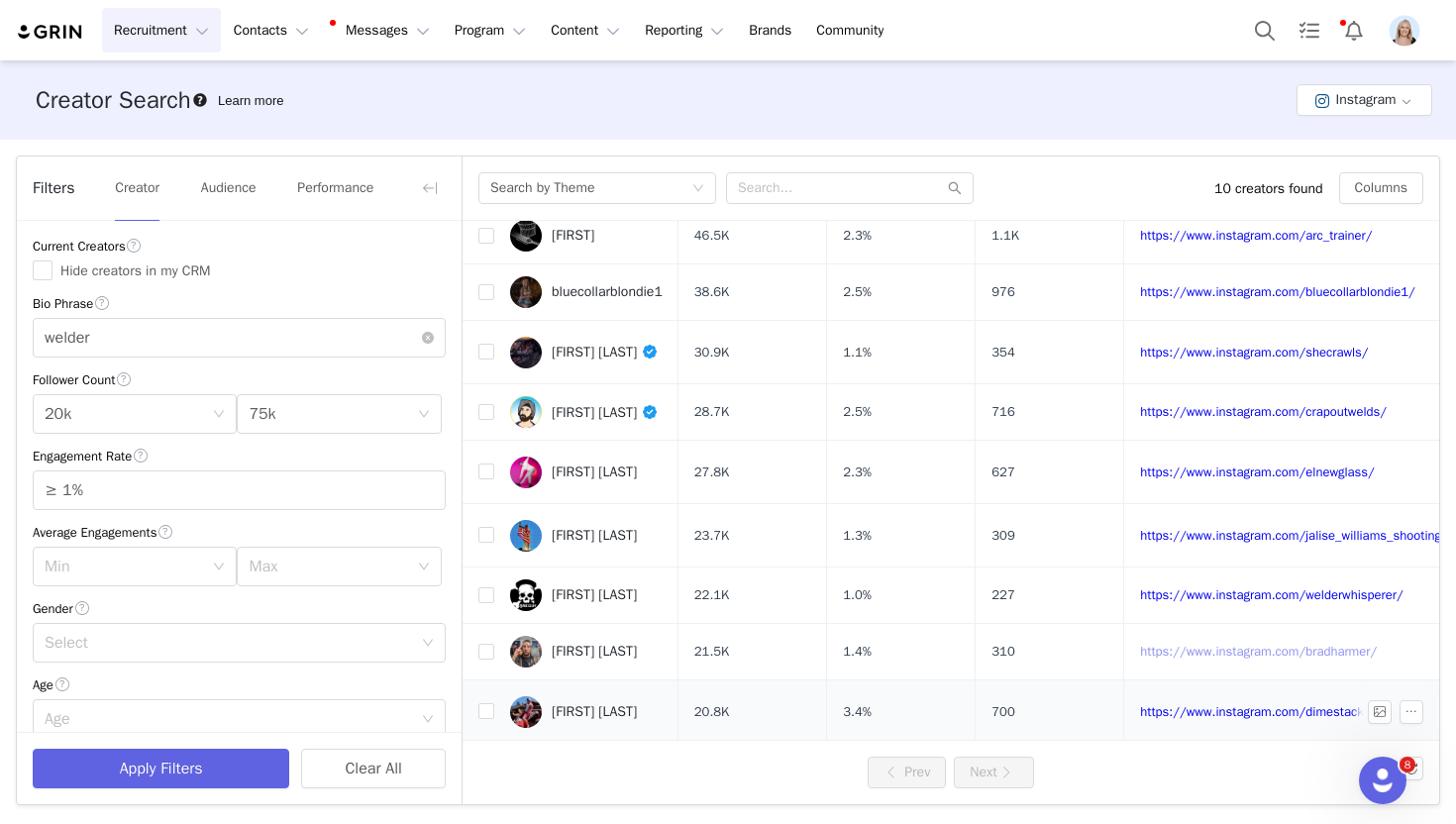 scroll, scrollTop: 127, scrollLeft: 0, axis: vertical 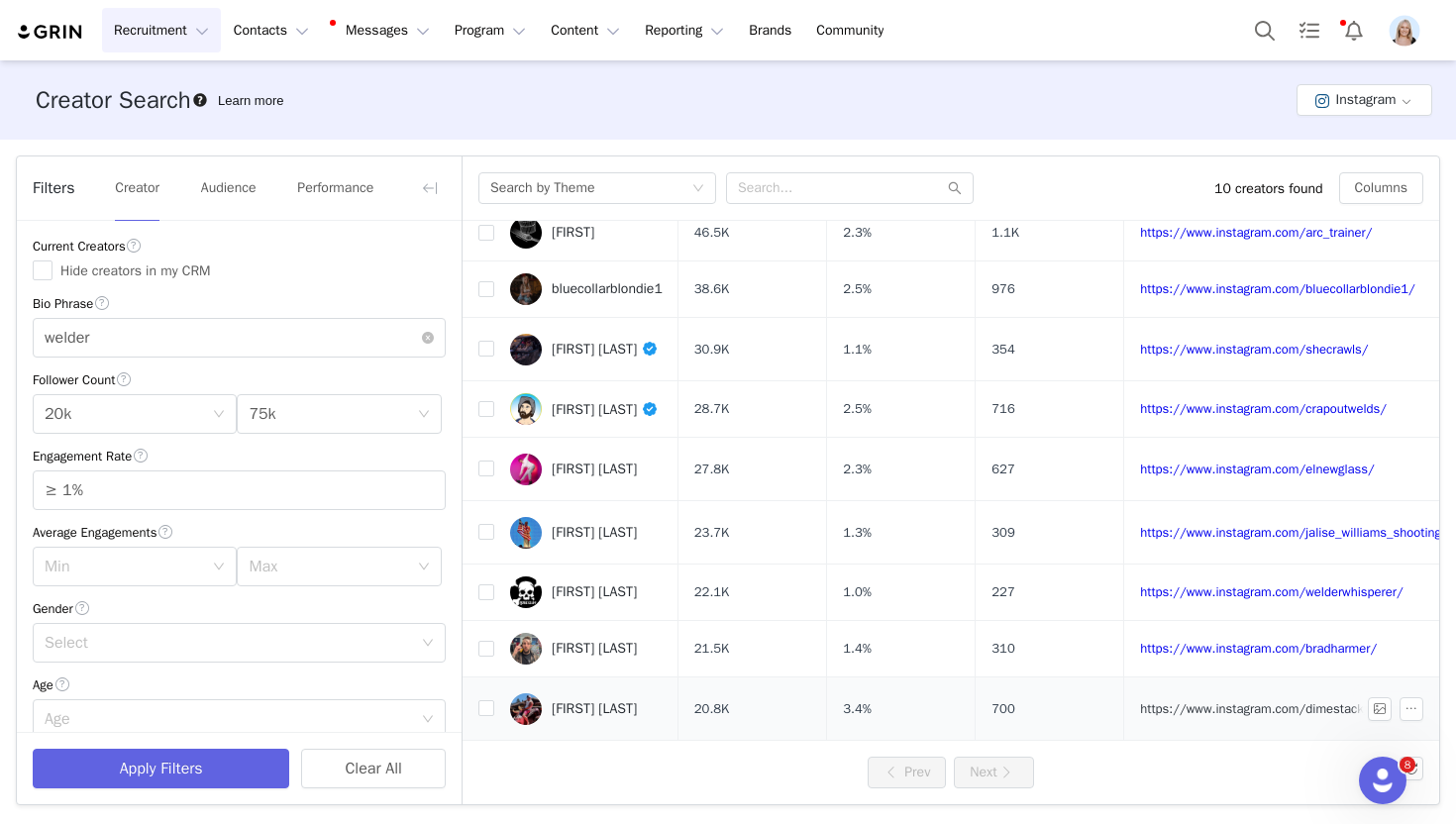 click on "https://www.instagram.com/dimestack_derek/" at bounding box center [1274, 708] 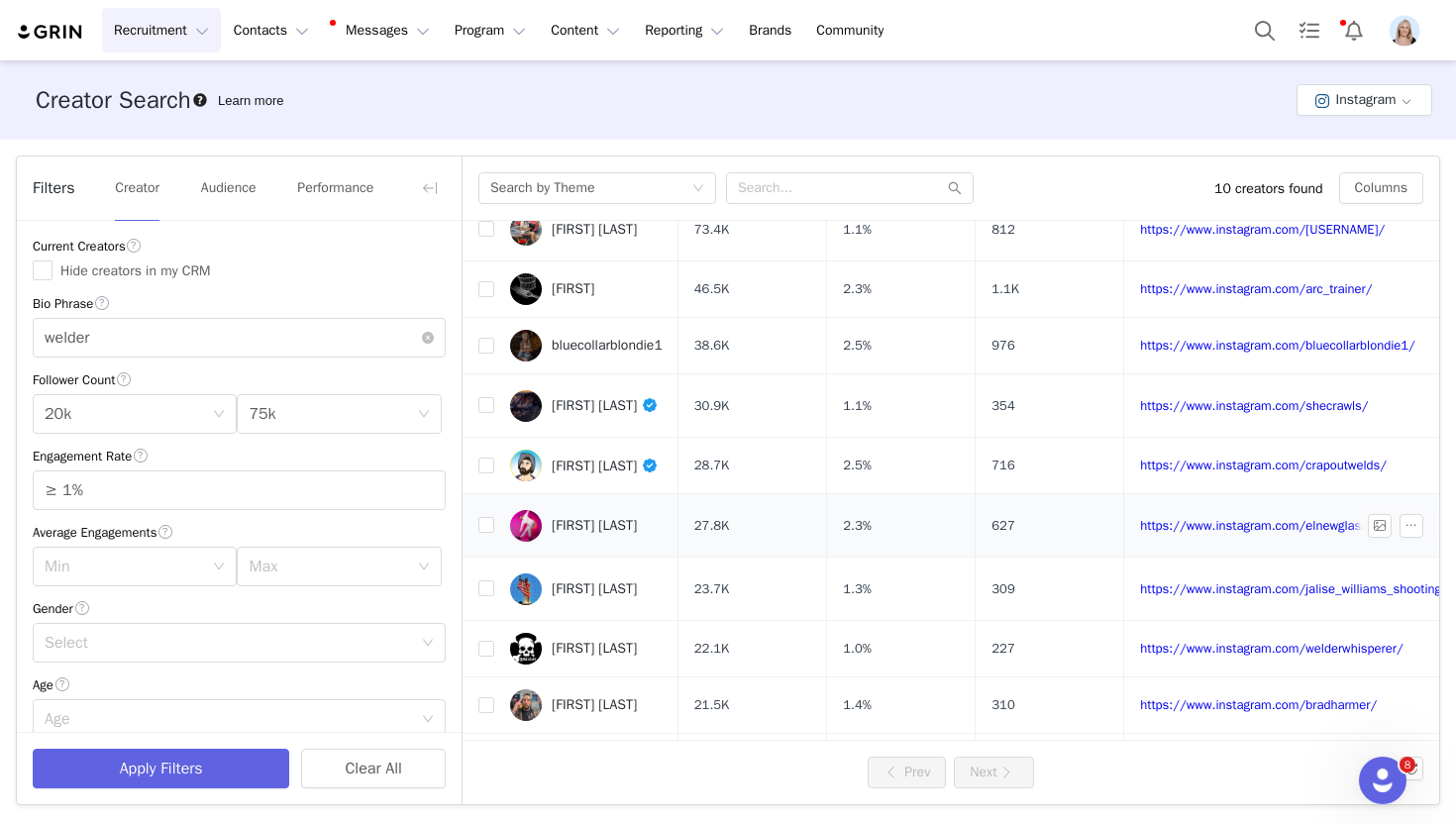 scroll, scrollTop: 0, scrollLeft: 0, axis: both 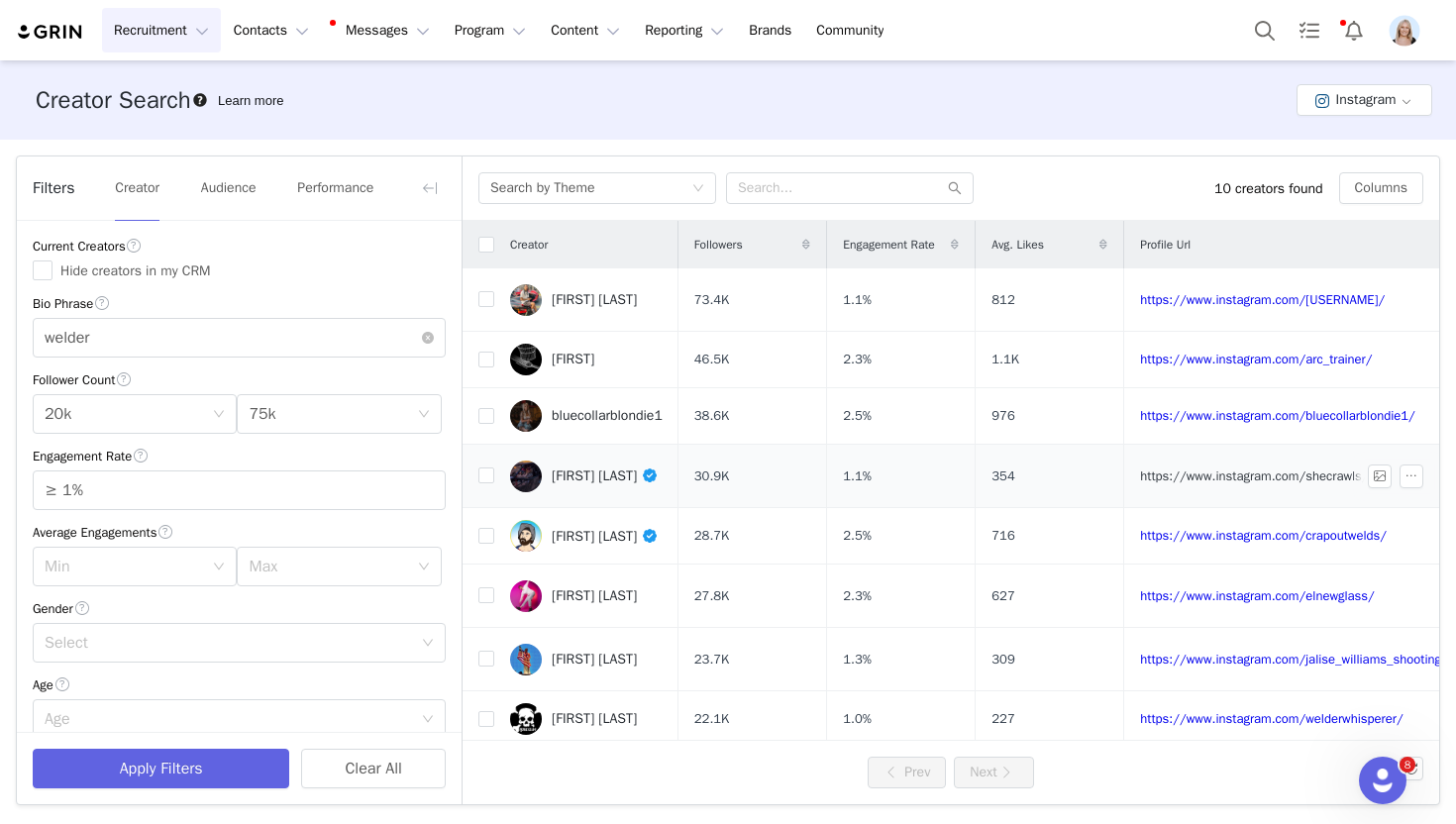 click on "https://www.instagram.com/shecrawls/" at bounding box center [1254, 475] 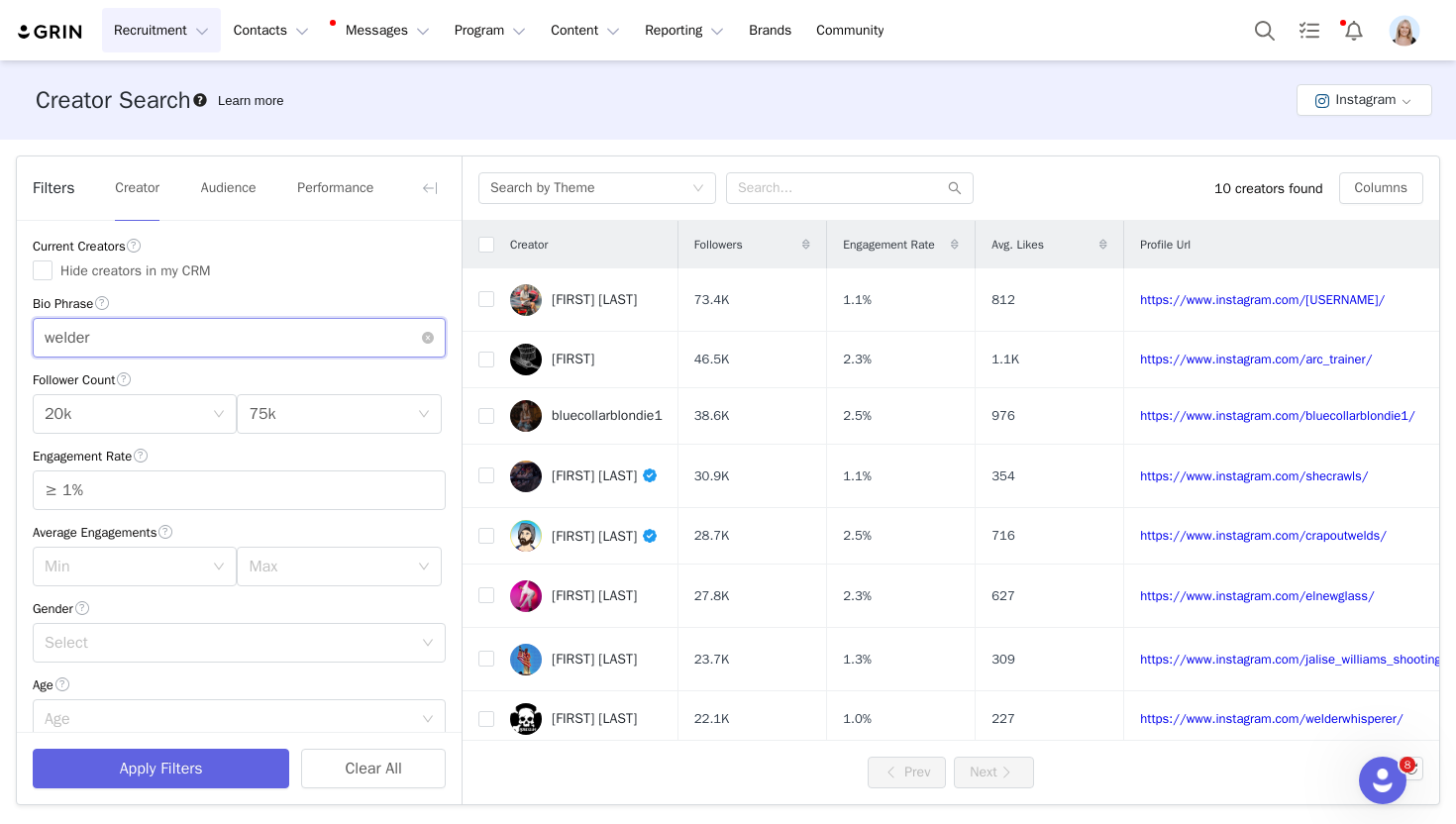 click on "welder" at bounding box center (239, 338) 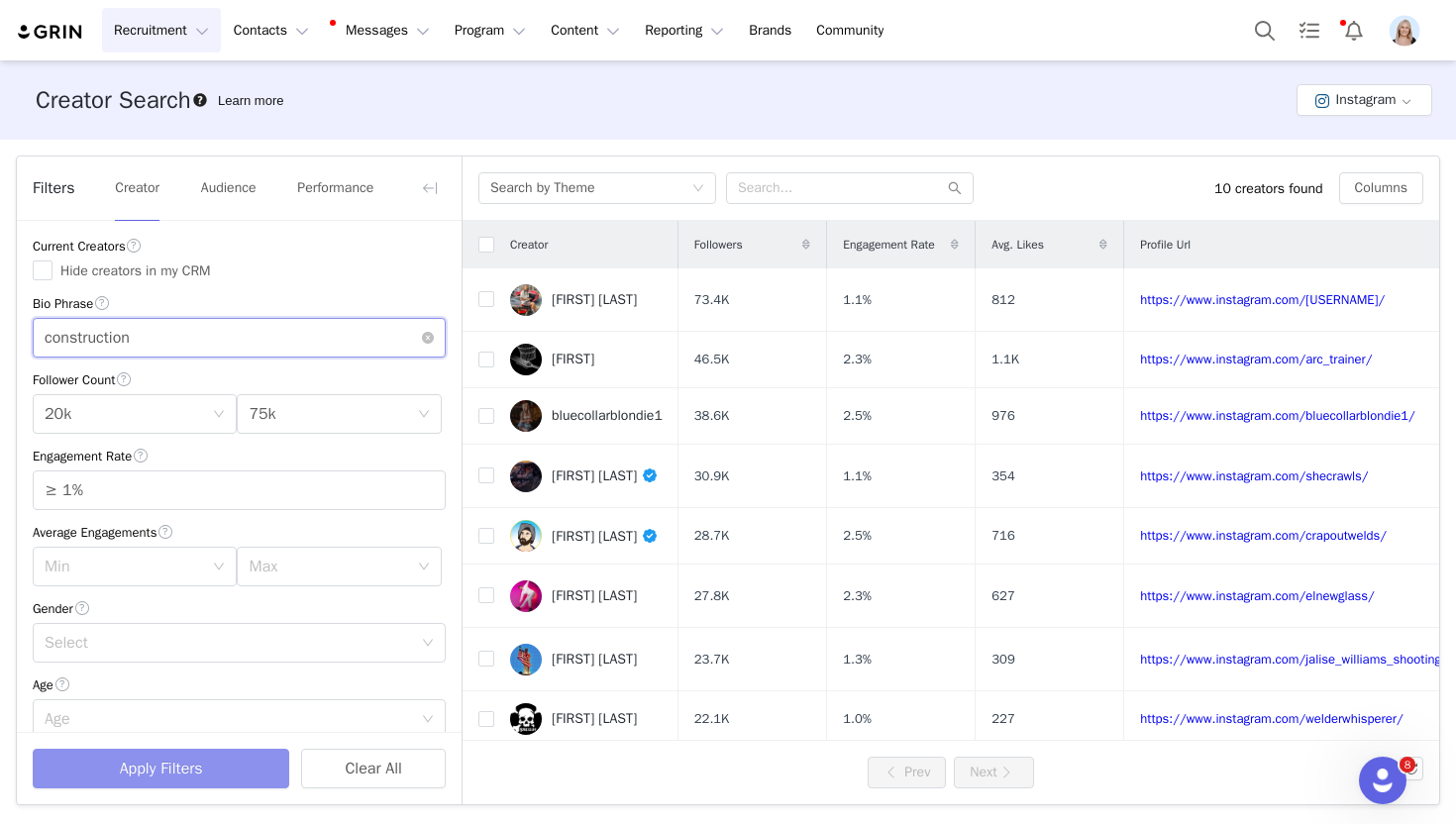 type on "construction" 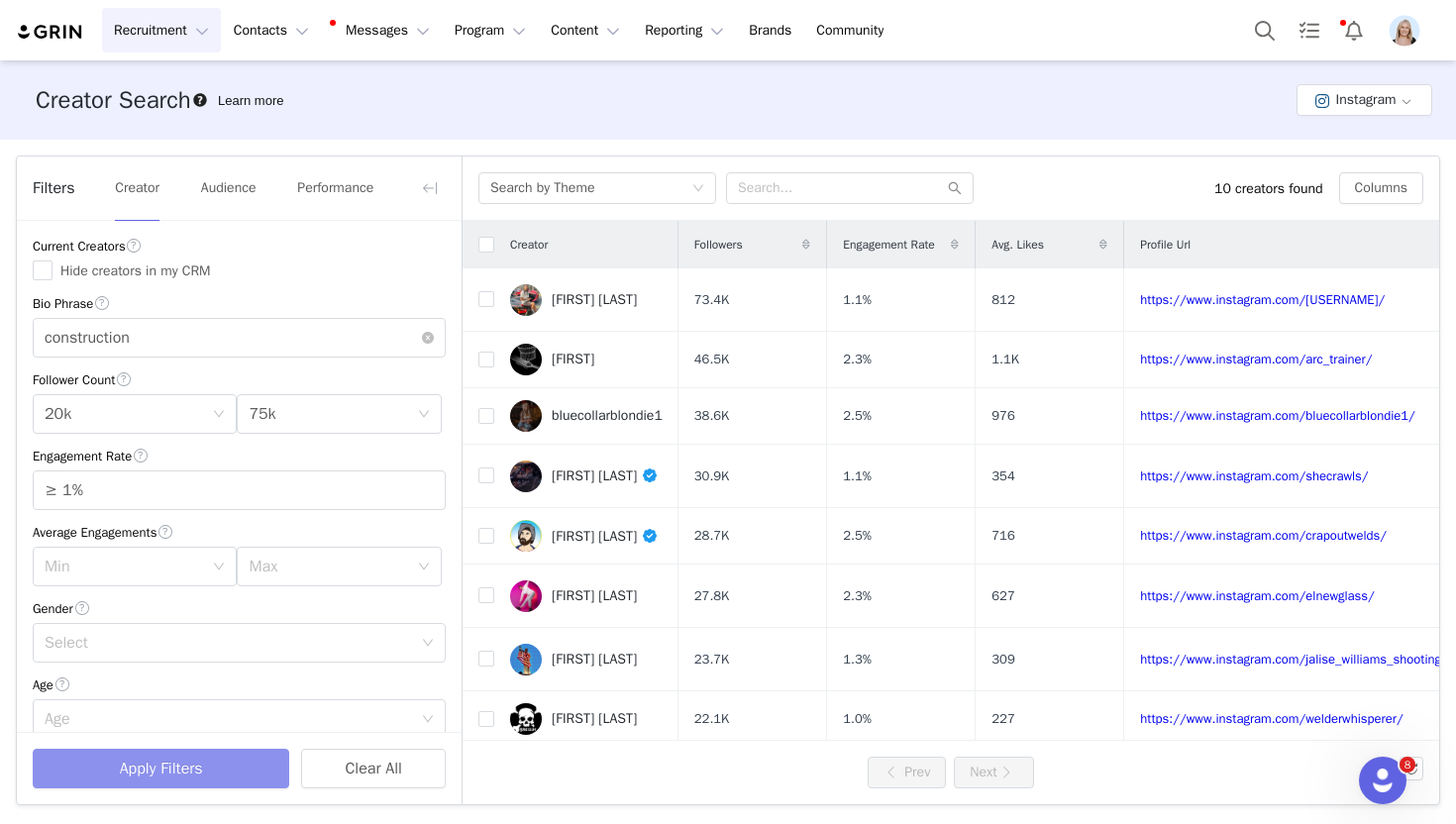 click on "Apply Filters" at bounding box center [160, 769] 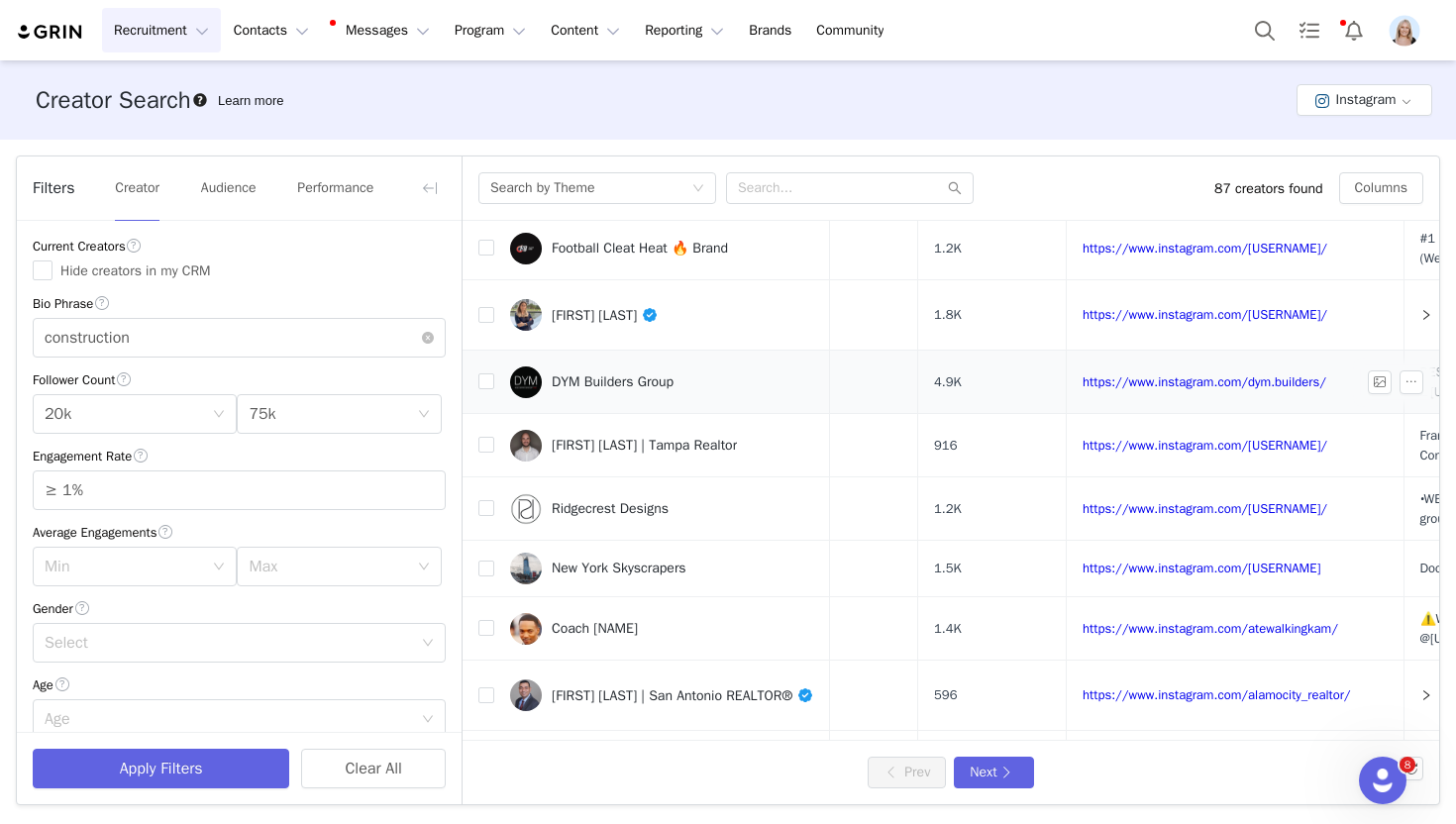 scroll, scrollTop: 52, scrollLeft: 208, axis: both 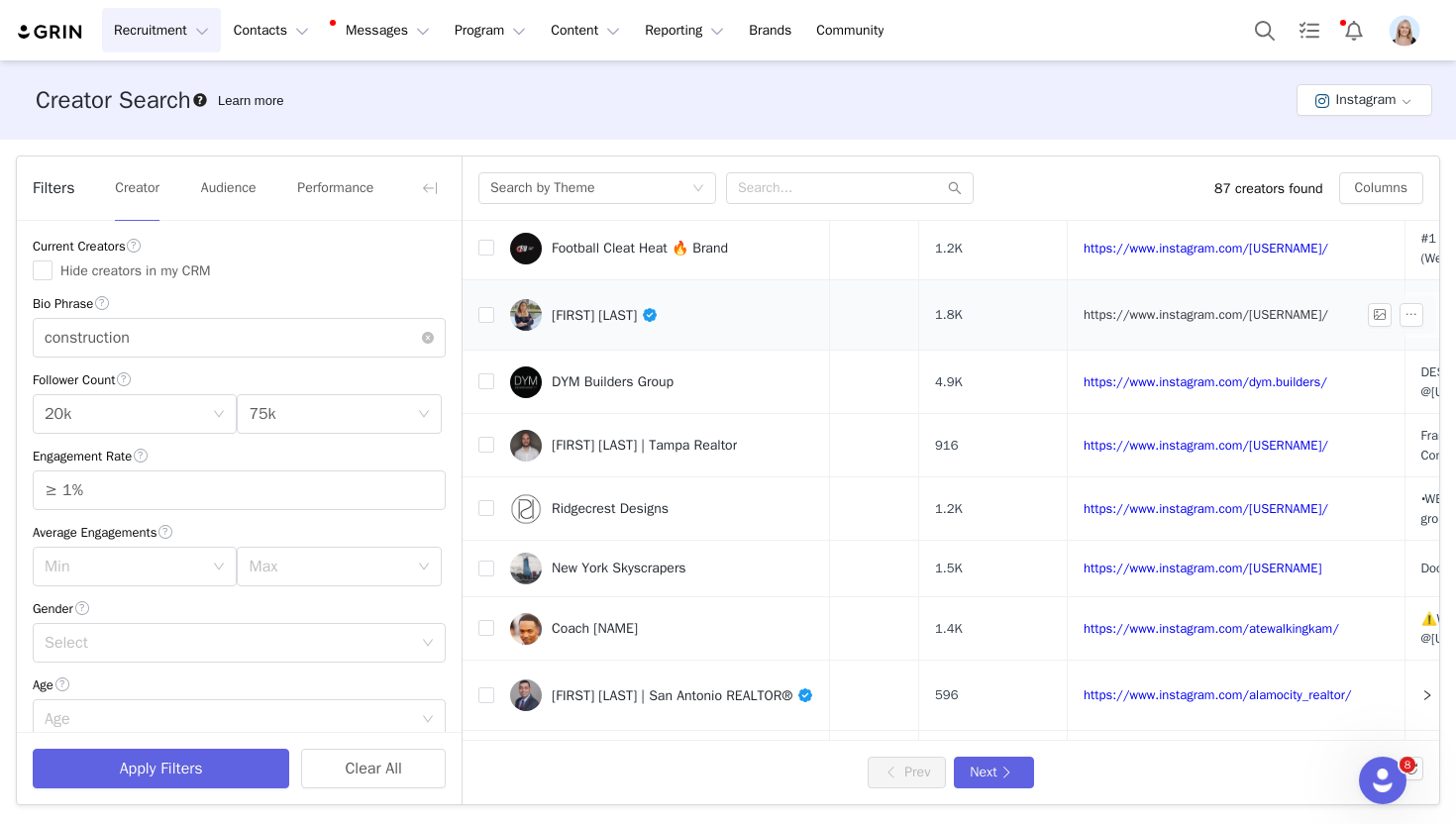 click on "https://www.instagram.com/[USERNAME]/" at bounding box center (1205, 314) 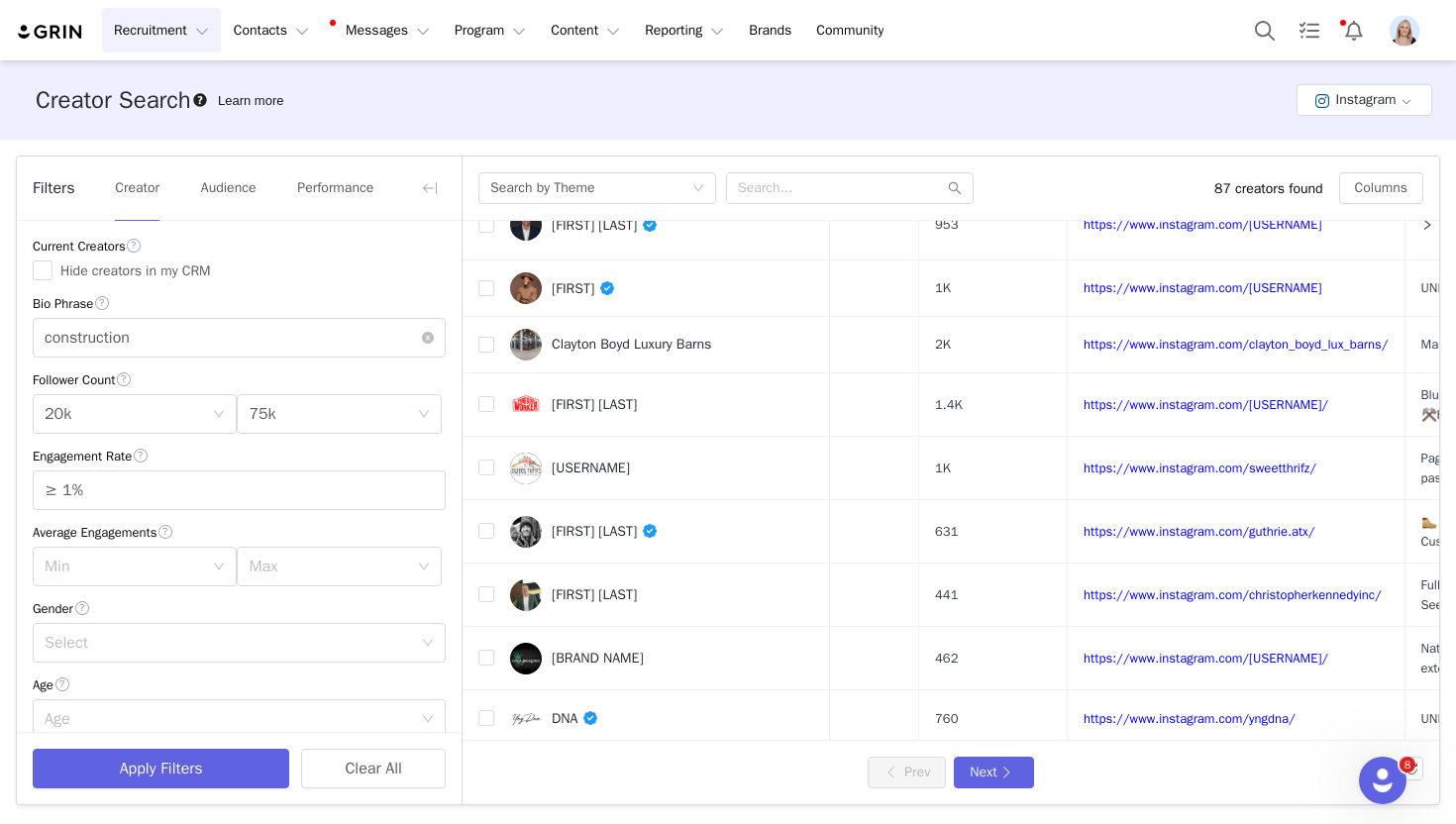 scroll, scrollTop: 788, scrollLeft: 208, axis: both 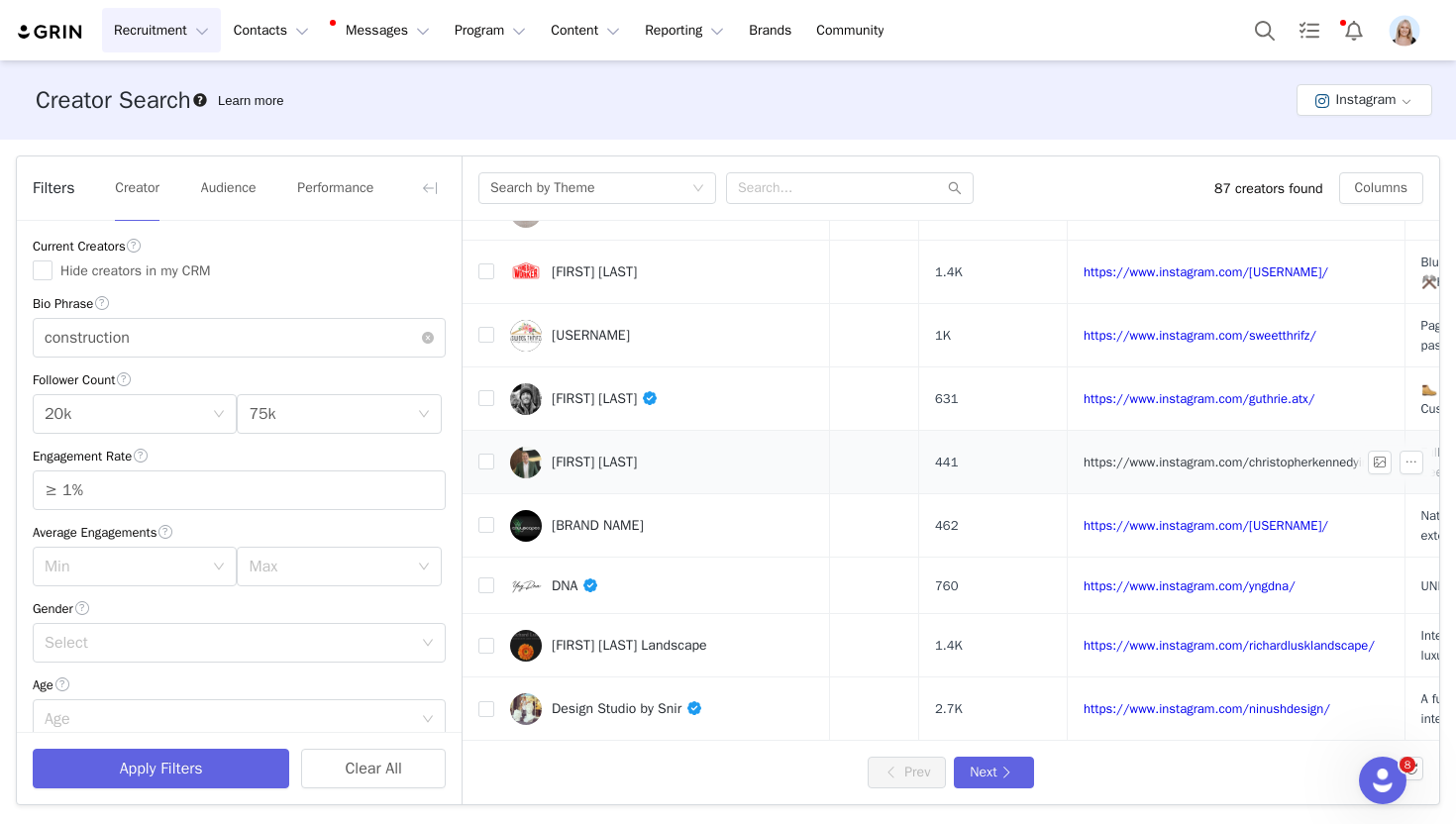 click on "https://www.instagram.com/christopherkennedyinc/" at bounding box center (1232, 462) 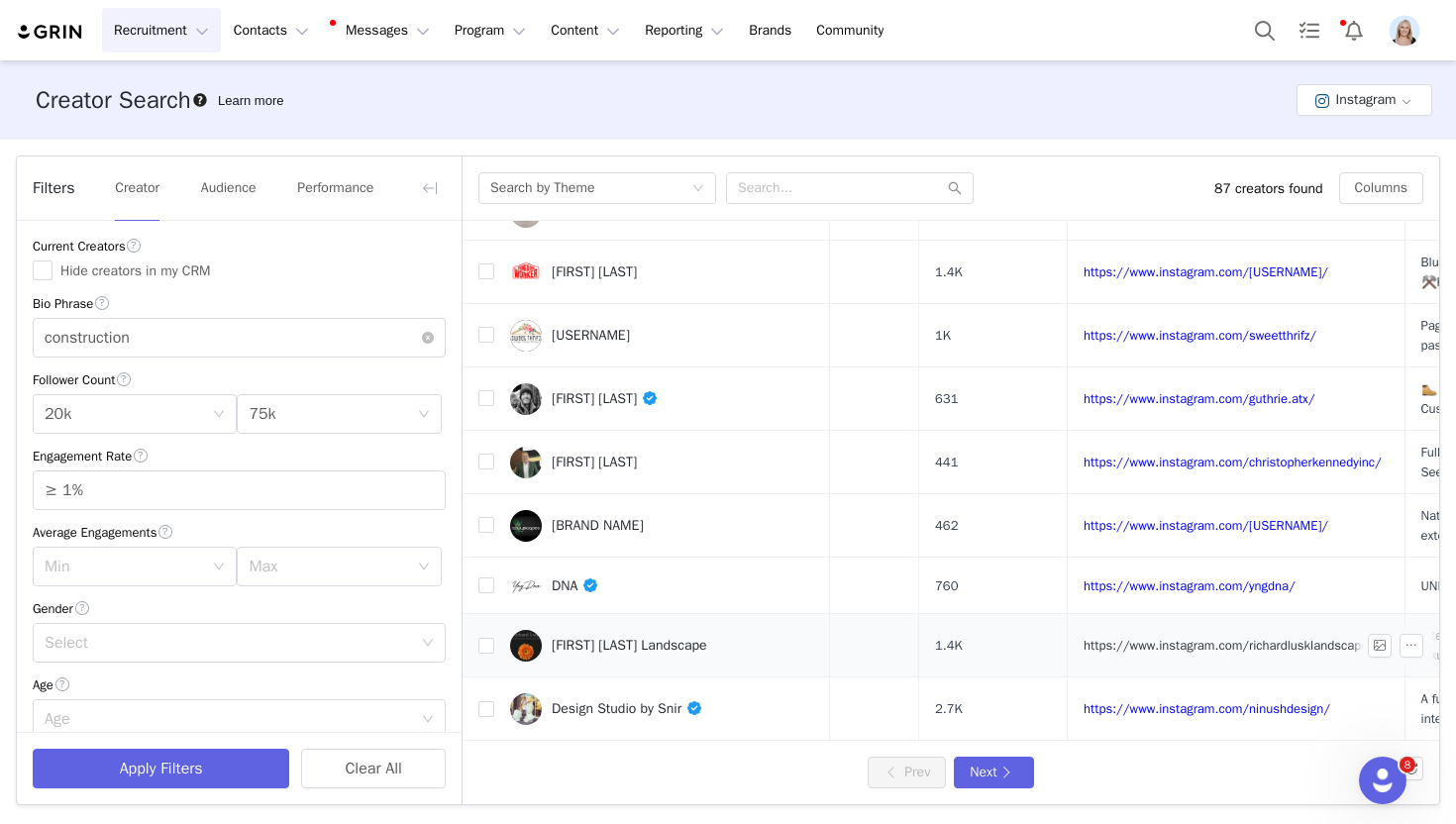 click on "https://www.instagram.com/richardlusklandscape/" at bounding box center (1229, 645) 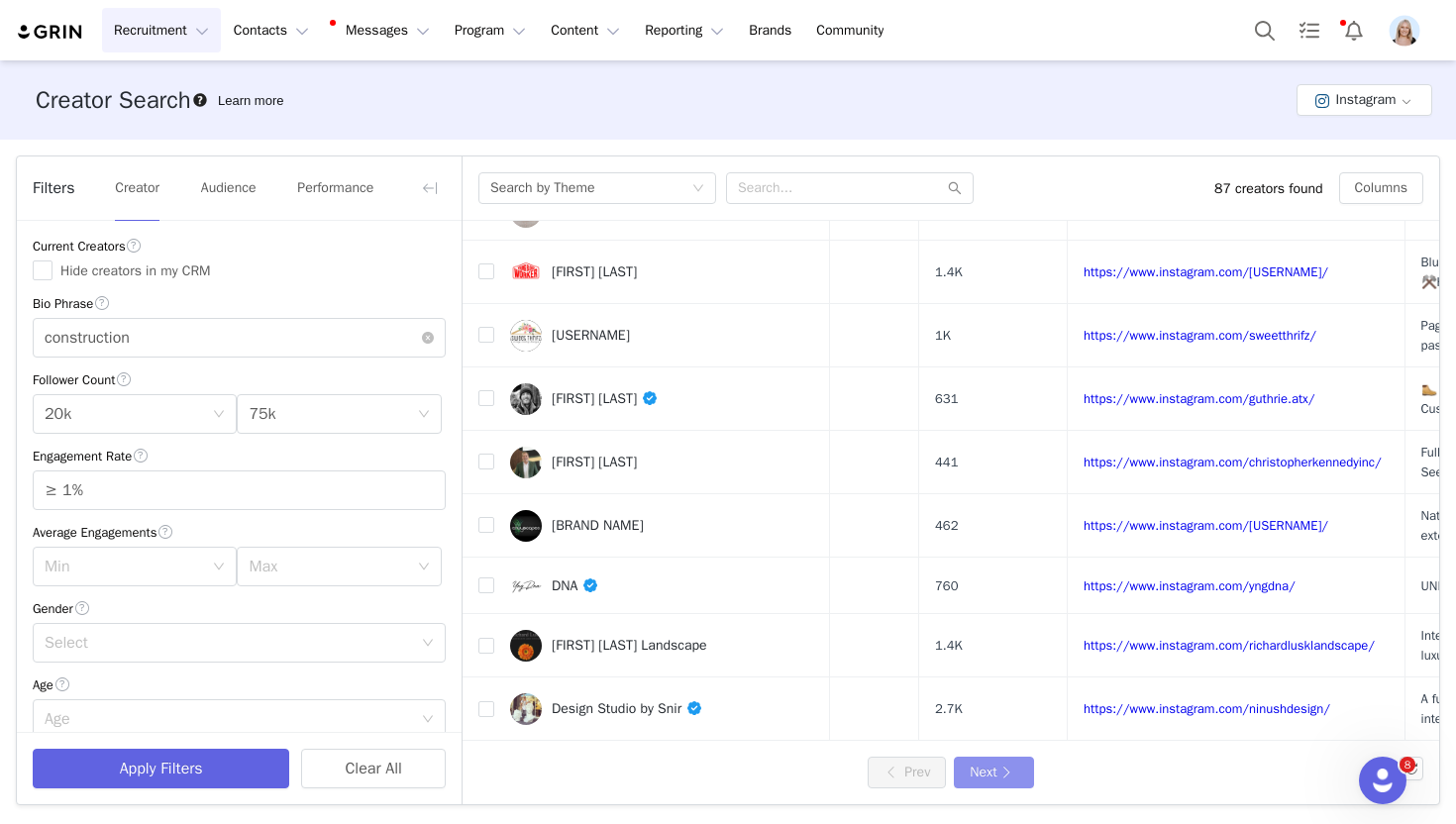 click on "Next" at bounding box center [993, 772] 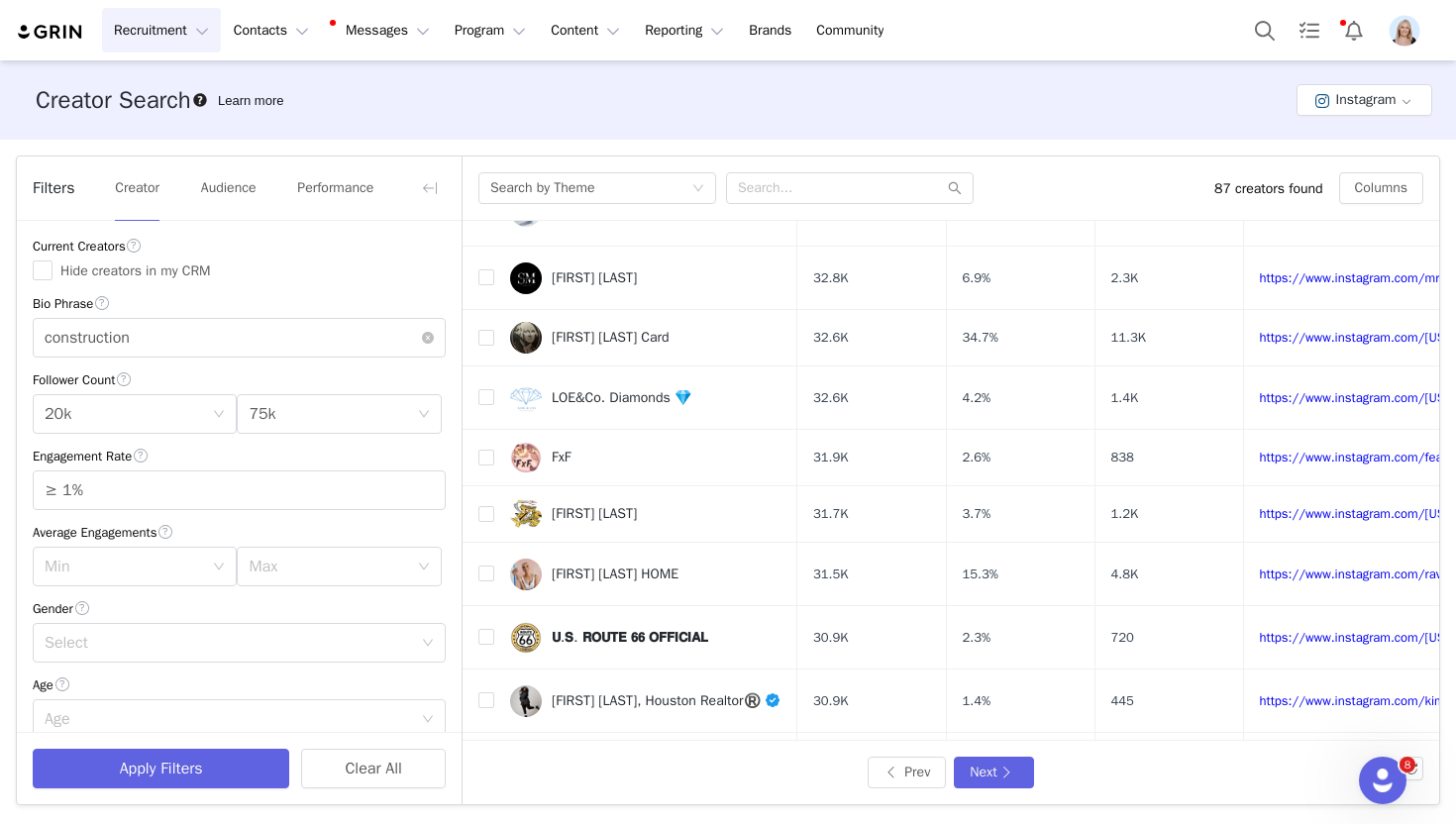 scroll, scrollTop: 782, scrollLeft: 0, axis: vertical 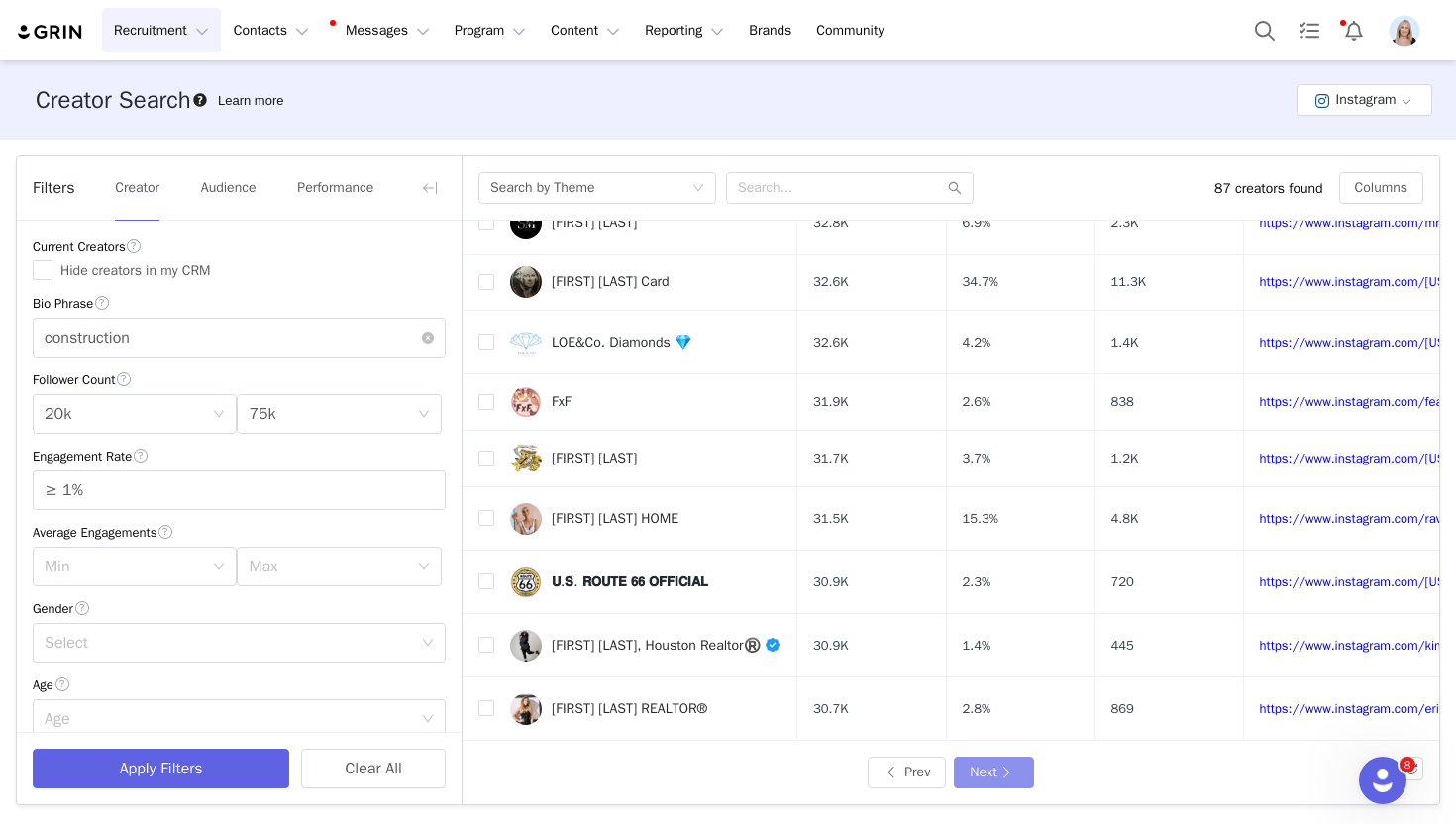 click on "Next" at bounding box center [993, 772] 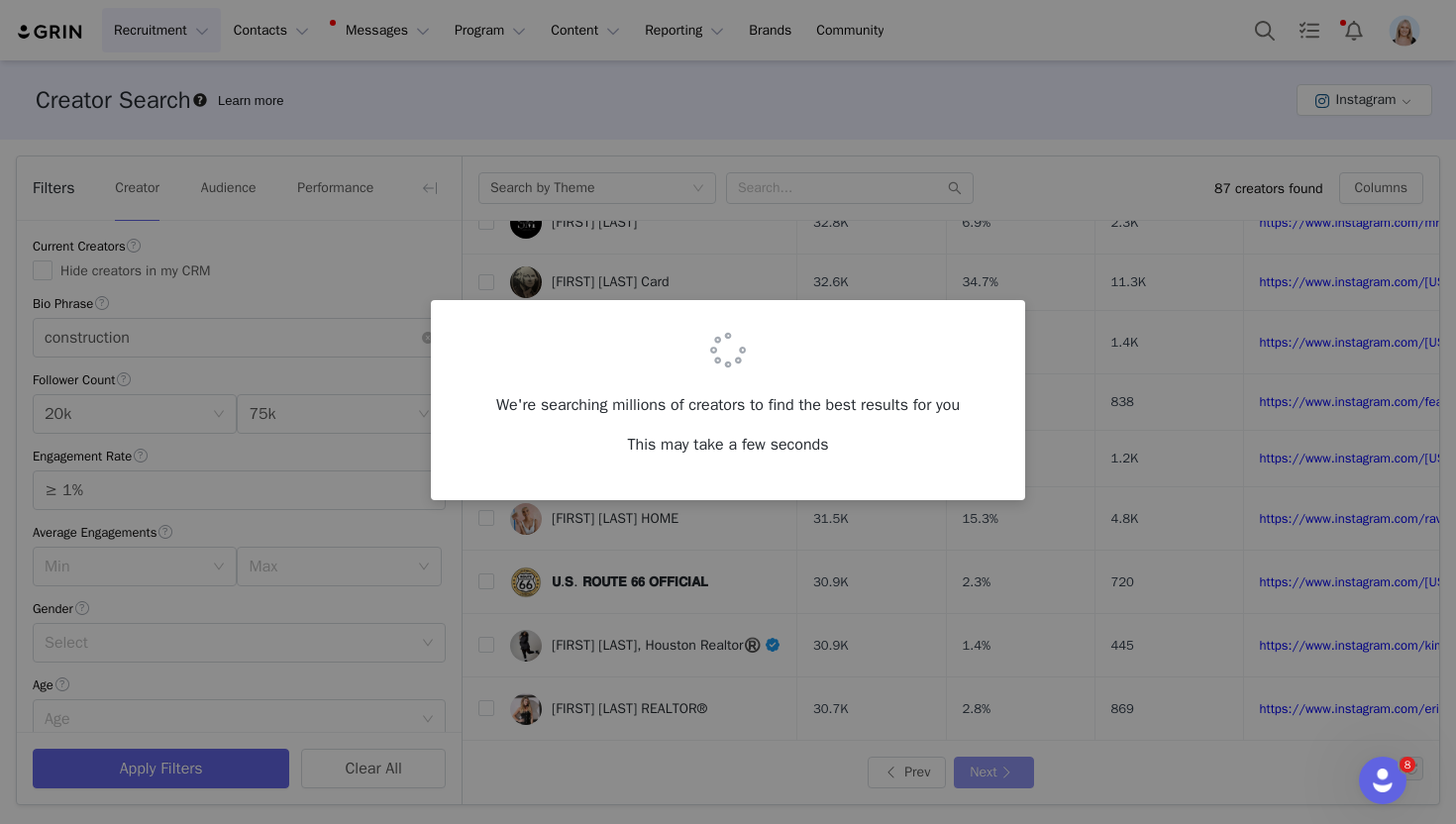 scroll, scrollTop: 0, scrollLeft: 0, axis: both 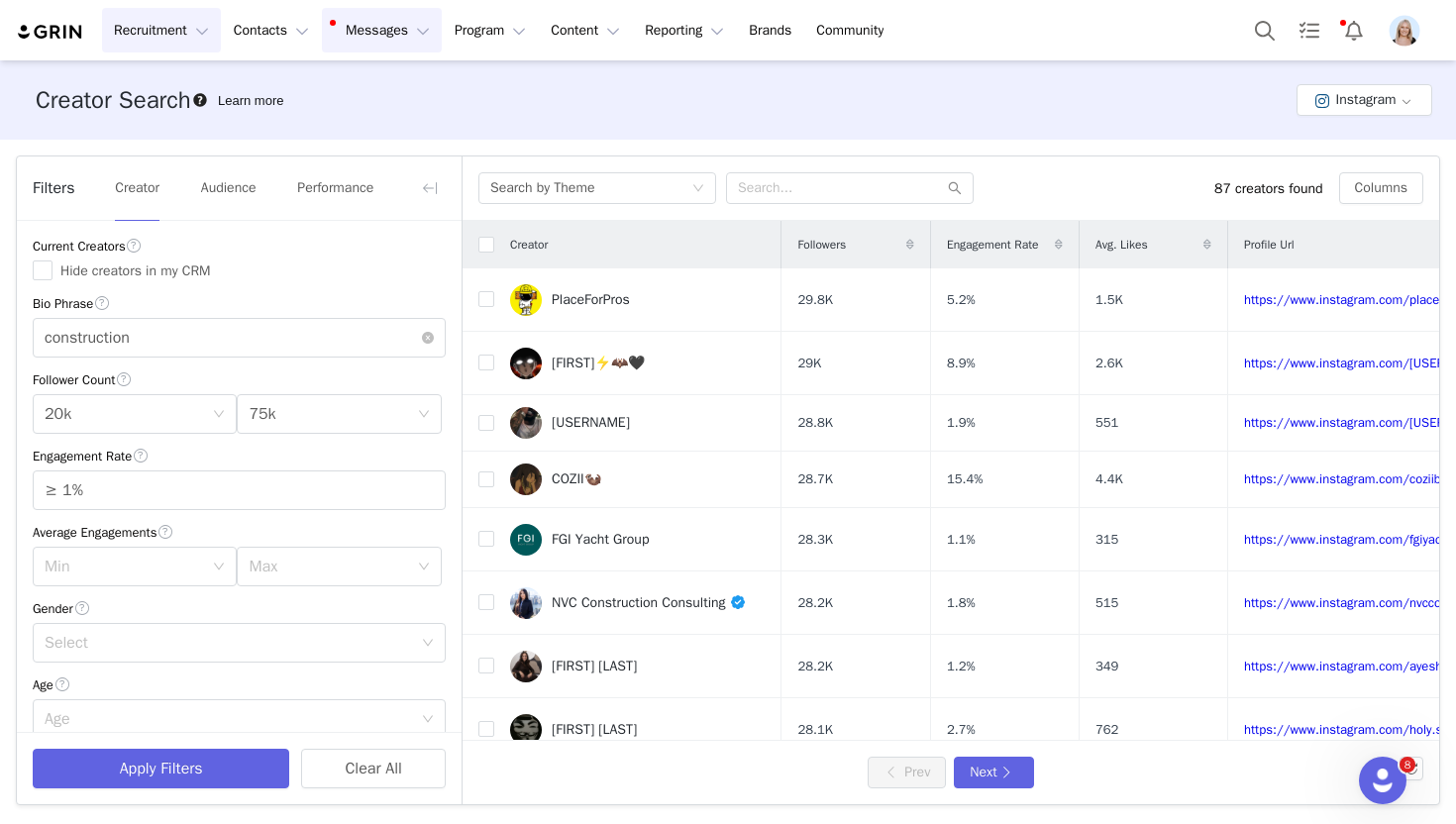 click on "Messages Messages" at bounding box center [381, 30] 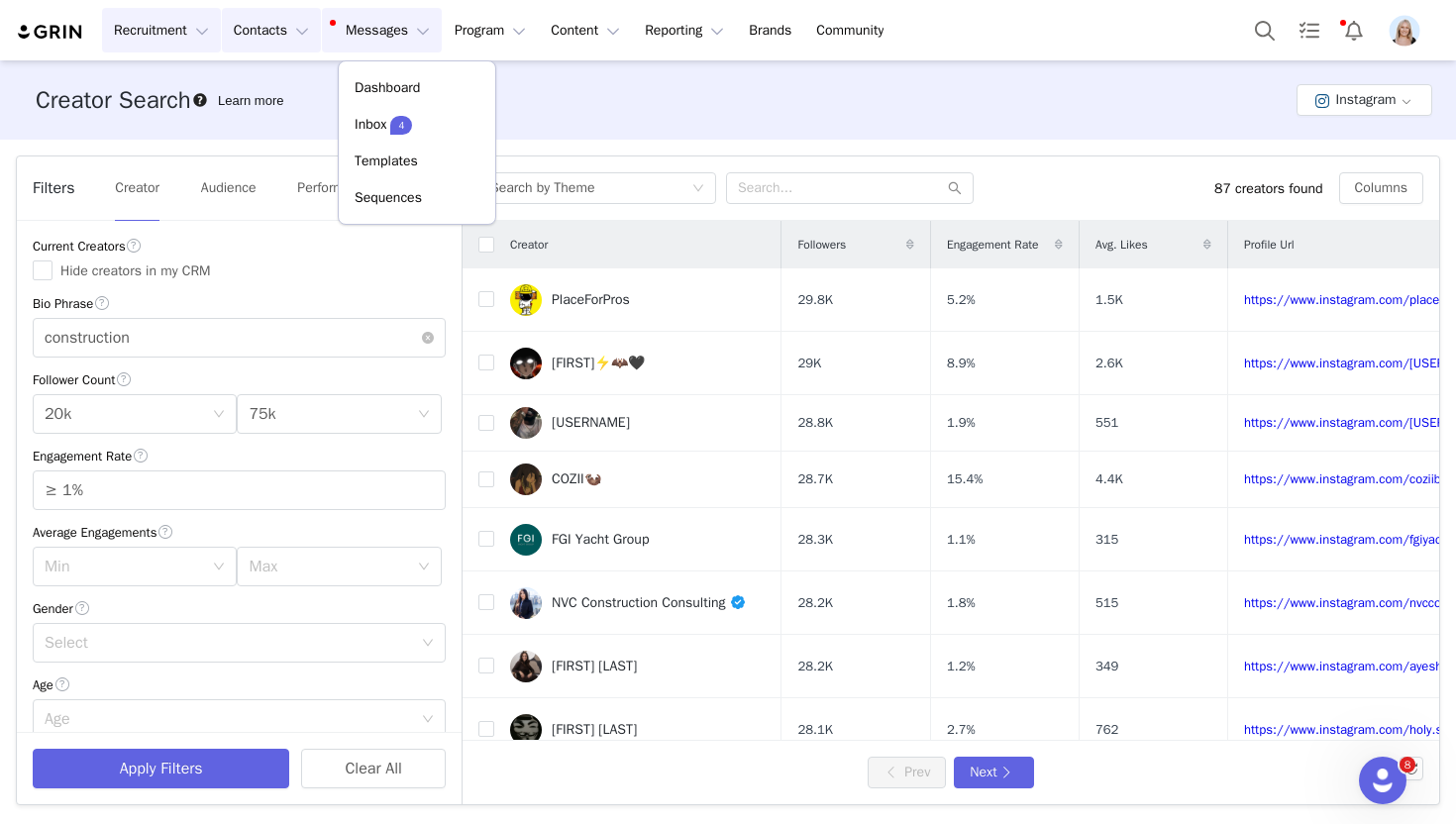 click on "Contacts Contacts" at bounding box center (271, 30) 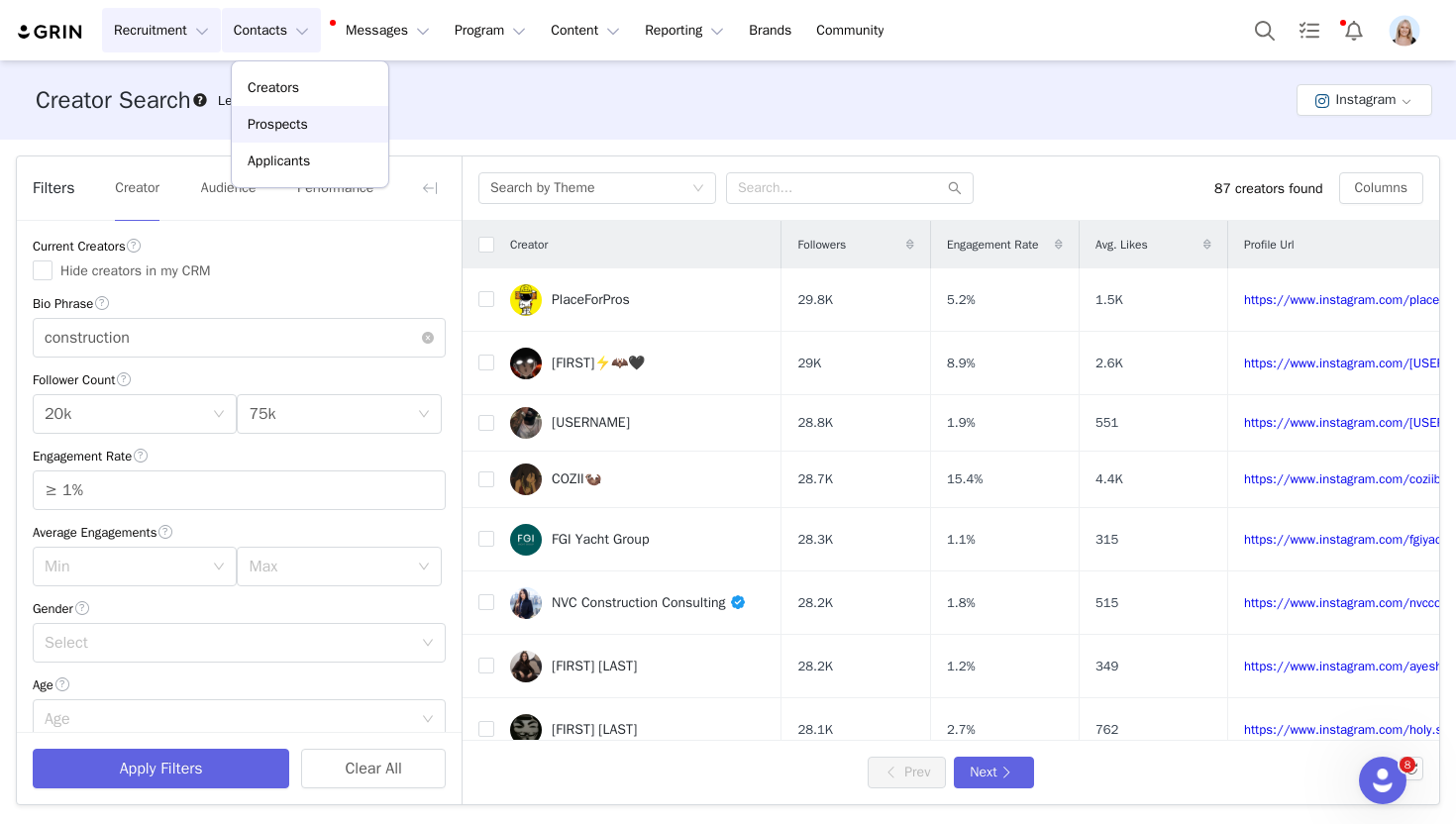 click on "Prospects" at bounding box center [277, 124] 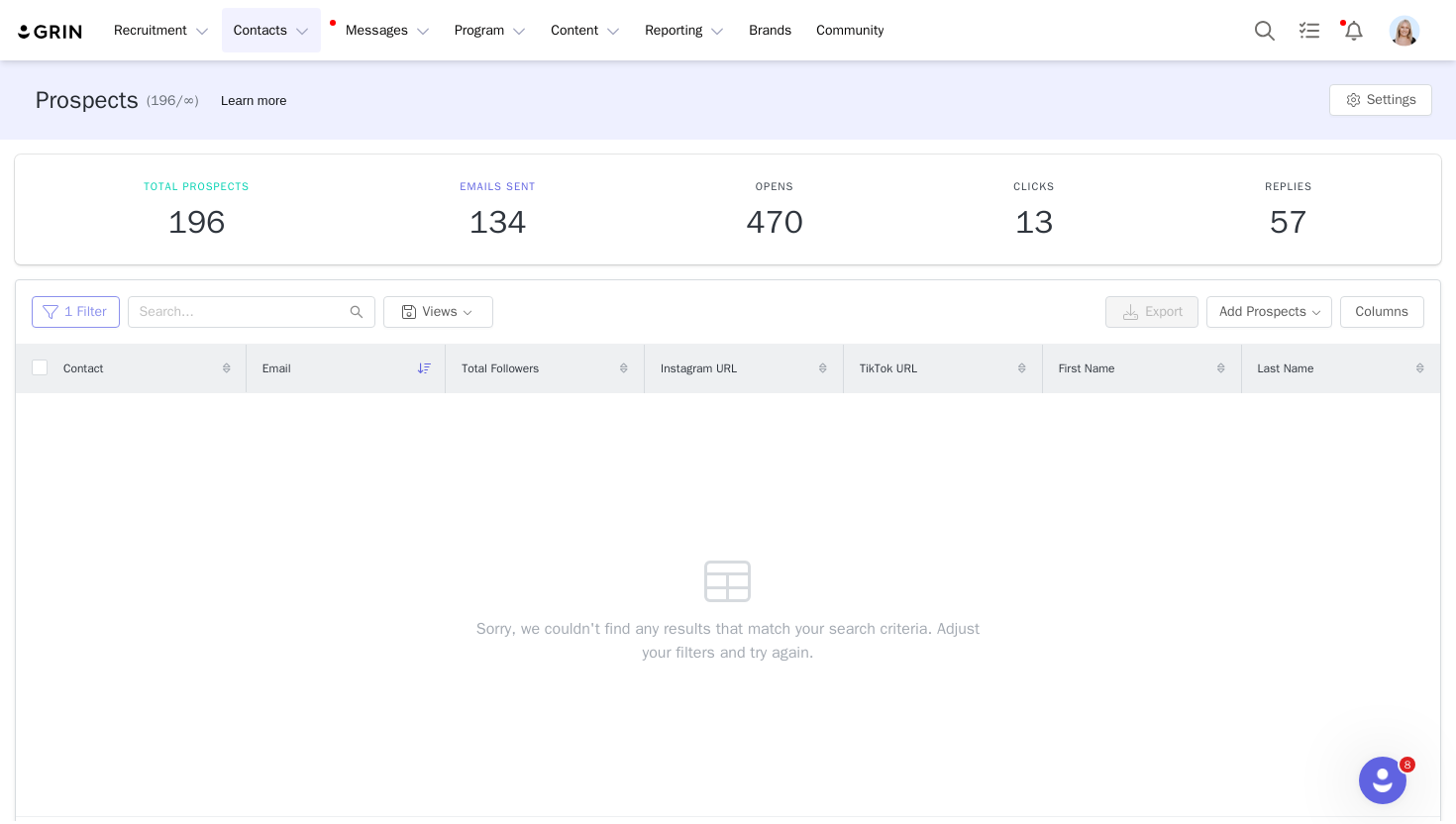 click on "1 Filter" at bounding box center [75, 312] 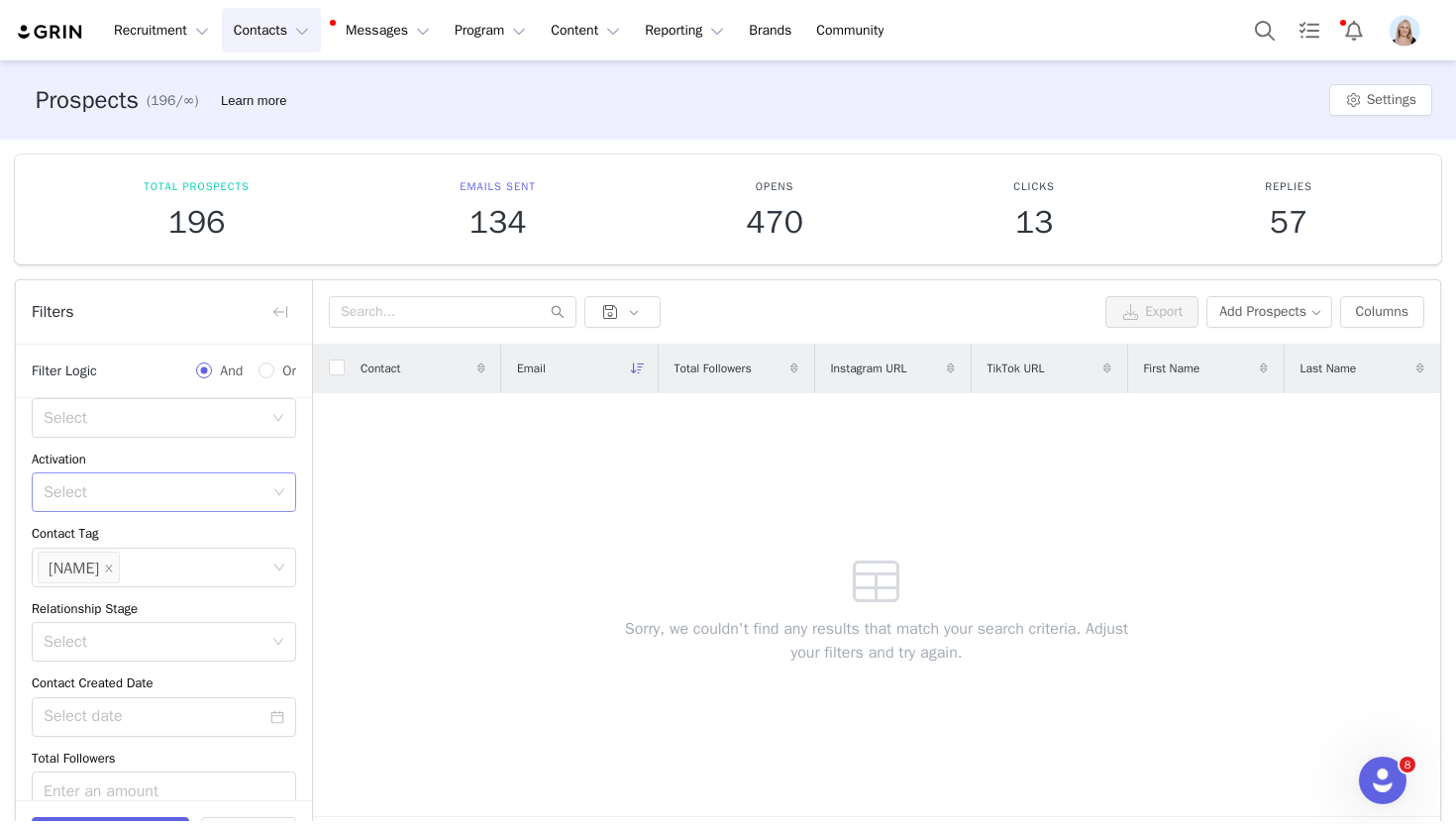 scroll, scrollTop: 112, scrollLeft: 0, axis: vertical 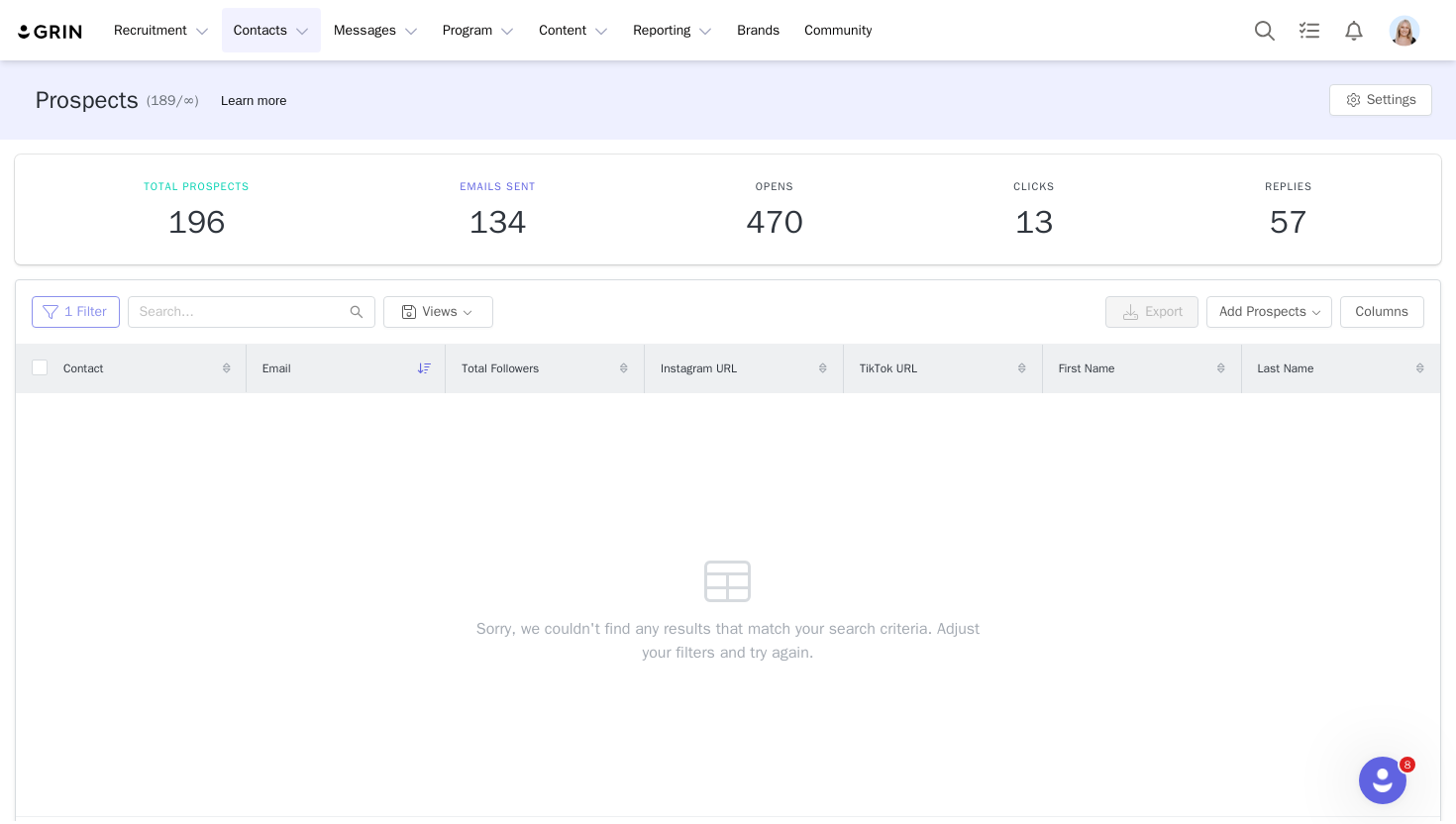 click on "1 Filter" at bounding box center [75, 312] 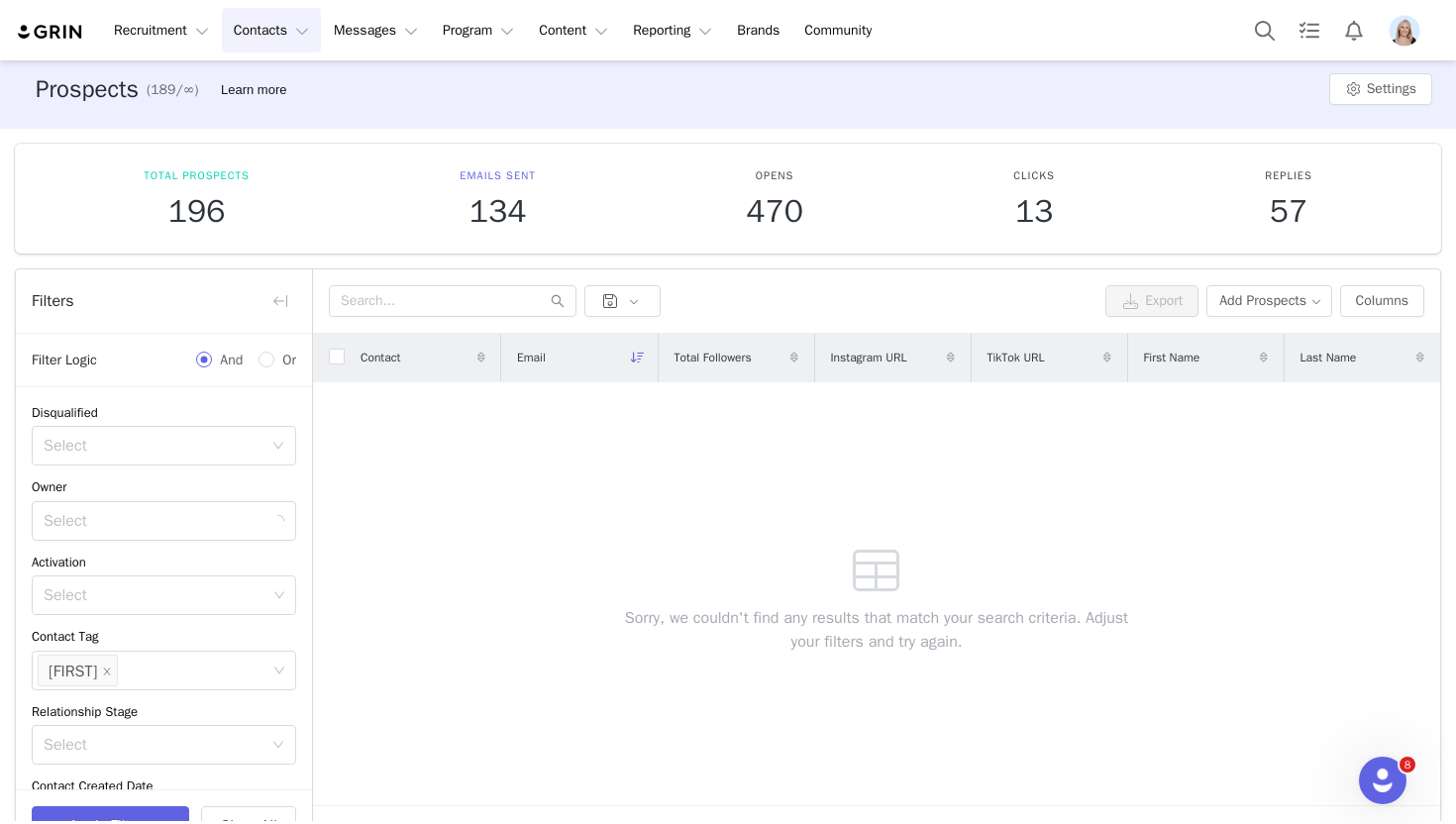 scroll, scrollTop: 66, scrollLeft: 0, axis: vertical 